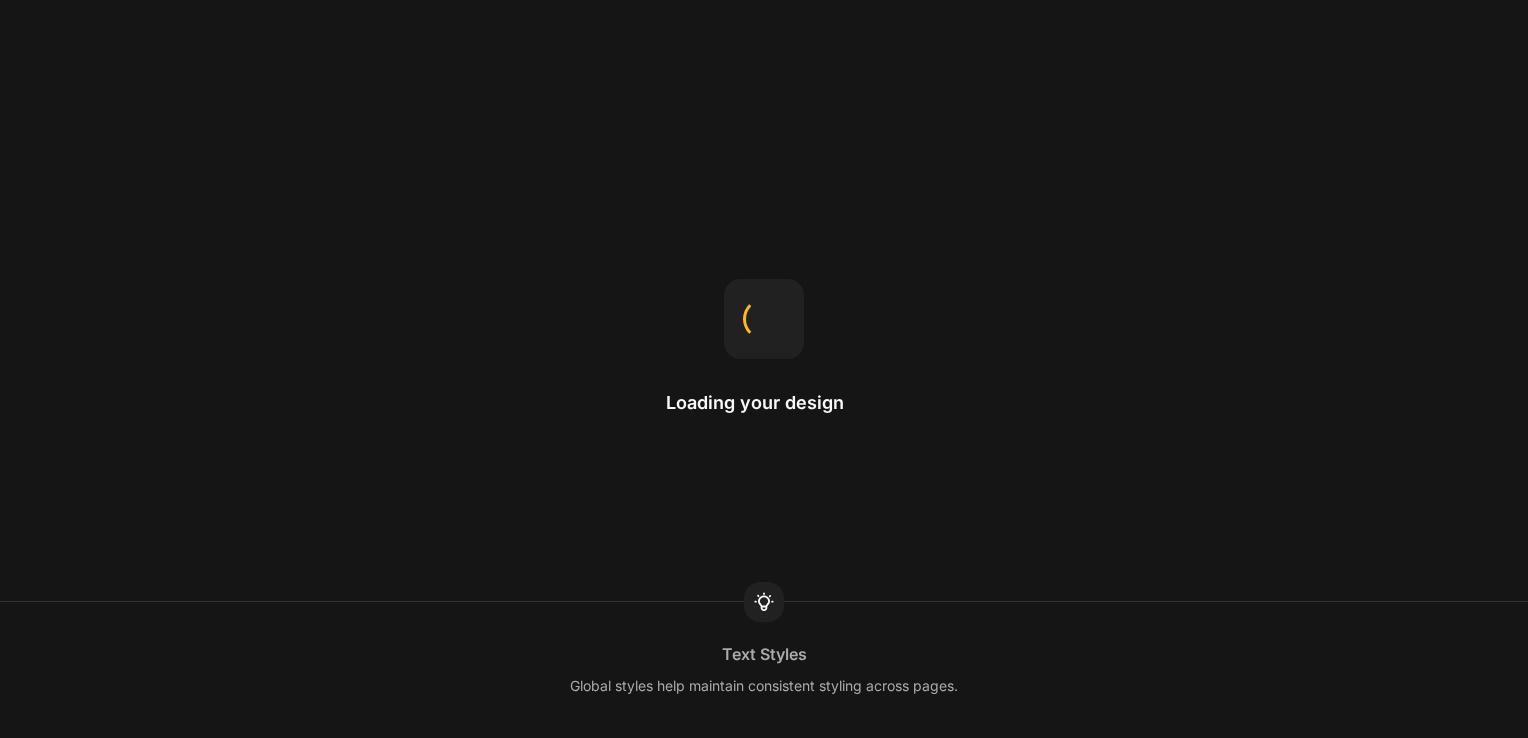 scroll, scrollTop: 0, scrollLeft: 0, axis: both 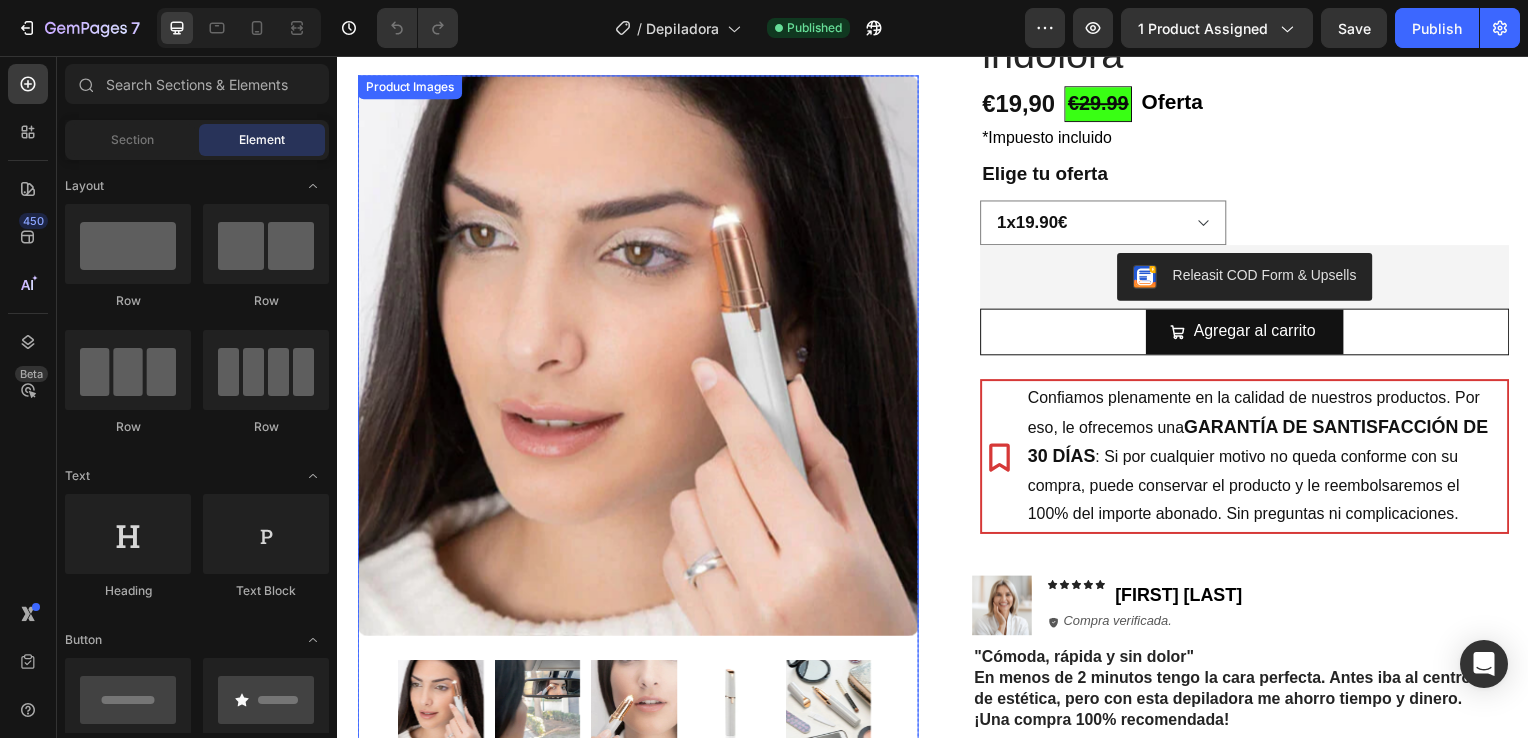 click at bounding box center [639, 358] 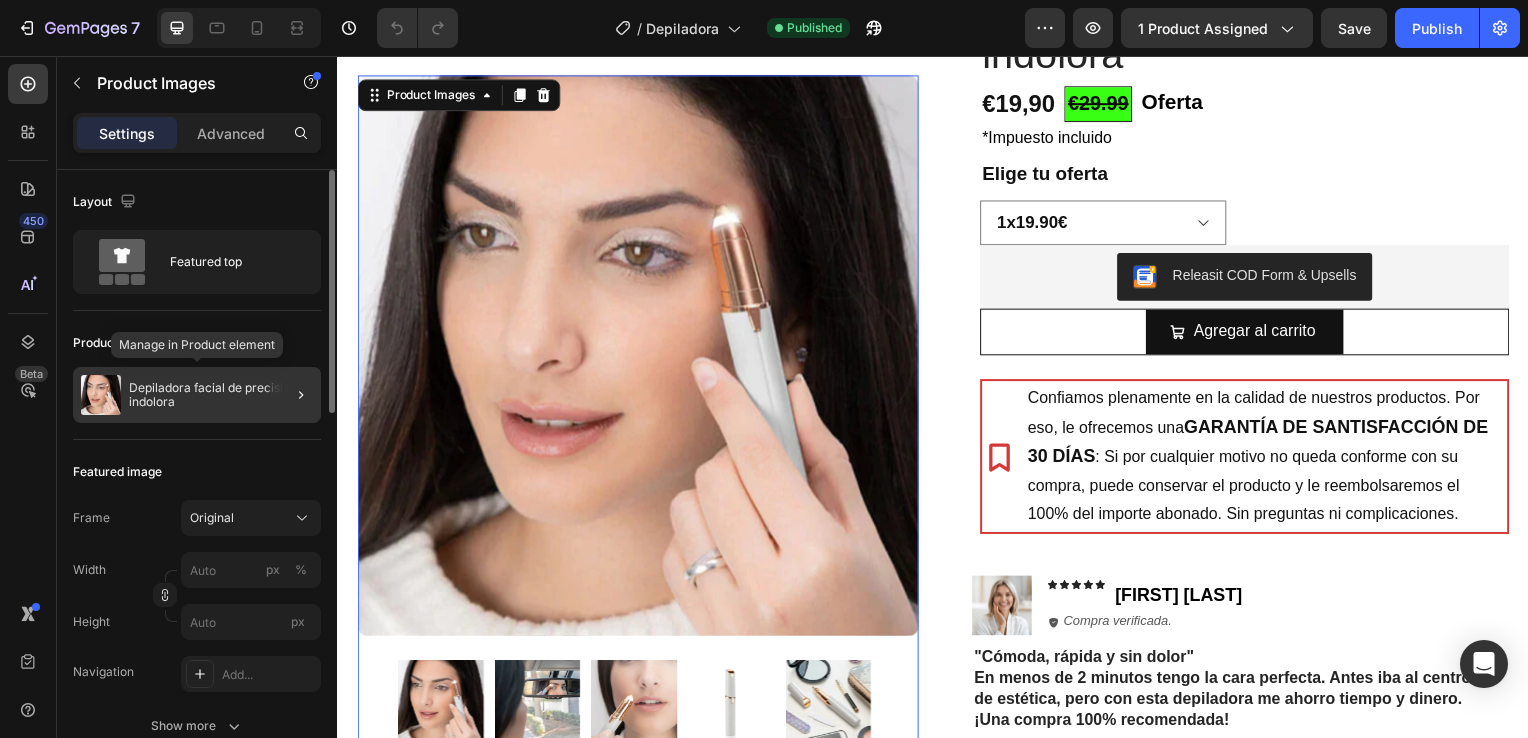 click on "Depiladora facial de precisión indolora" at bounding box center [221, 395] 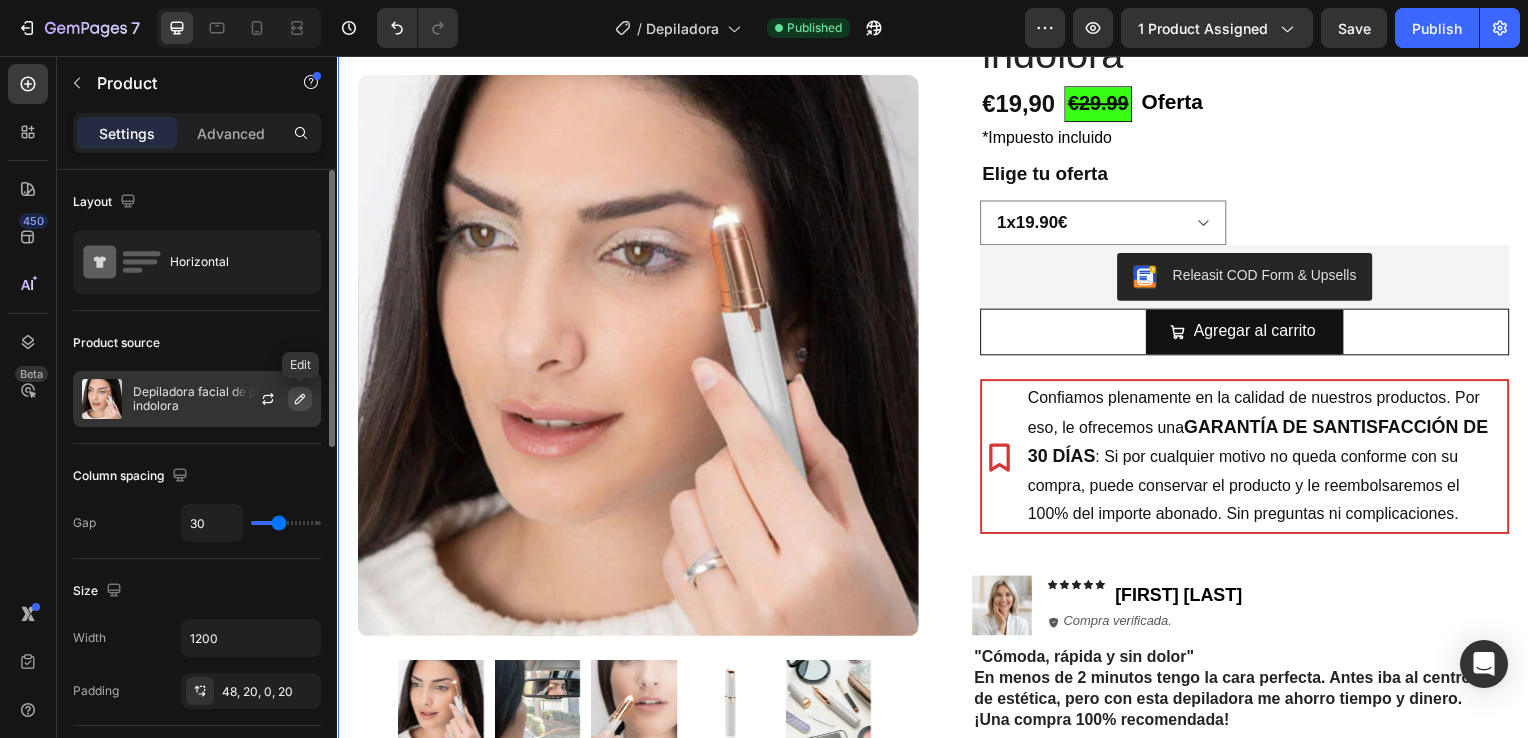 click 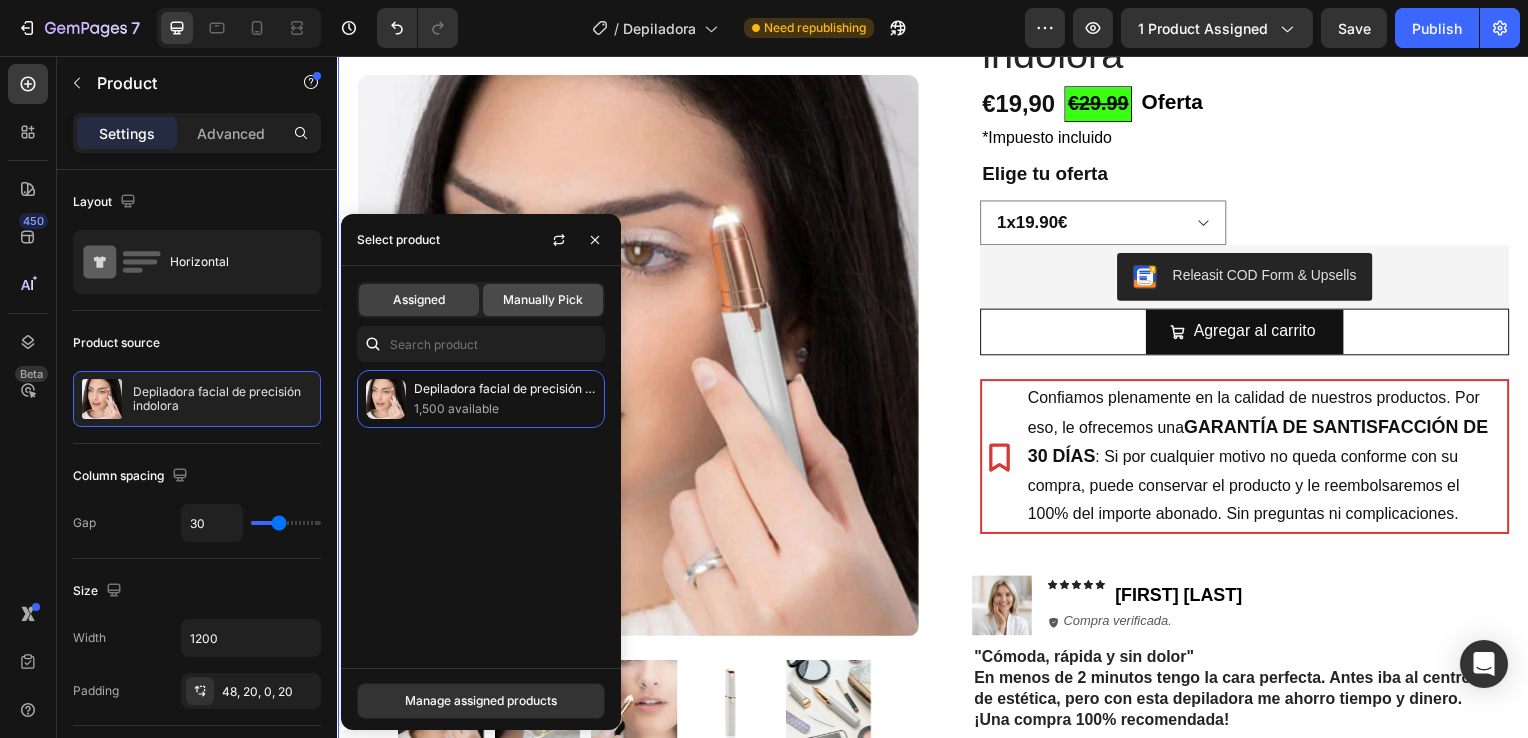 click on "Manually Pick" 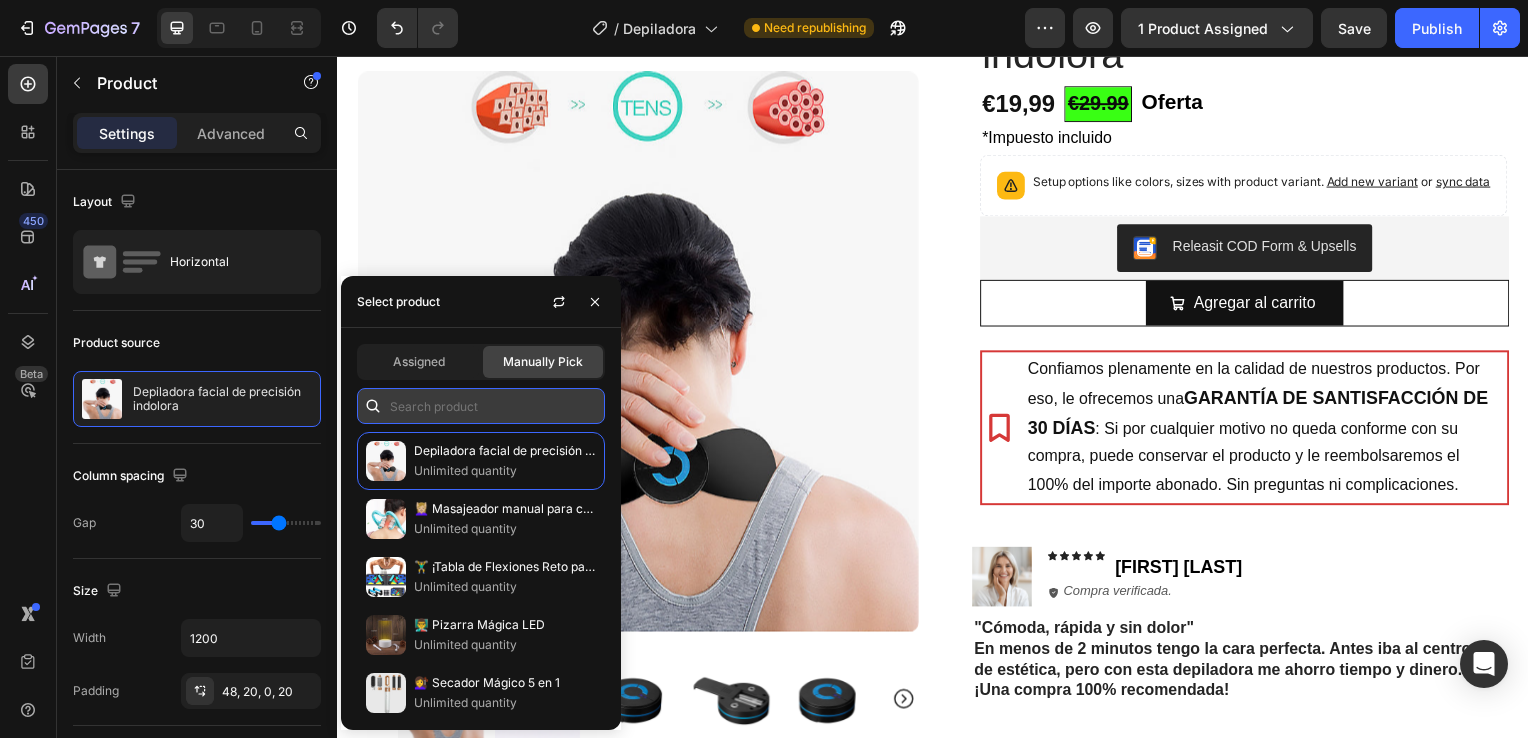 click at bounding box center (481, 406) 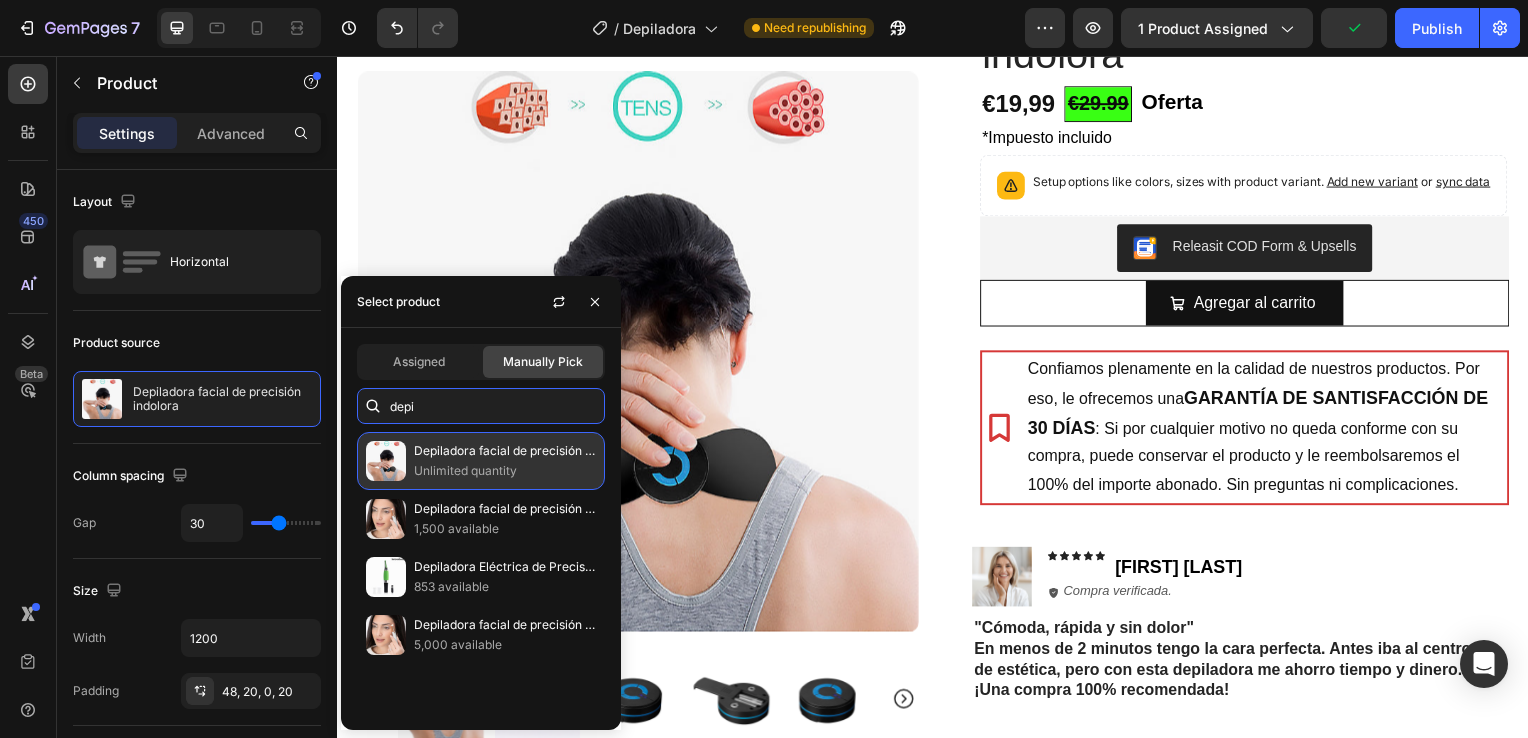 type on "depi" 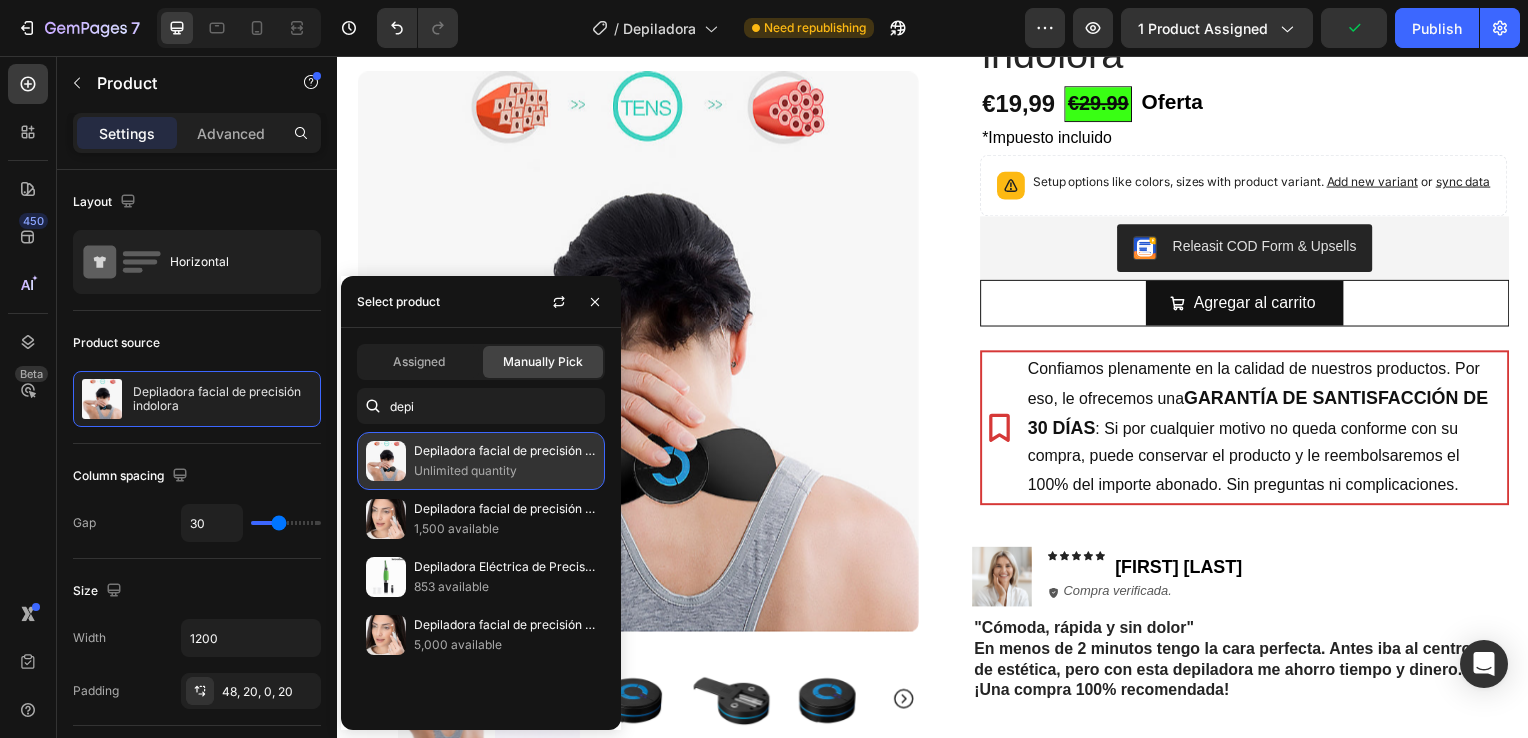 click on "Depiladora facial de precisión indolora" at bounding box center [505, 451] 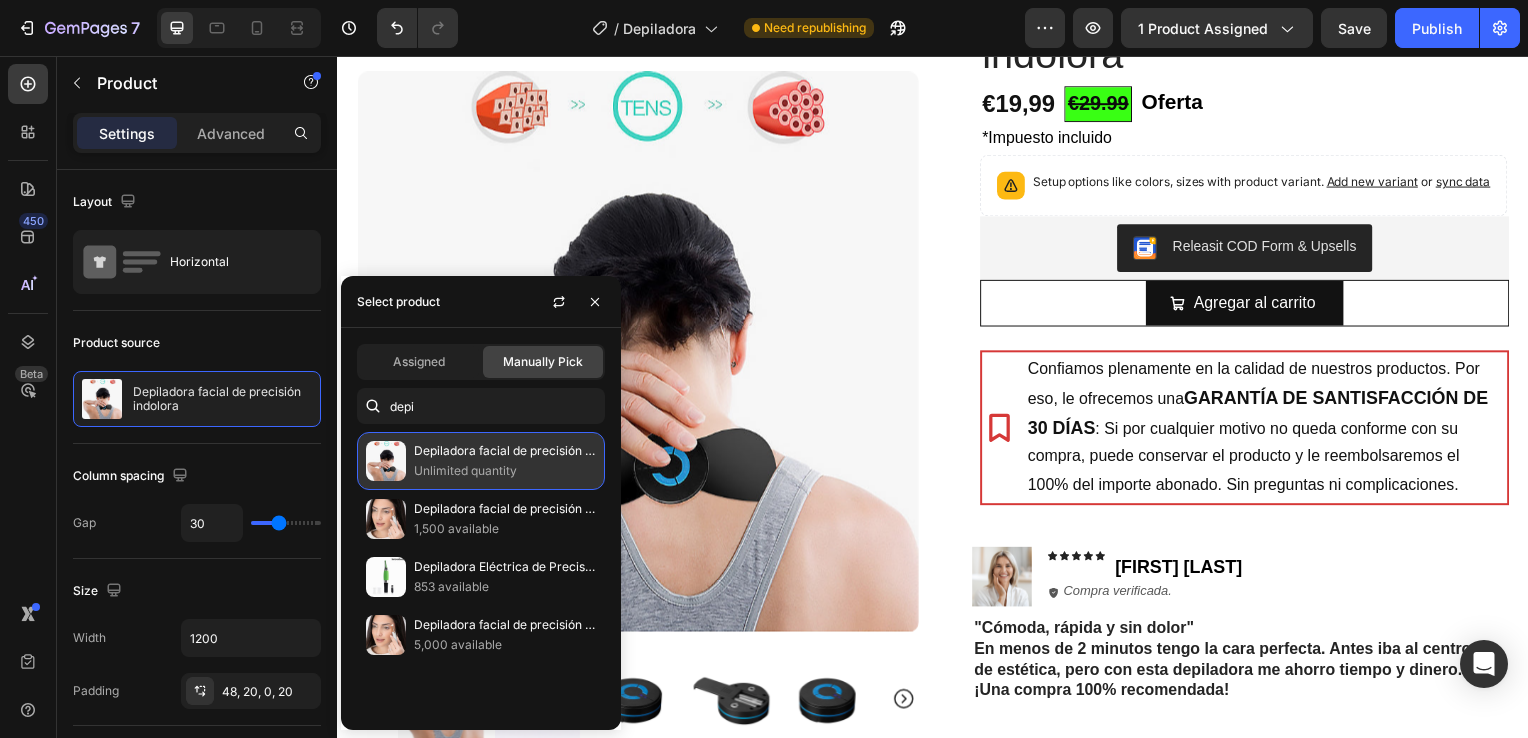 click on "Unlimited quantity" at bounding box center [505, 471] 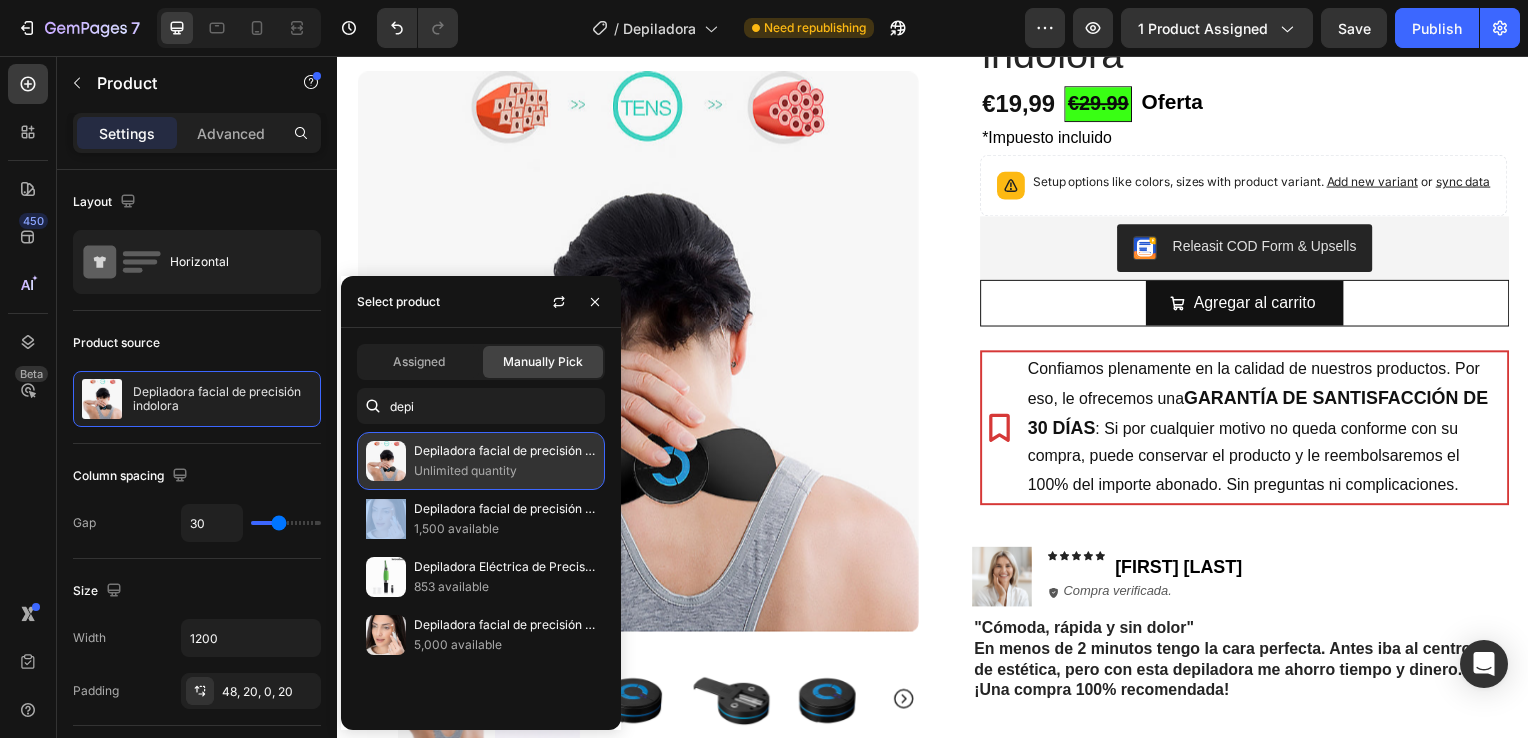 click on "Unlimited quantity" at bounding box center [505, 471] 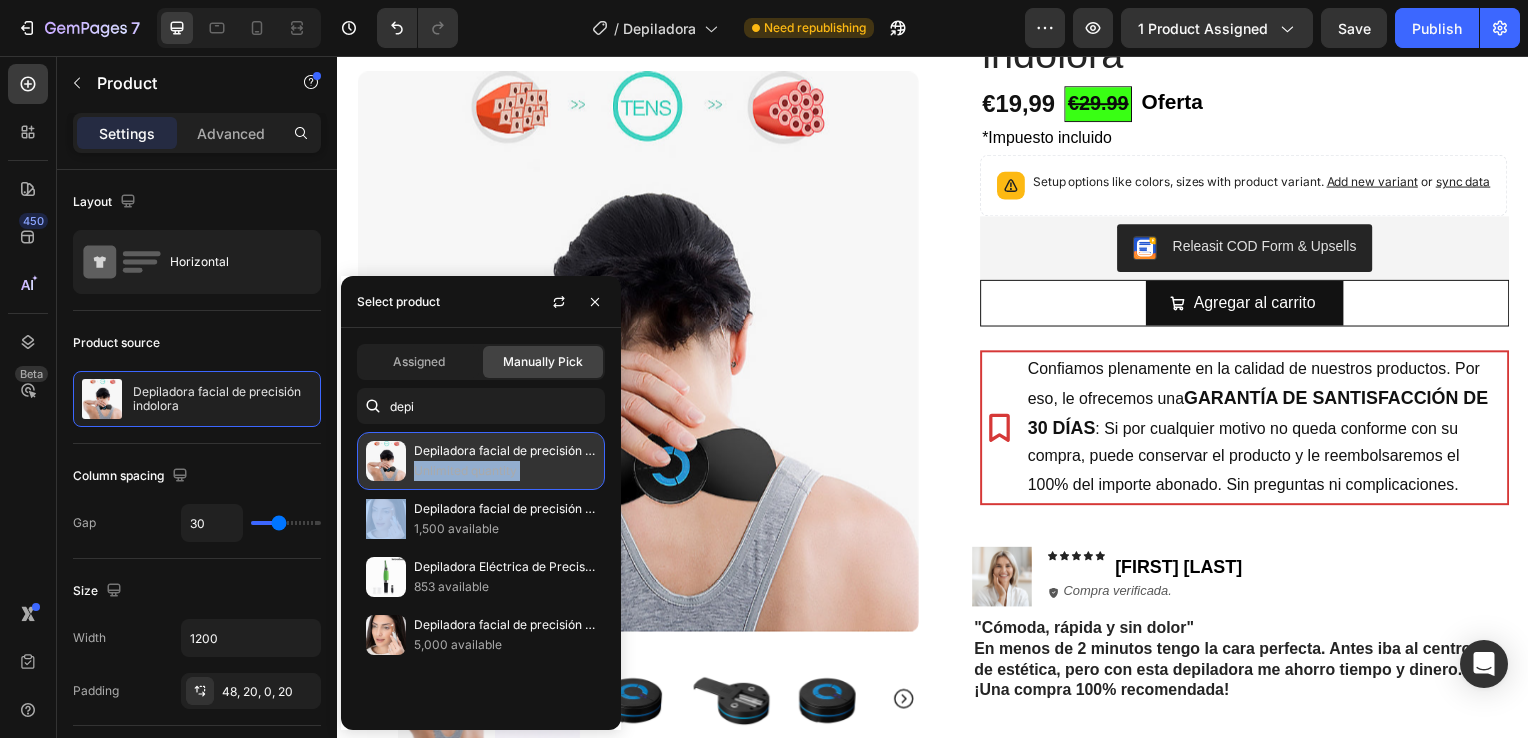 click on "Unlimited quantity" at bounding box center (505, 471) 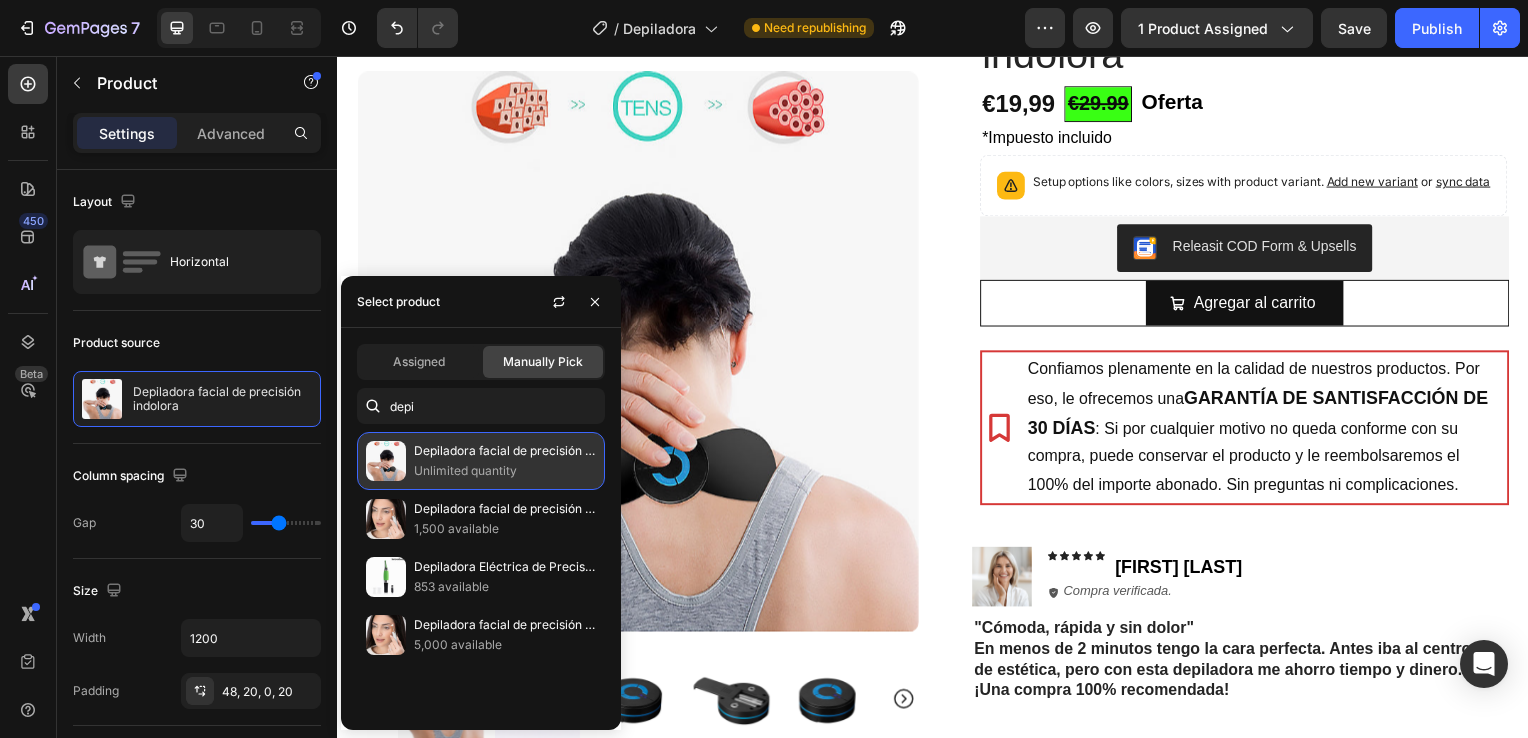 drag, startPoint x: 535, startPoint y: 466, endPoint x: 510, endPoint y: 457, distance: 26.57066 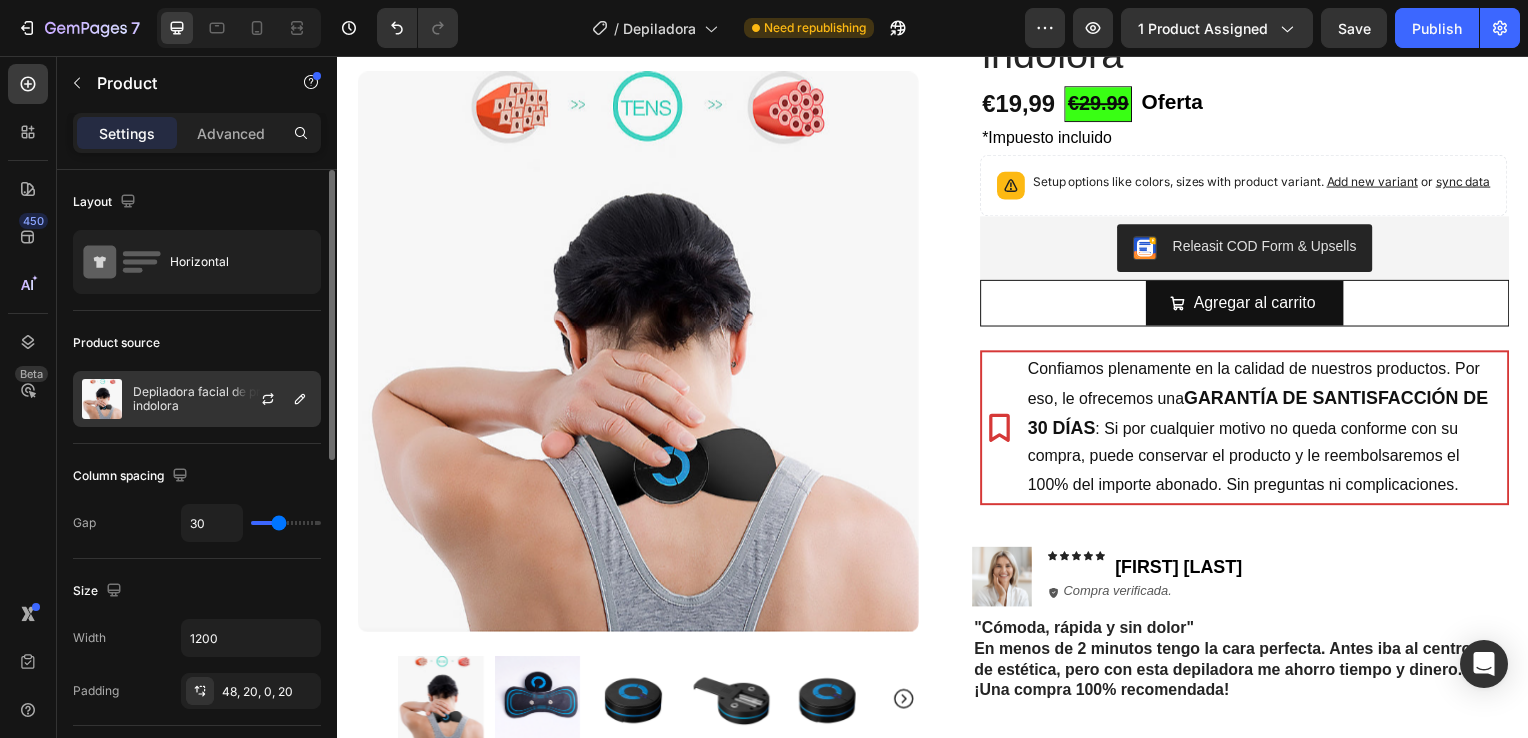 click at bounding box center [276, 399] 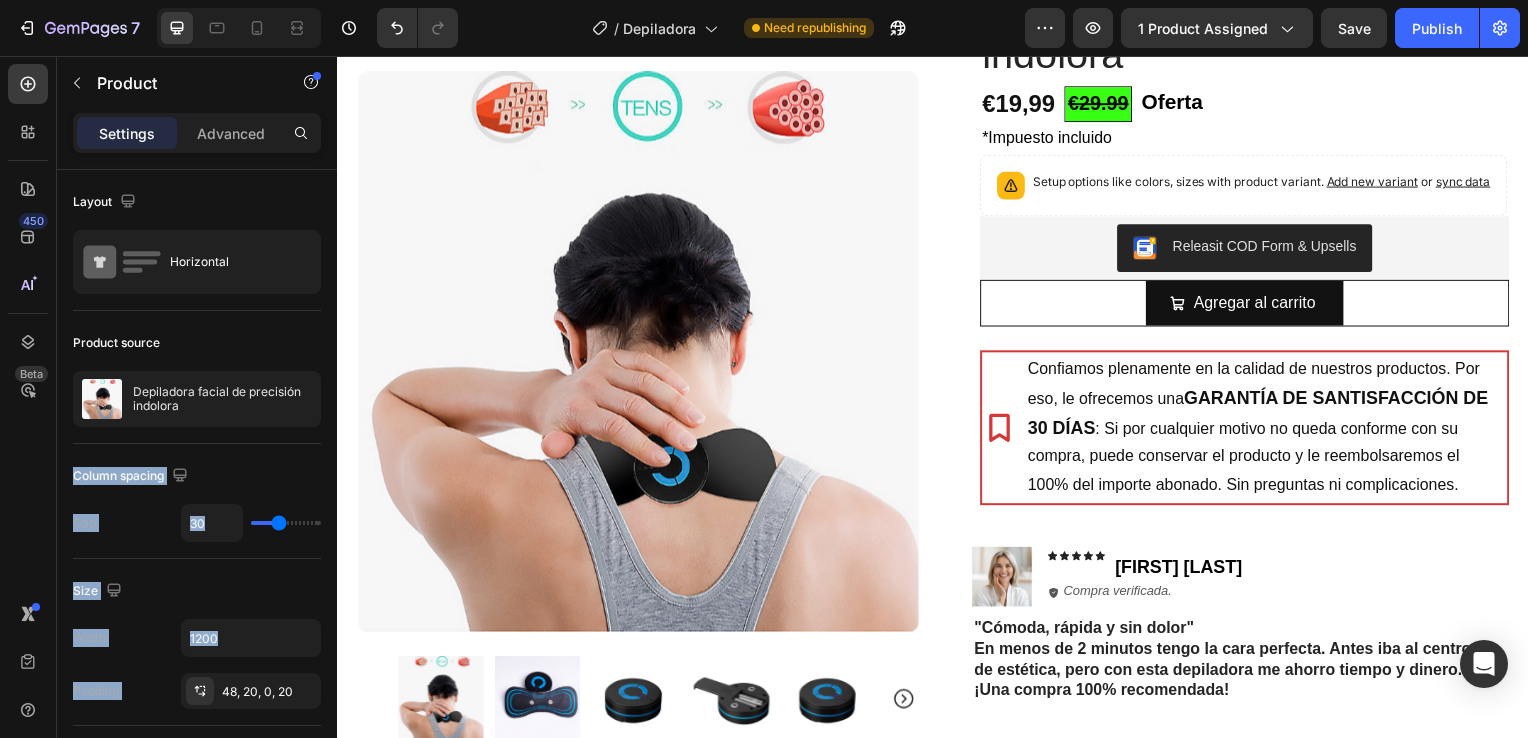 drag, startPoint x: 584, startPoint y: 462, endPoint x: 540, endPoint y: 432, distance: 53.25411 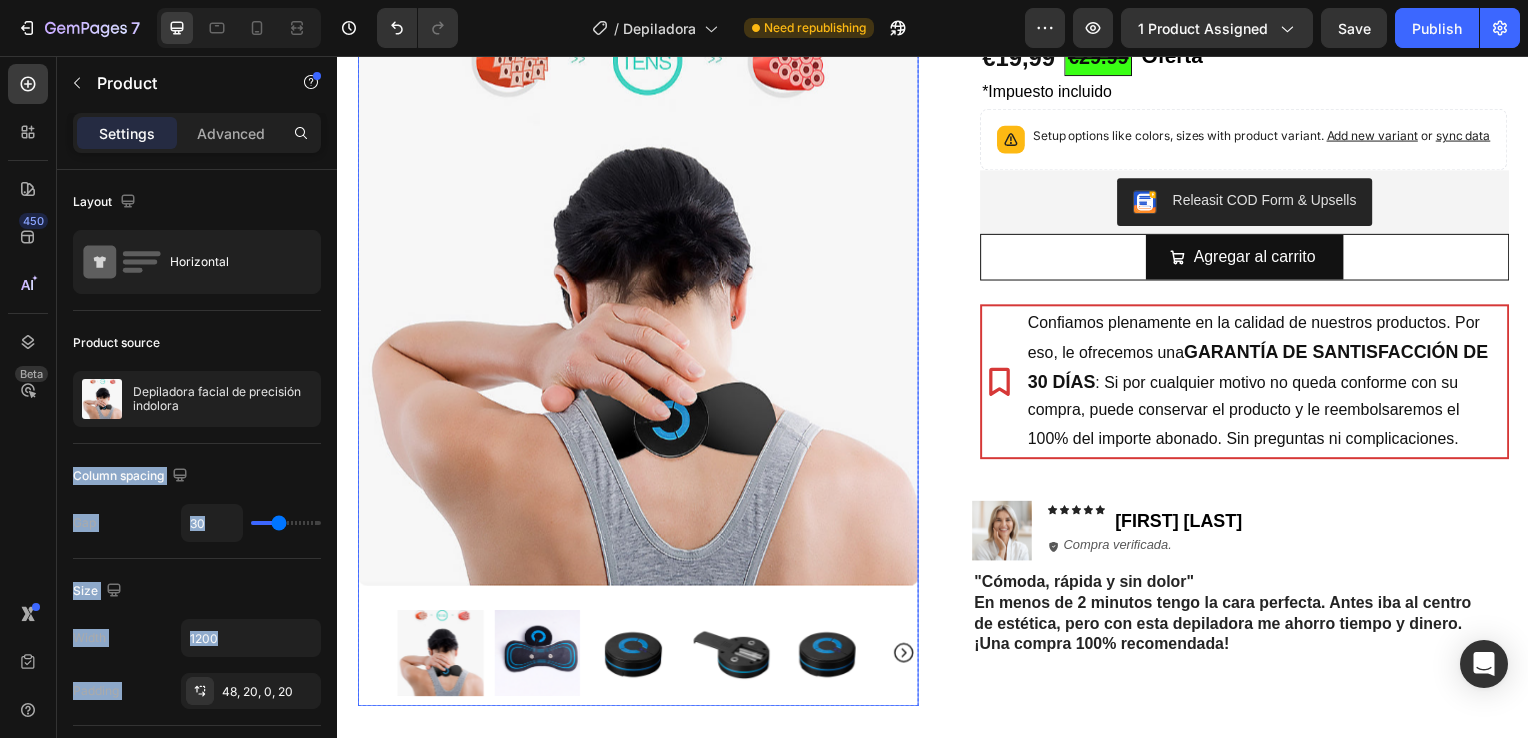 scroll, scrollTop: 236, scrollLeft: 0, axis: vertical 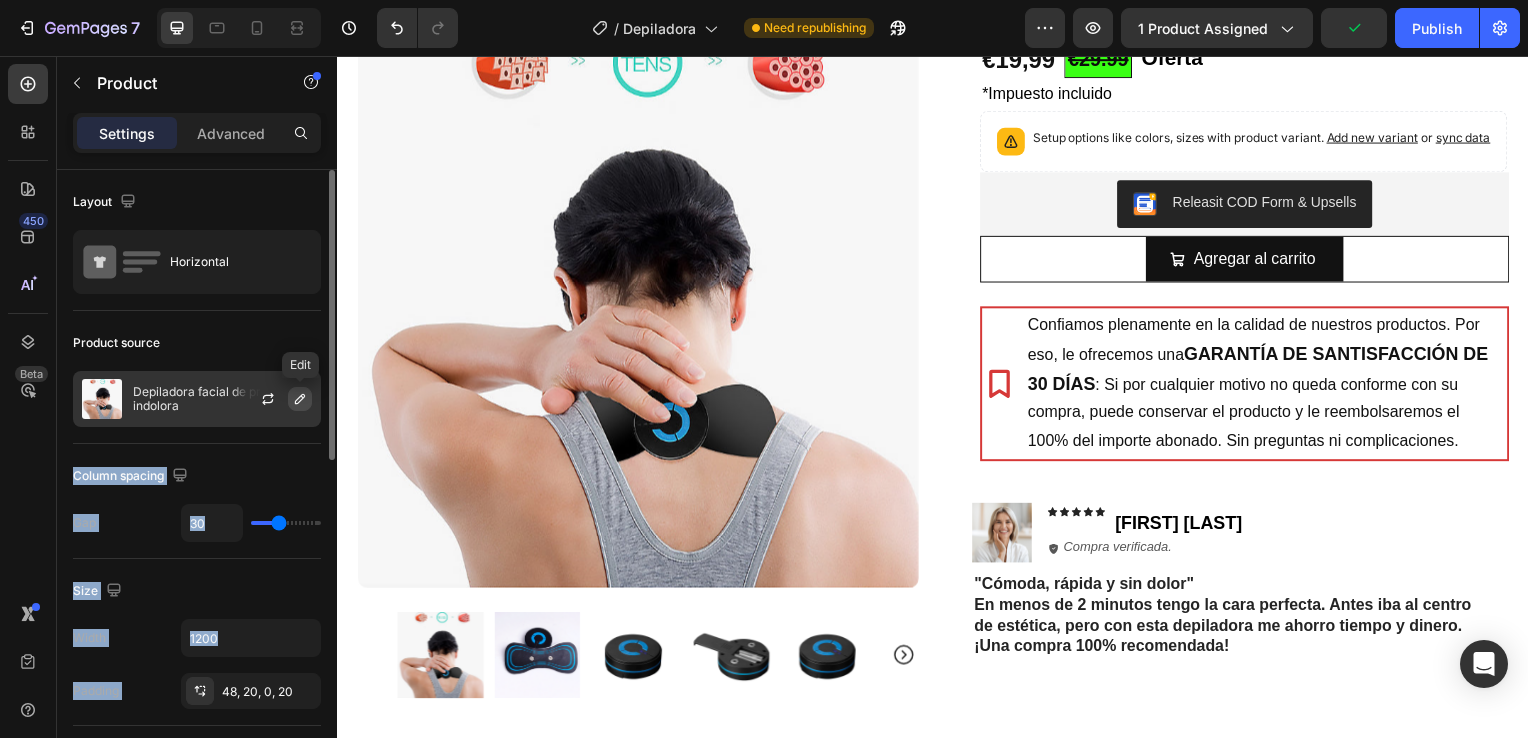 click 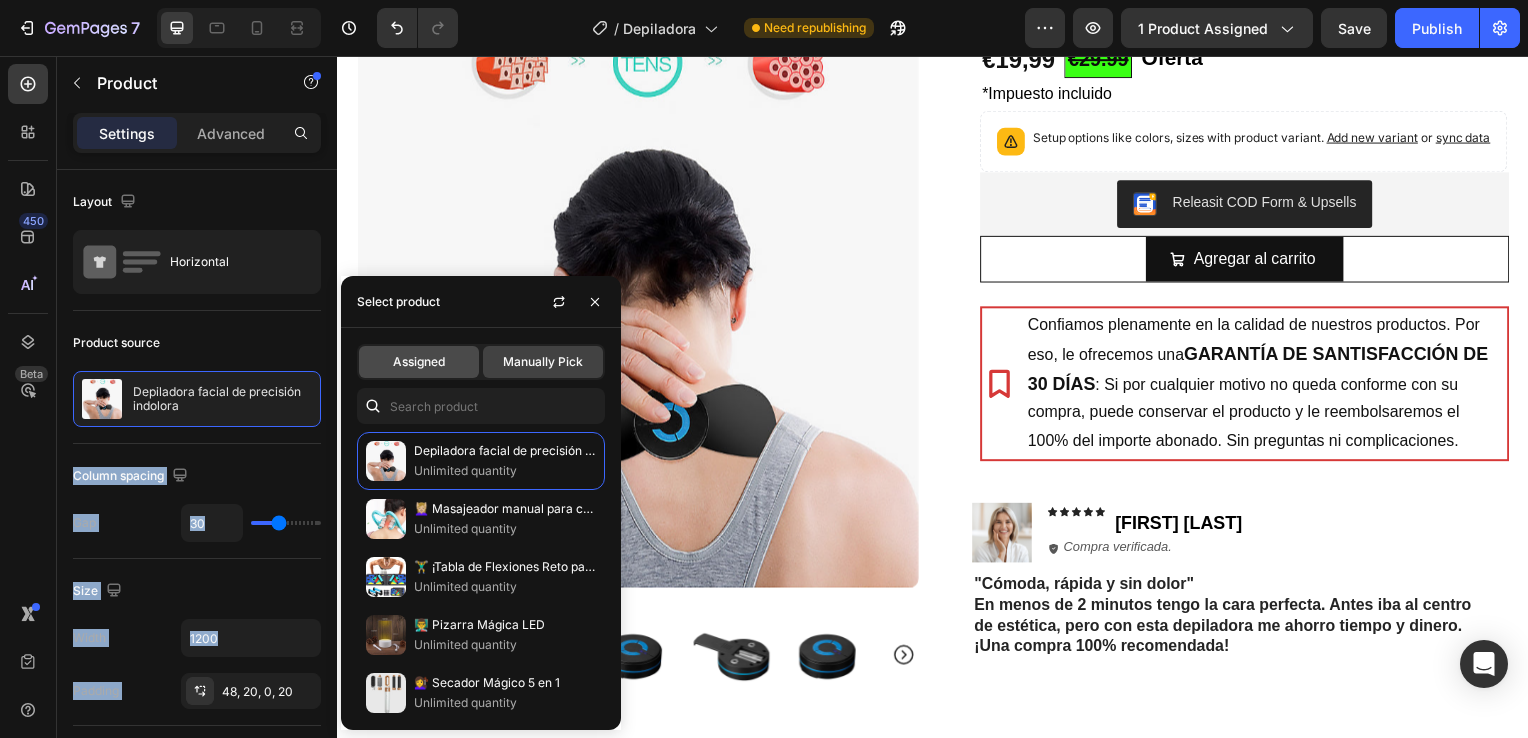 click on "Assigned" 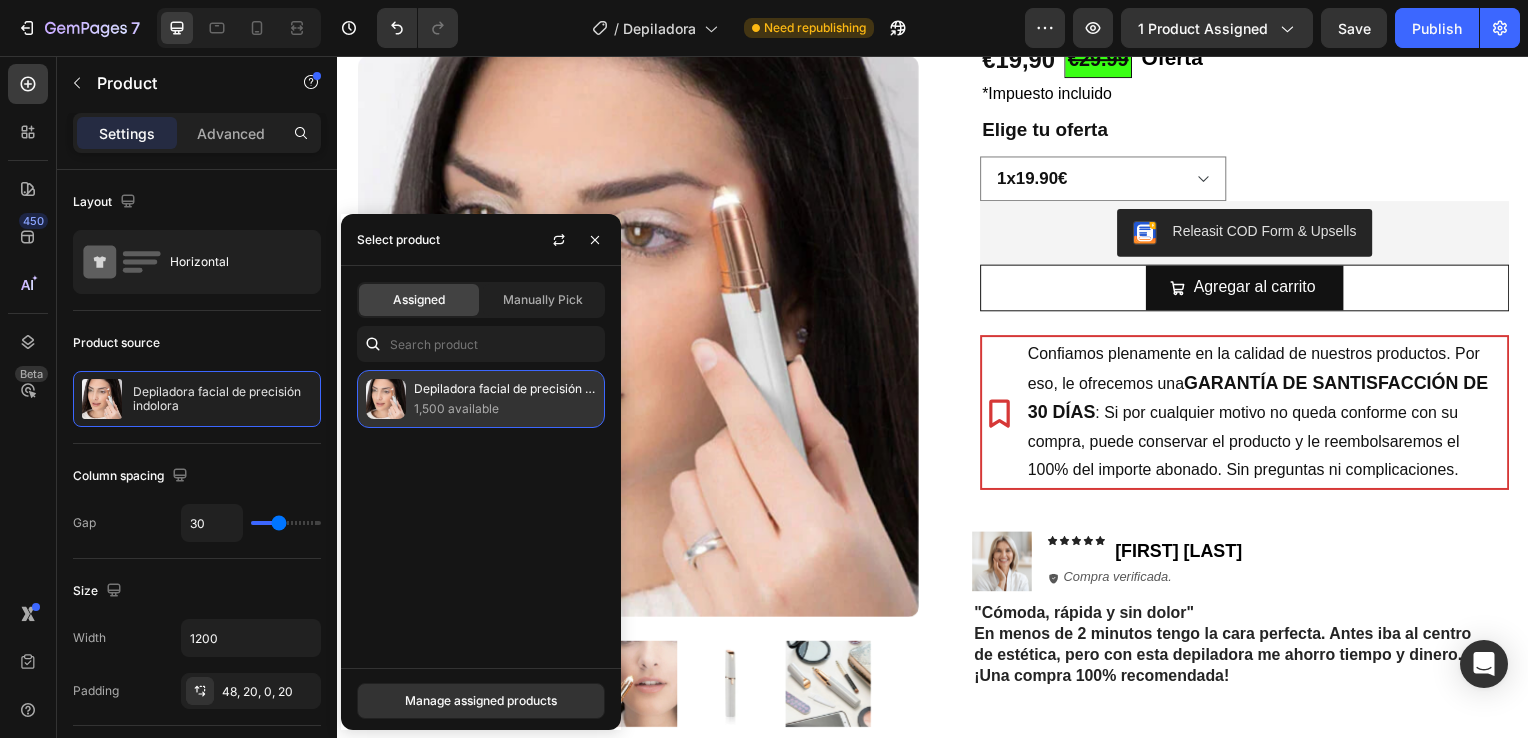 click on "1,500 available" at bounding box center [505, 409] 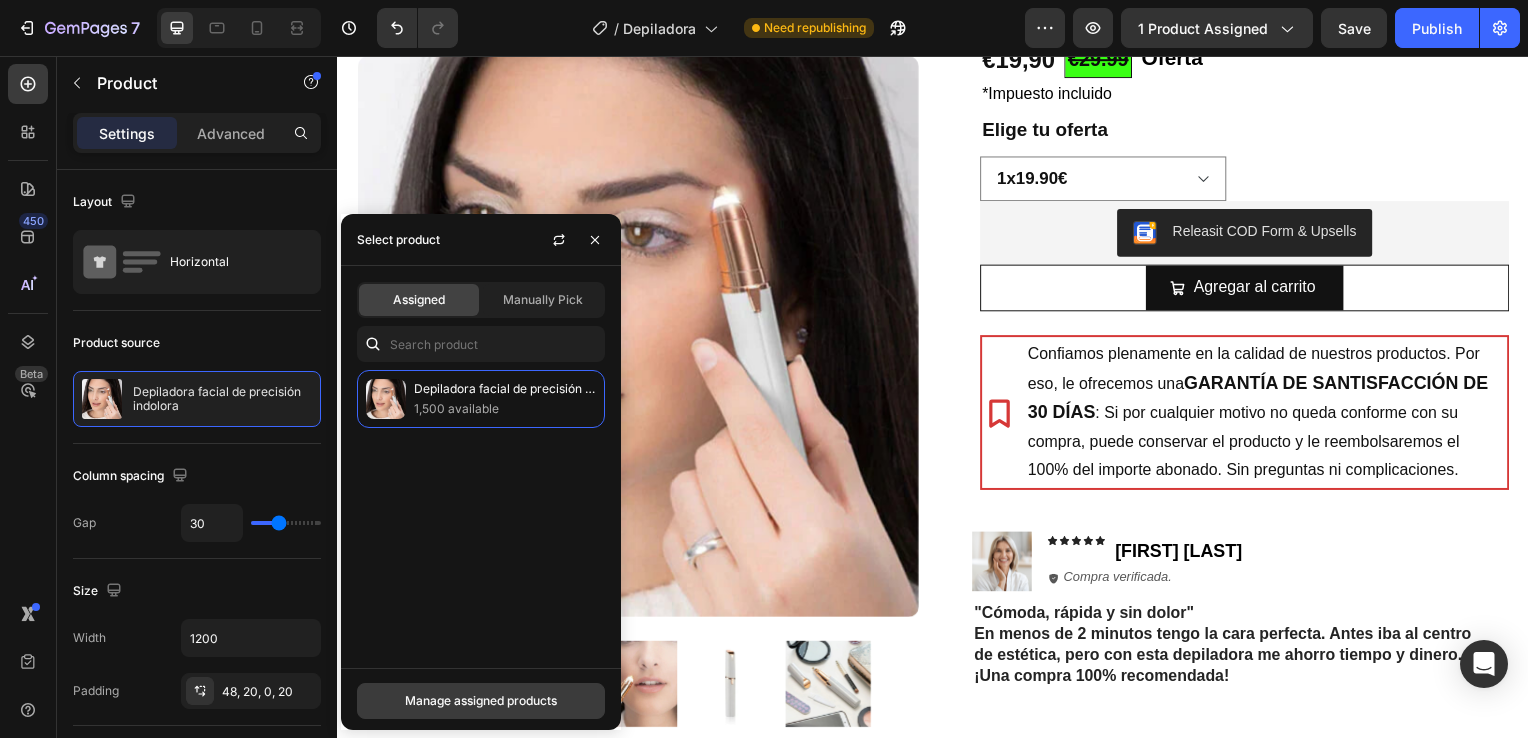 click on "Manage assigned products" at bounding box center [481, 701] 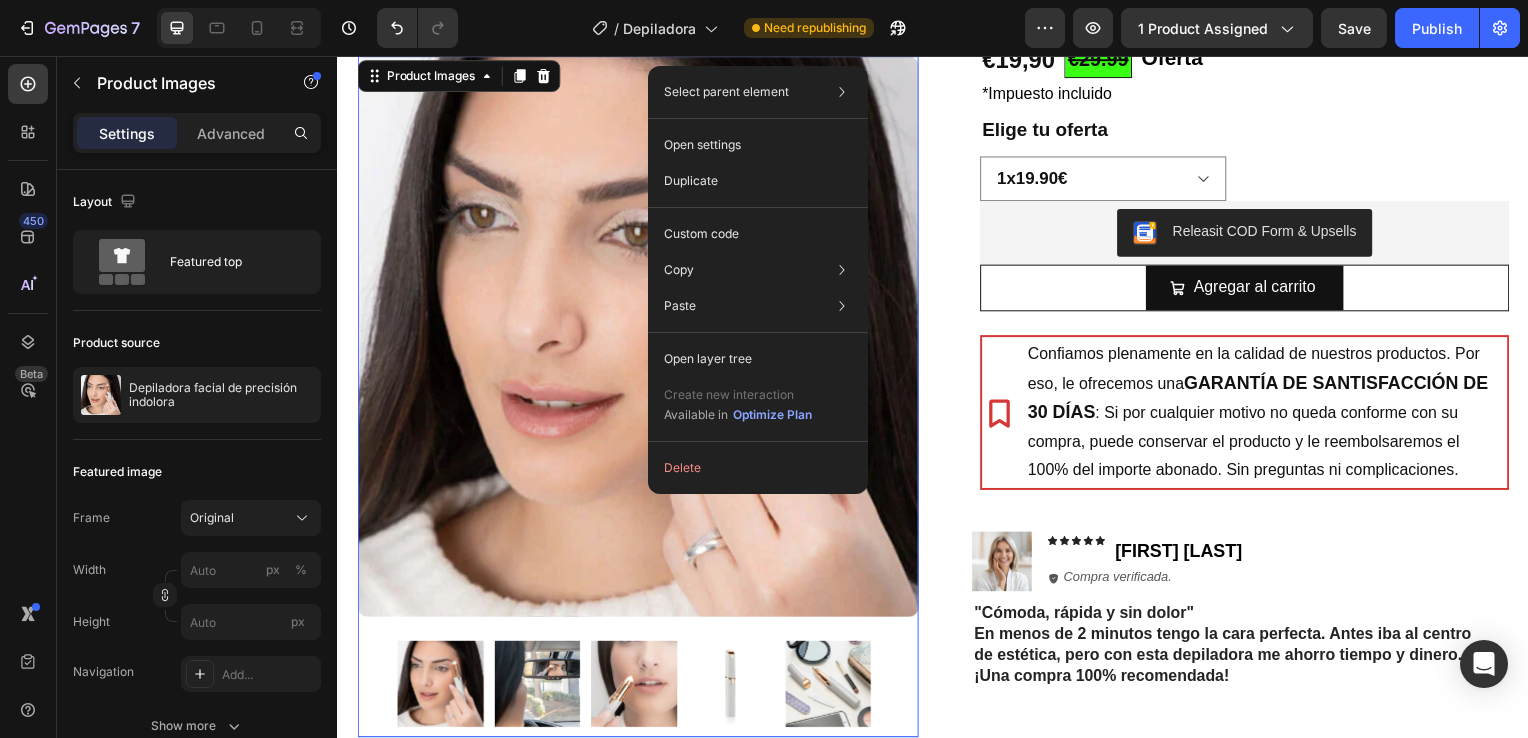 click at bounding box center [639, 339] 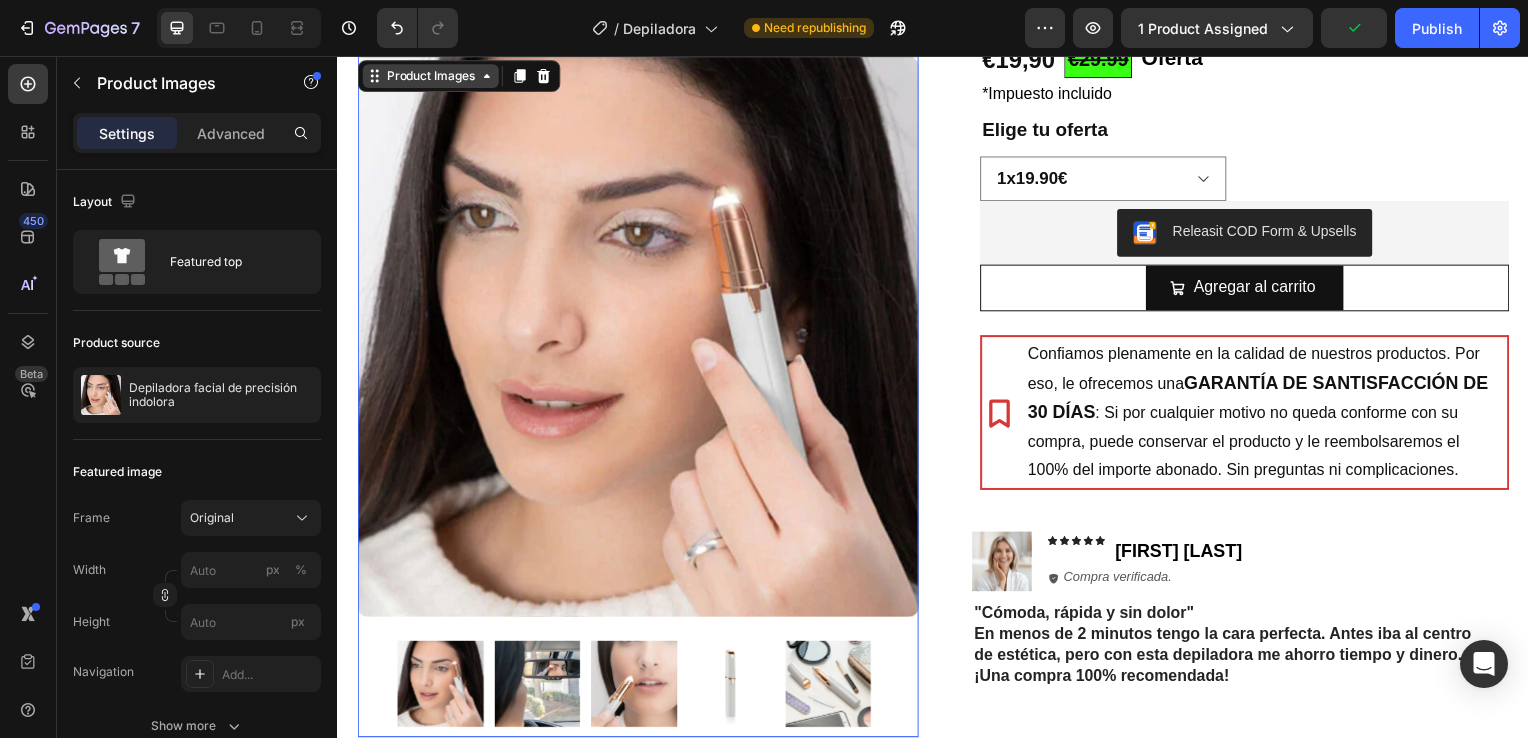 click 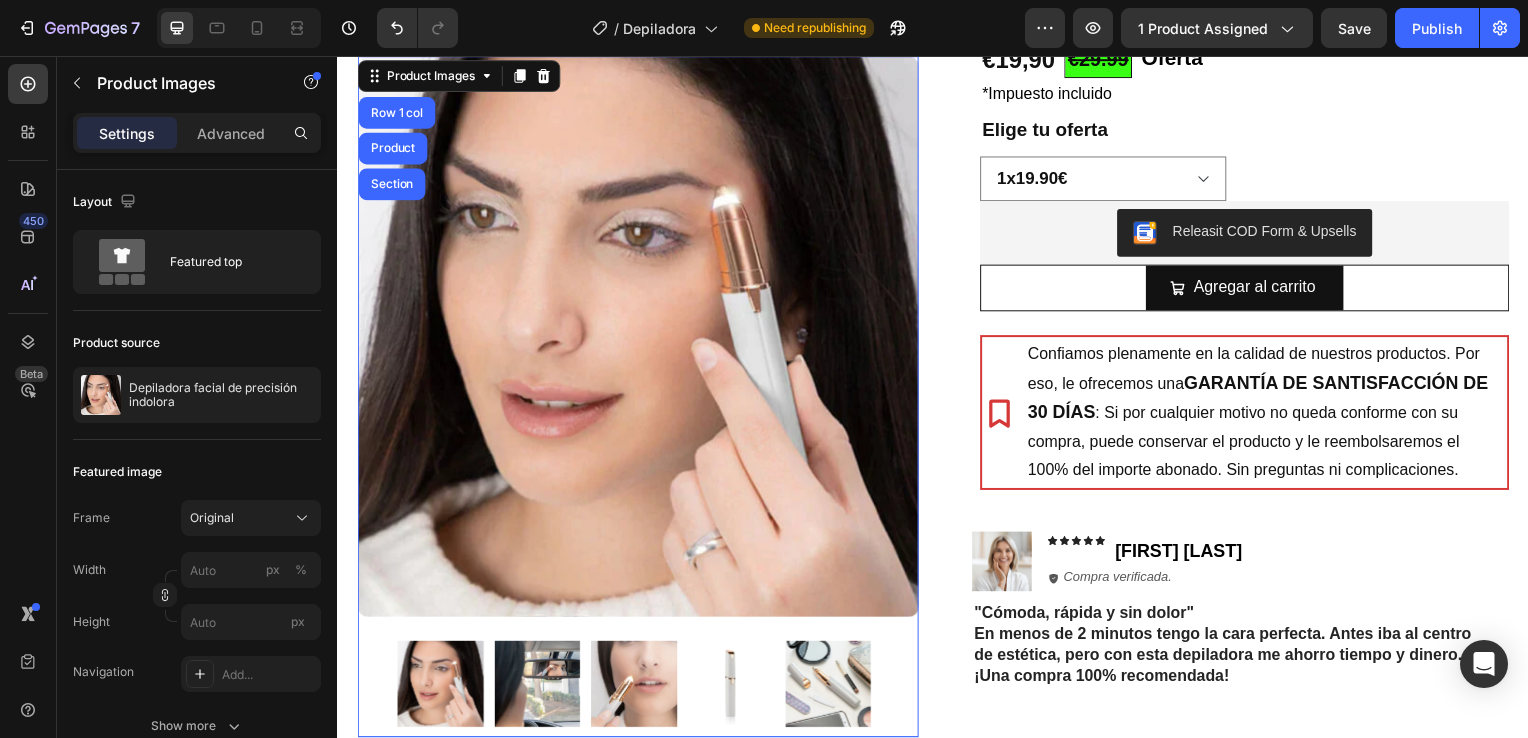 click at bounding box center (639, 339) 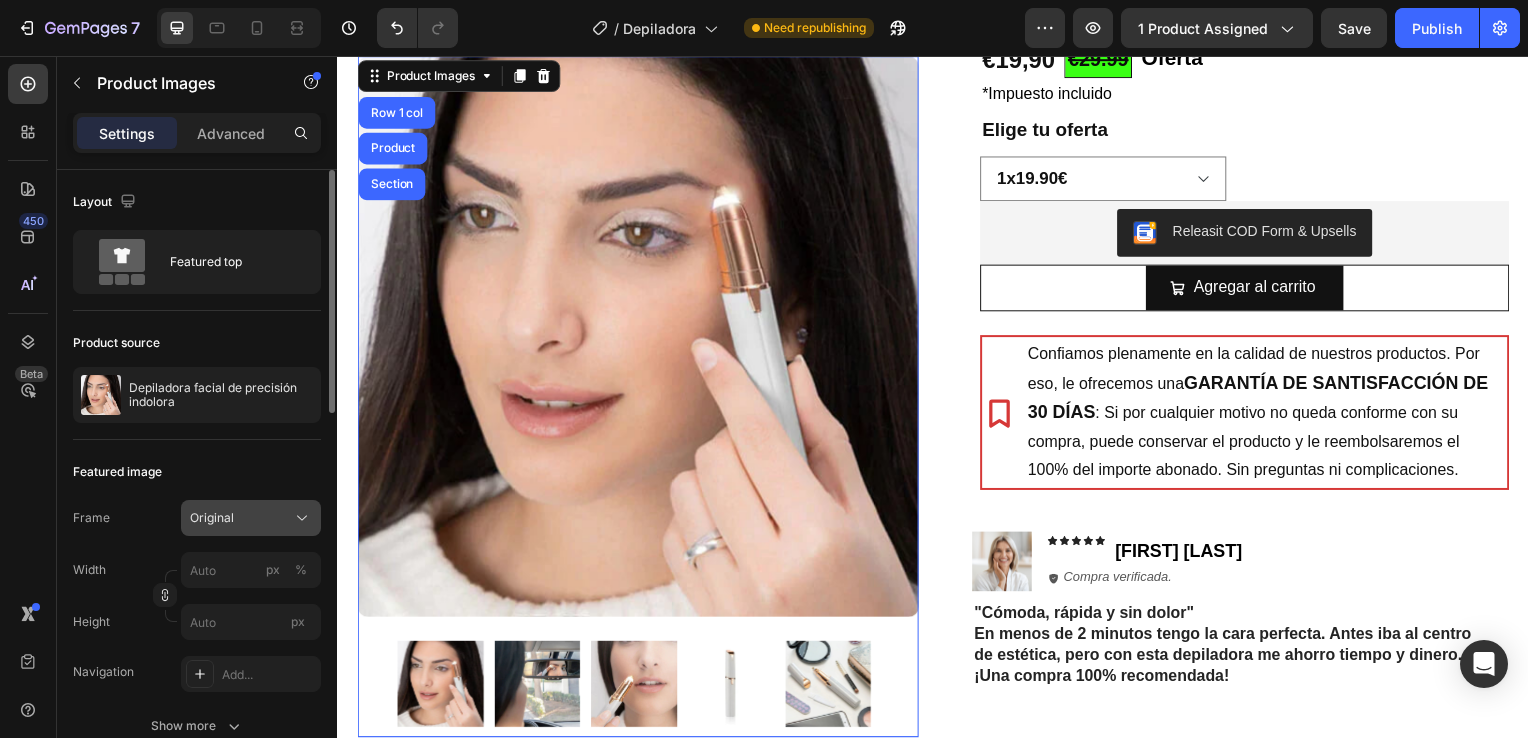 click on "Original" 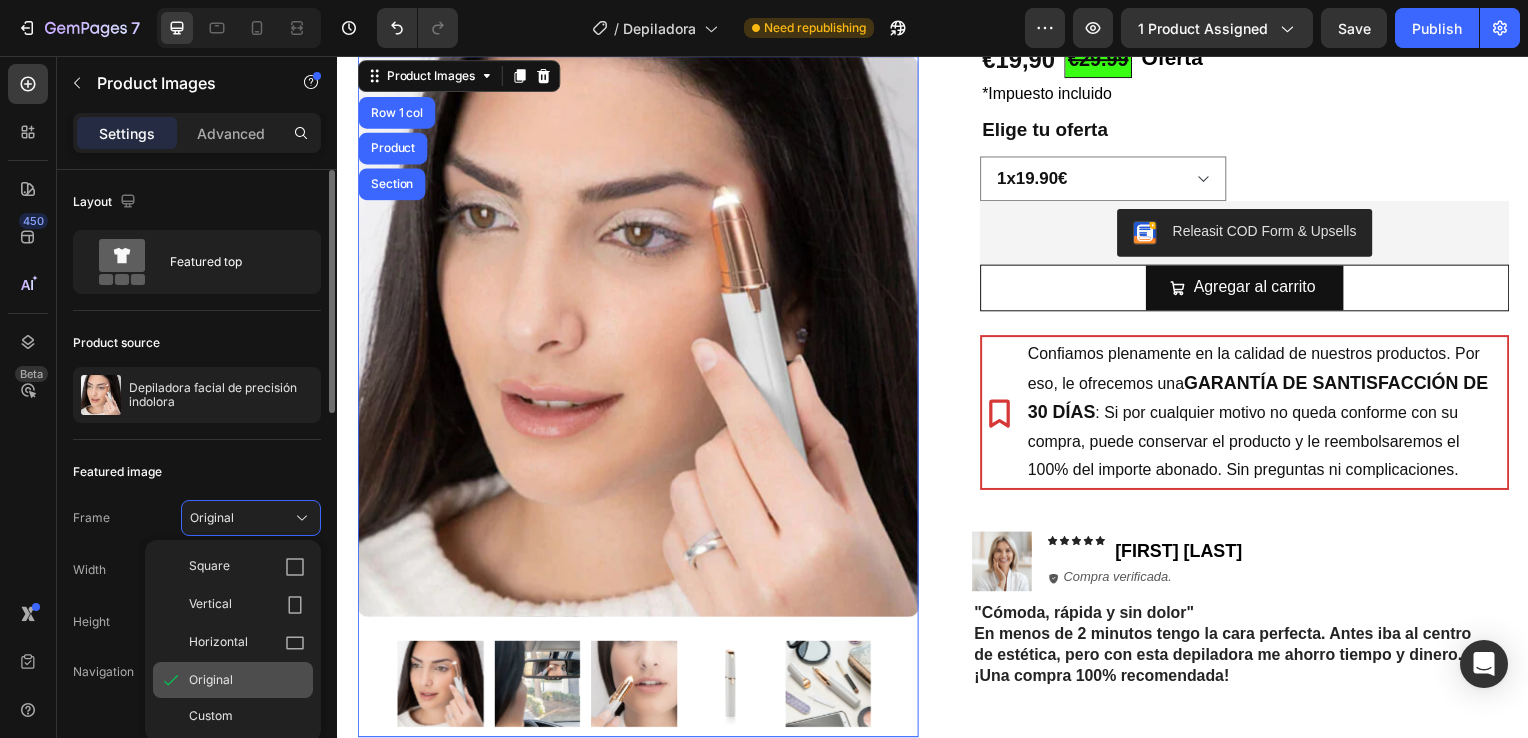 click on "Original" at bounding box center (211, 680) 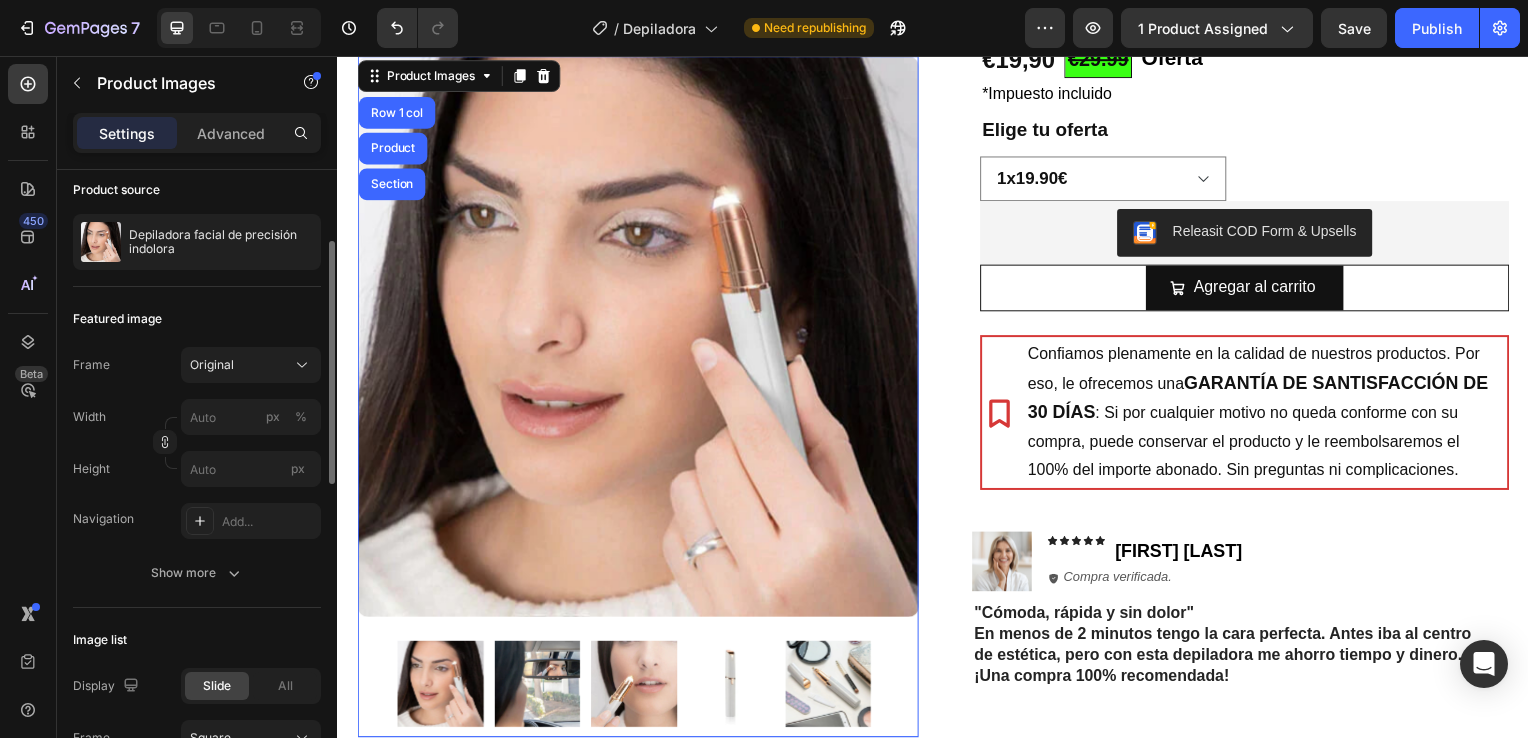 scroll, scrollTop: 163, scrollLeft: 0, axis: vertical 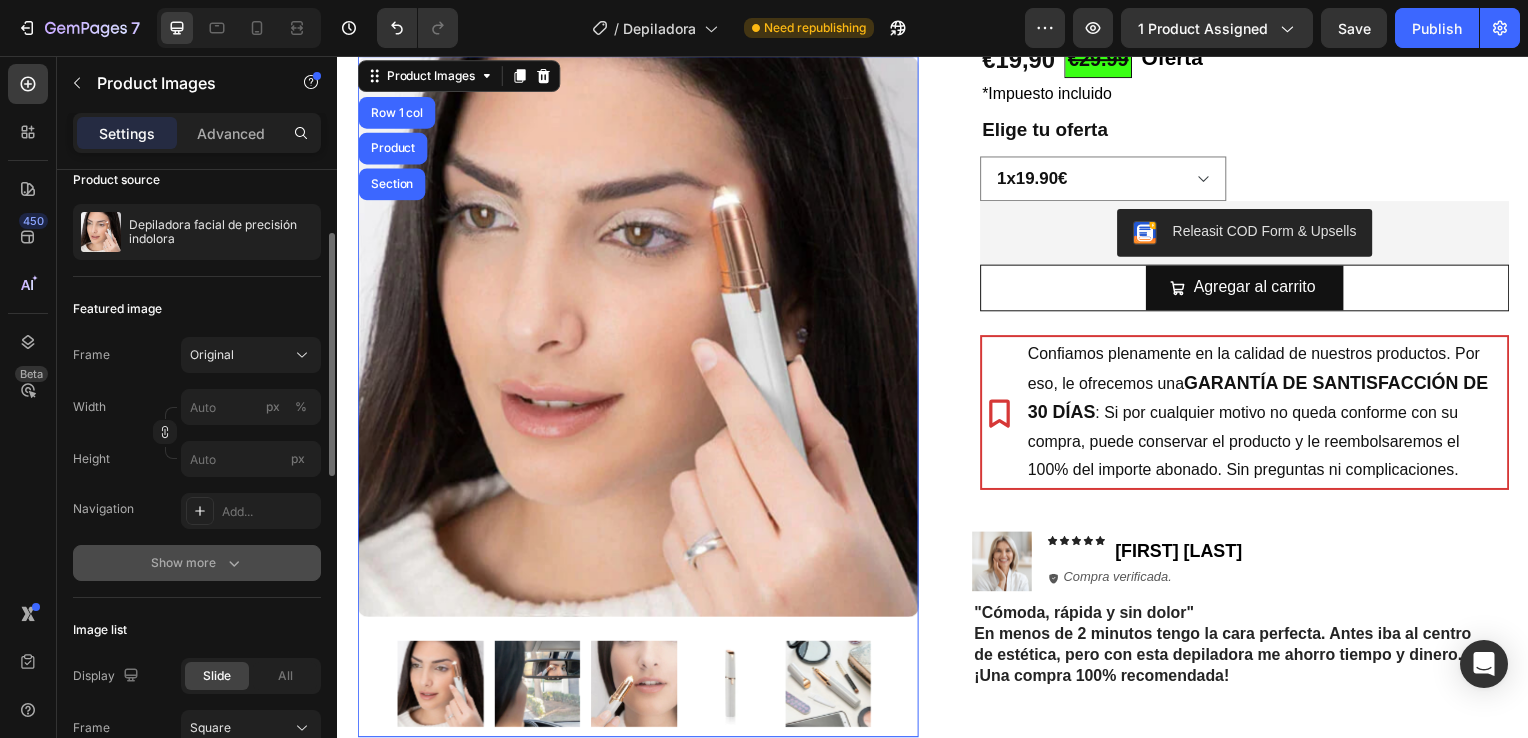 click on "Show more" at bounding box center (197, 563) 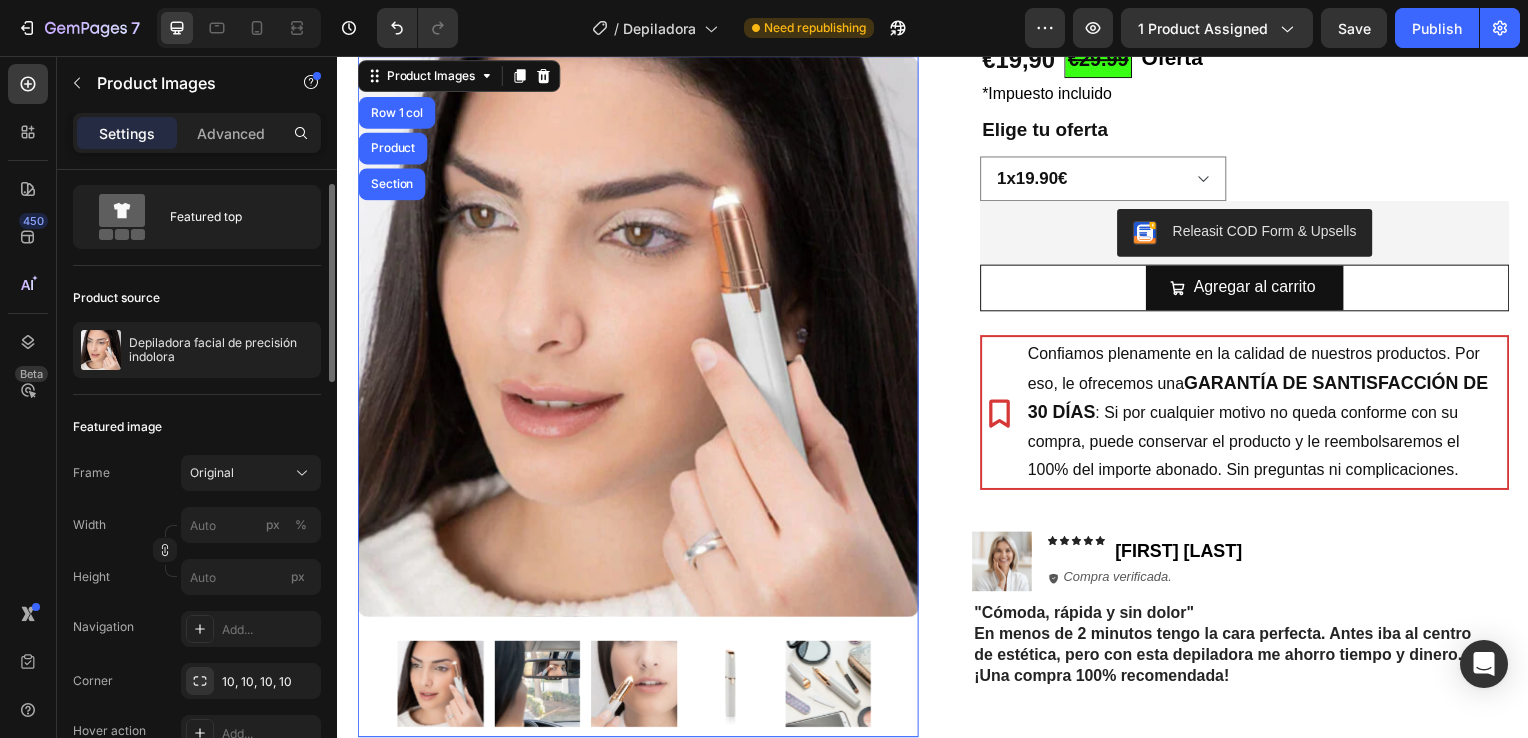 scroll, scrollTop: 0, scrollLeft: 0, axis: both 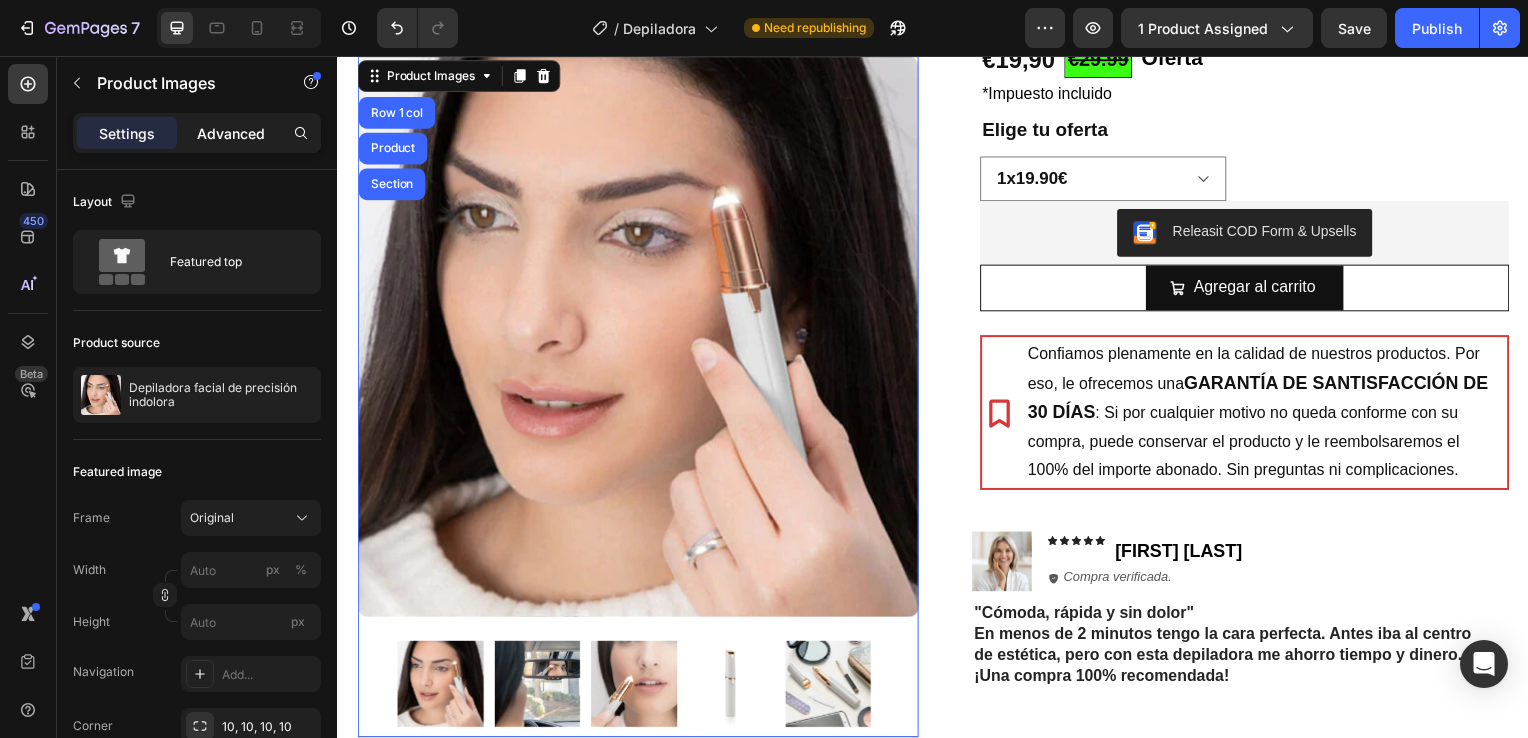 click on "Advanced" at bounding box center (231, 133) 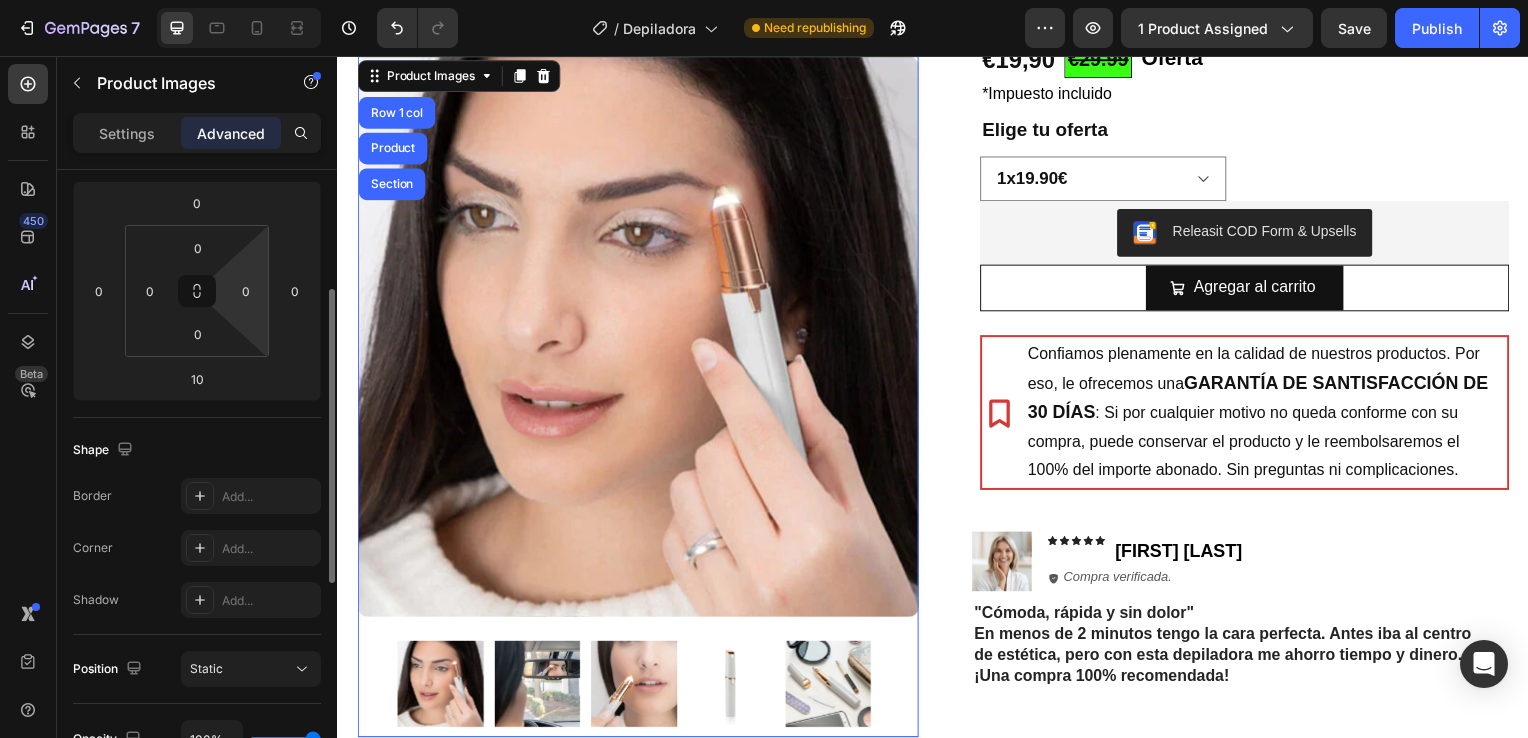 scroll, scrollTop: 261, scrollLeft: 0, axis: vertical 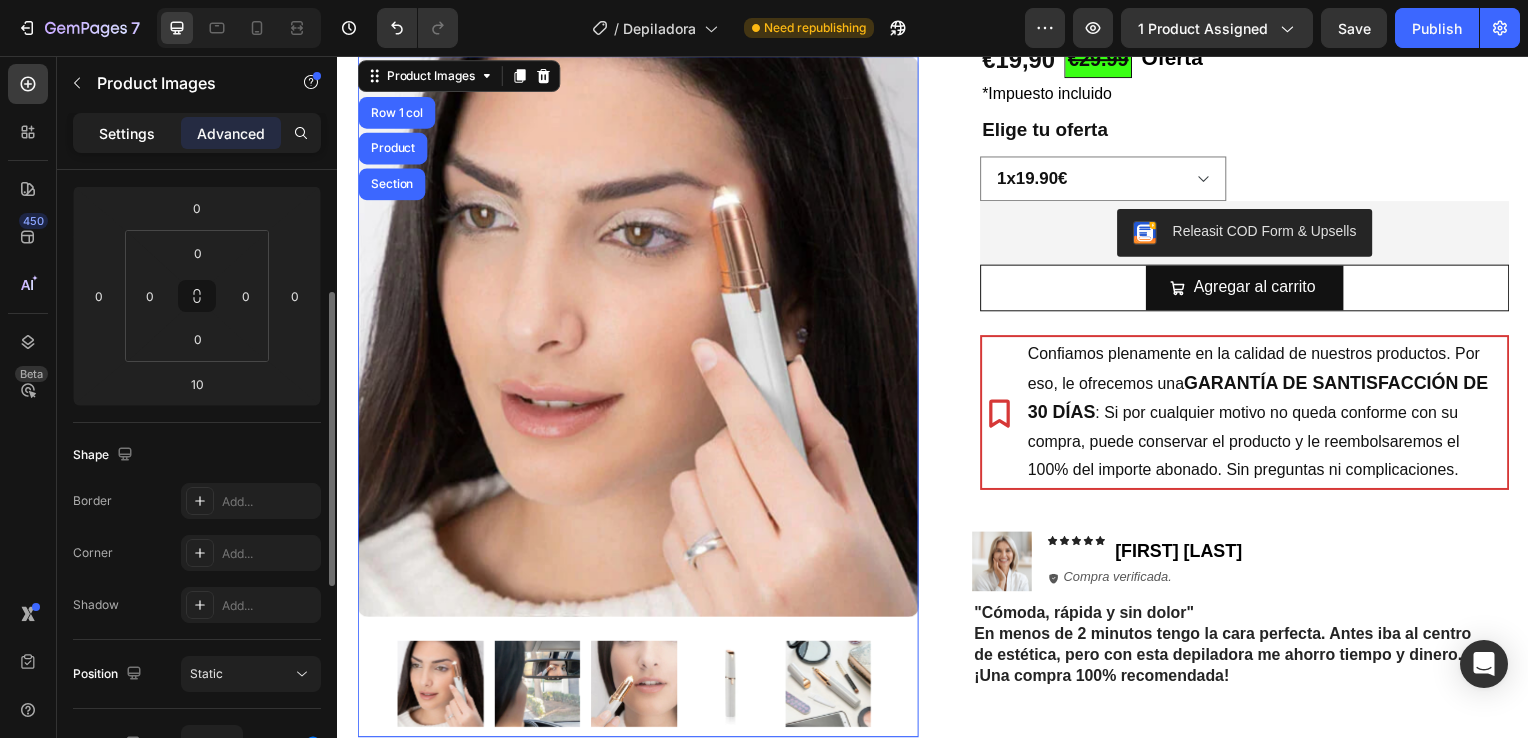 click on "Settings" at bounding box center [127, 133] 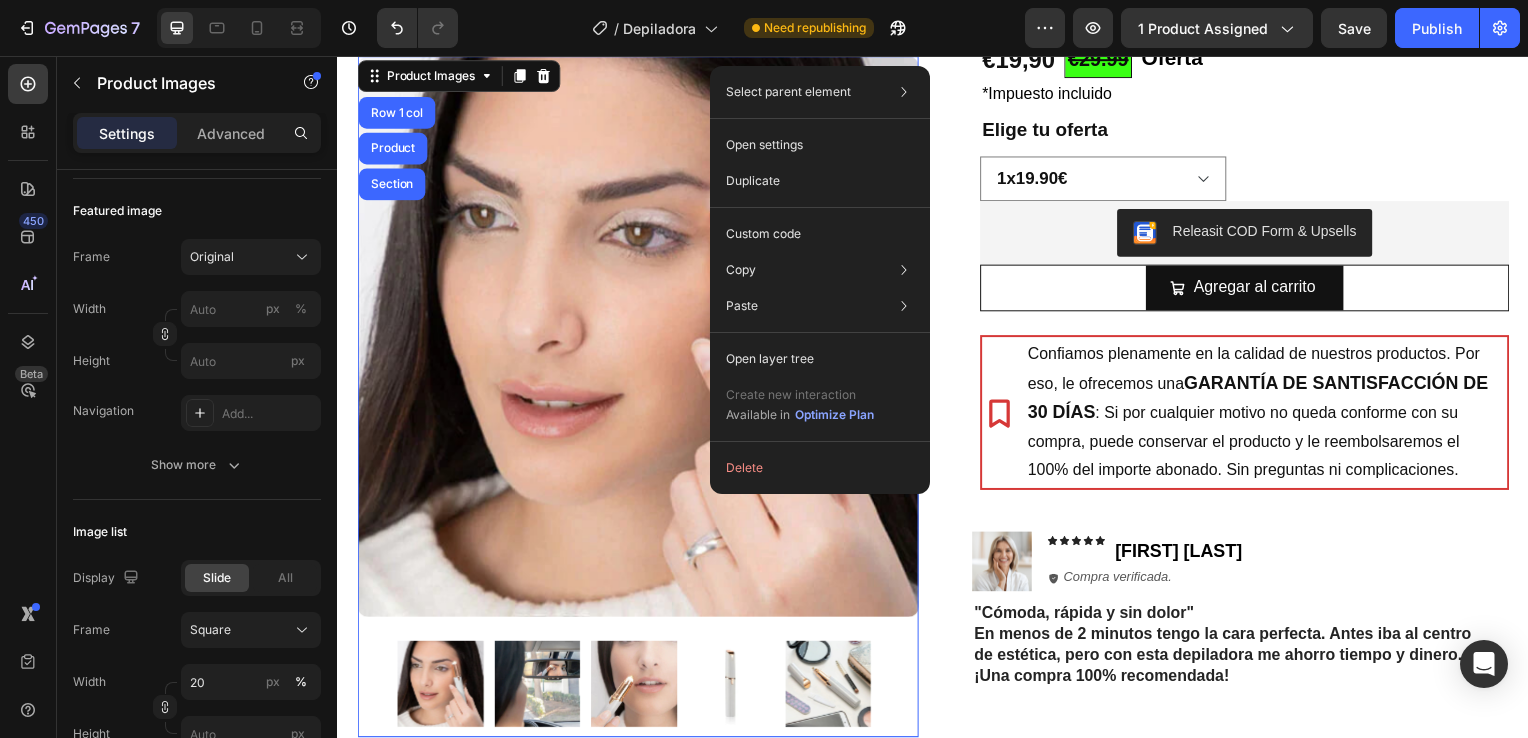 click at bounding box center (639, 339) 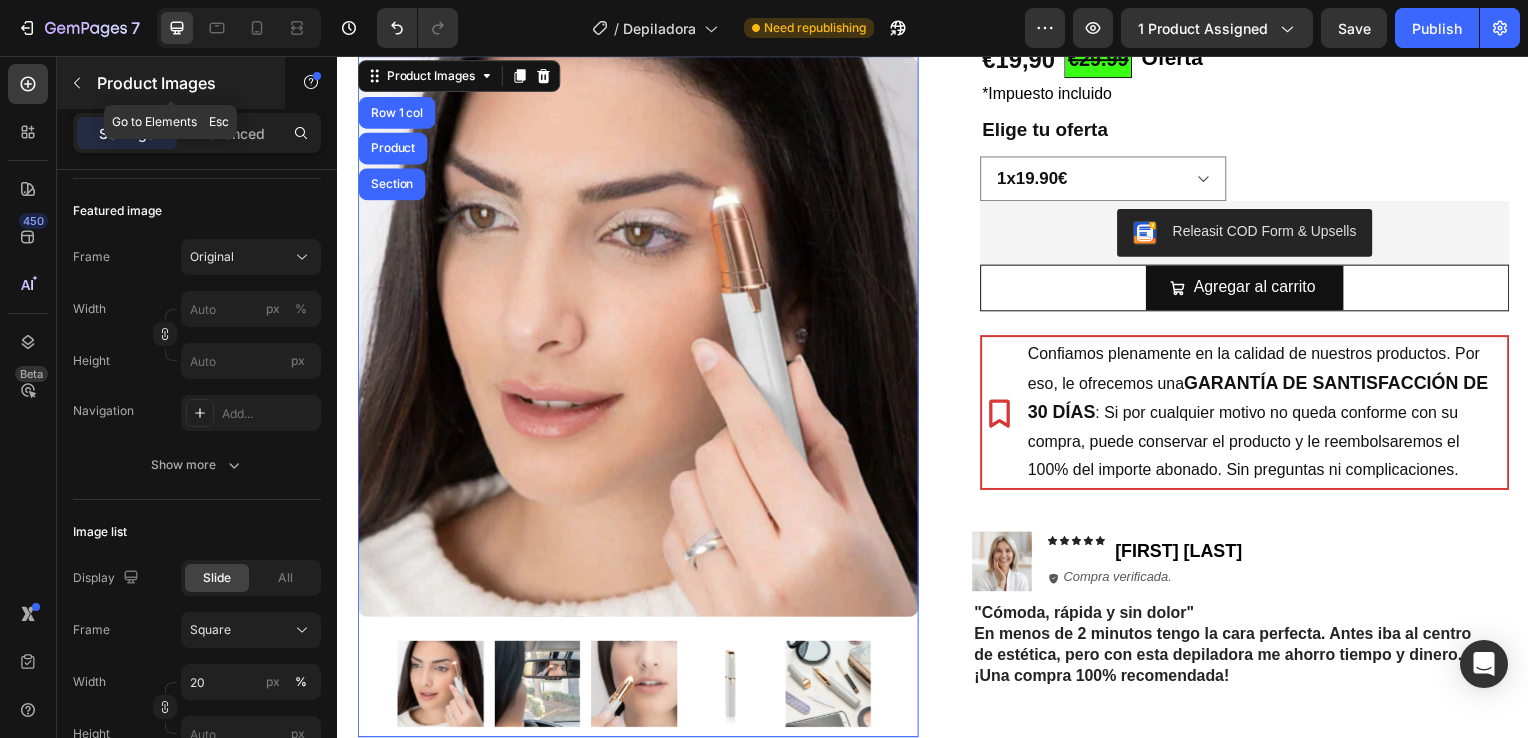 click 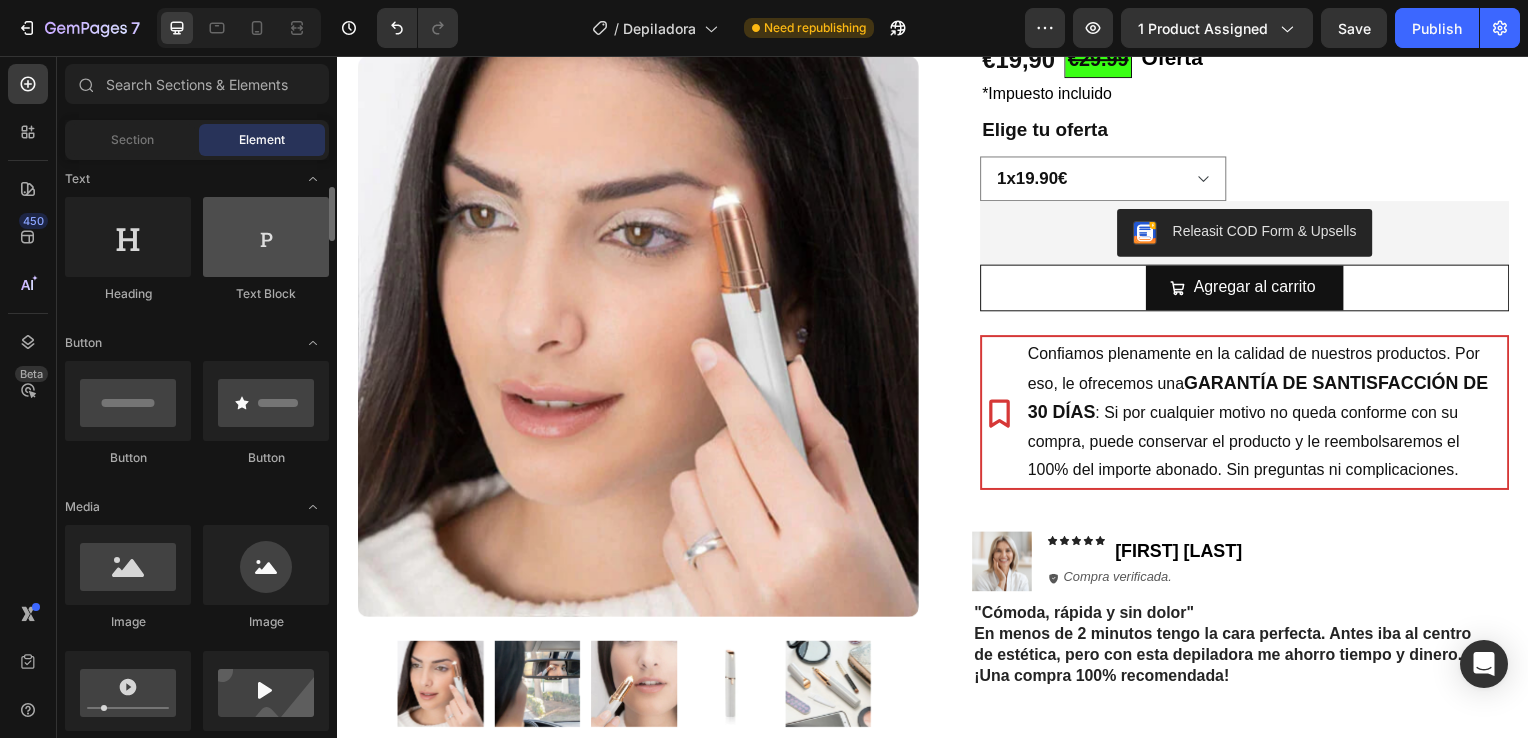 scroll, scrollTop: 298, scrollLeft: 0, axis: vertical 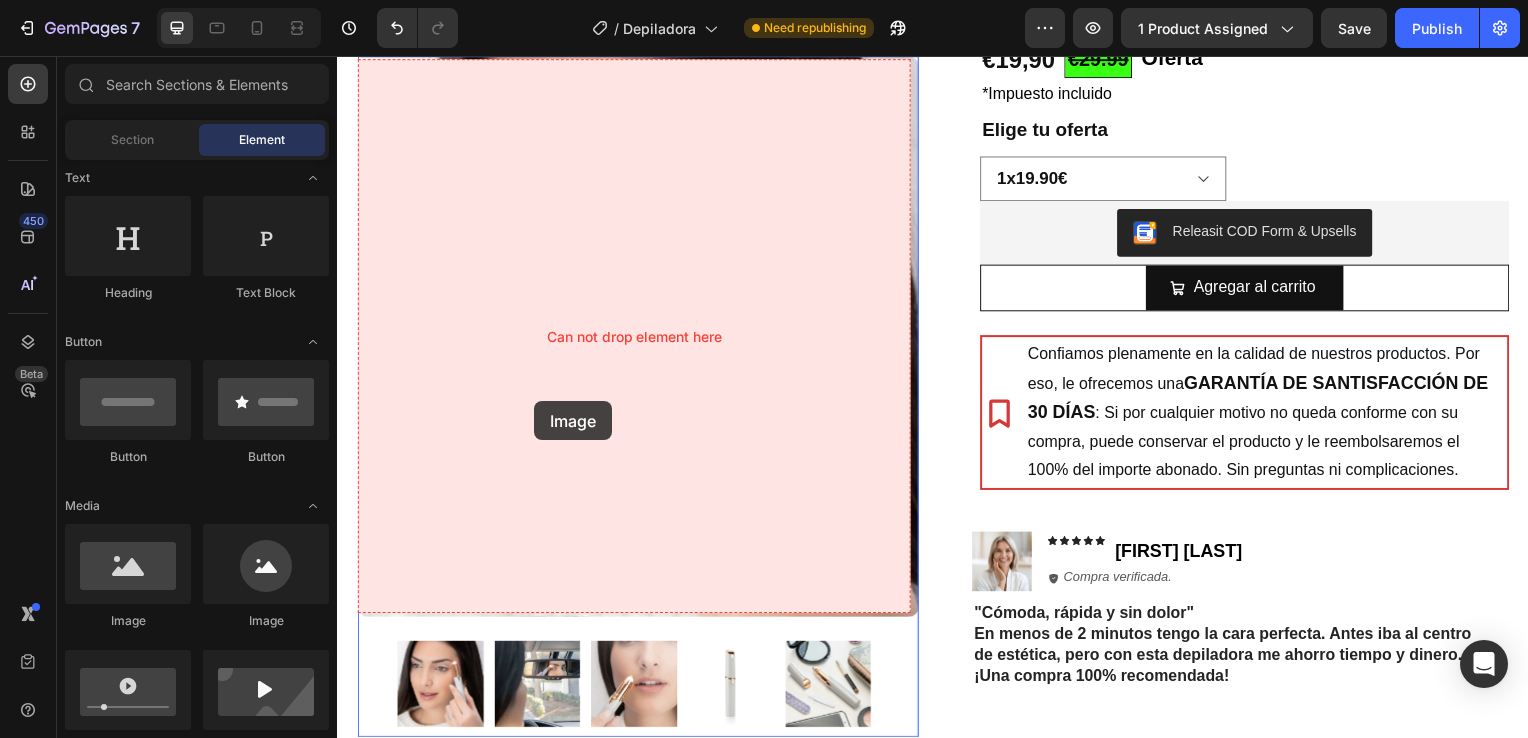 drag, startPoint x: 617, startPoint y: 610, endPoint x: 535, endPoint y: 404, distance: 221.72055 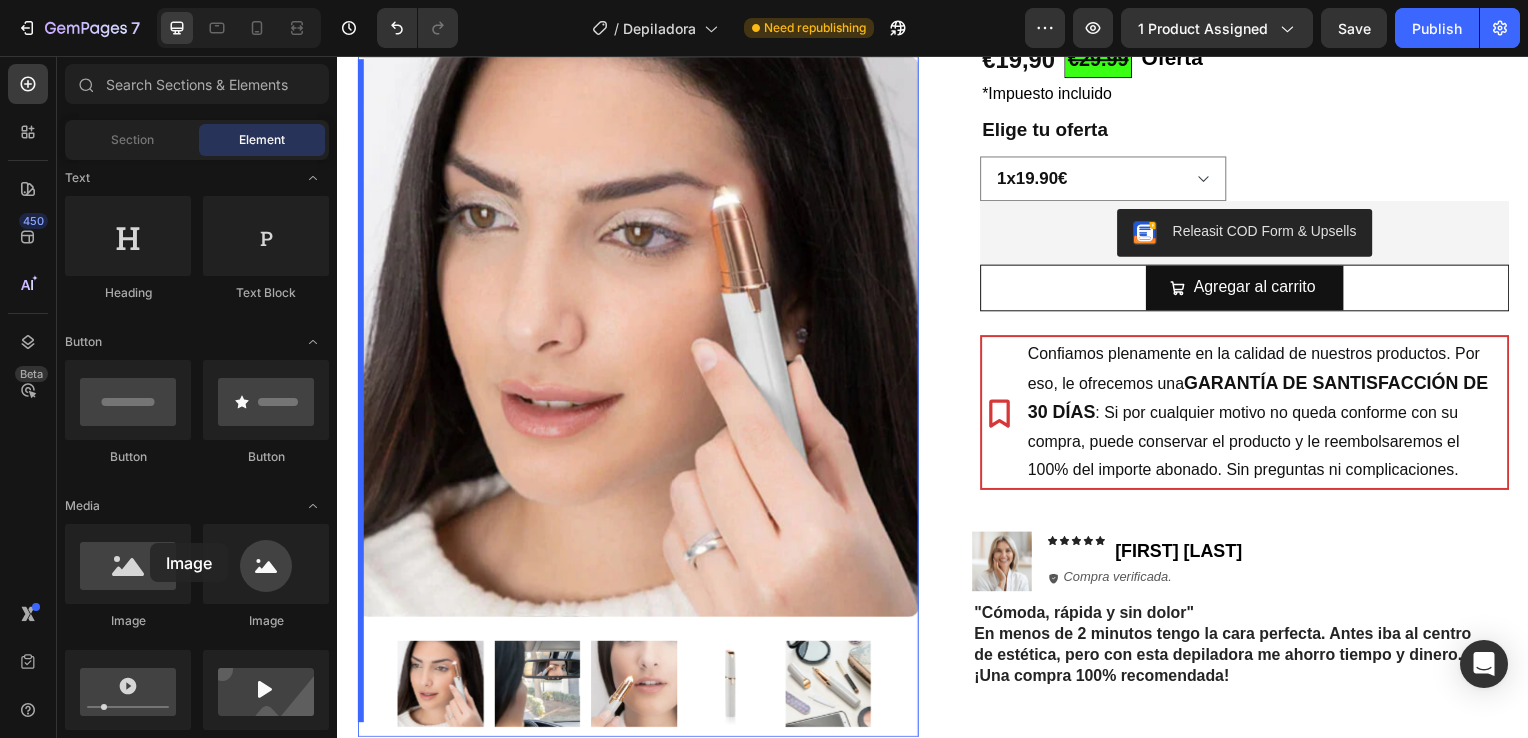 drag, startPoint x: 466, startPoint y: 618, endPoint x: 501, endPoint y: 369, distance: 251.44781 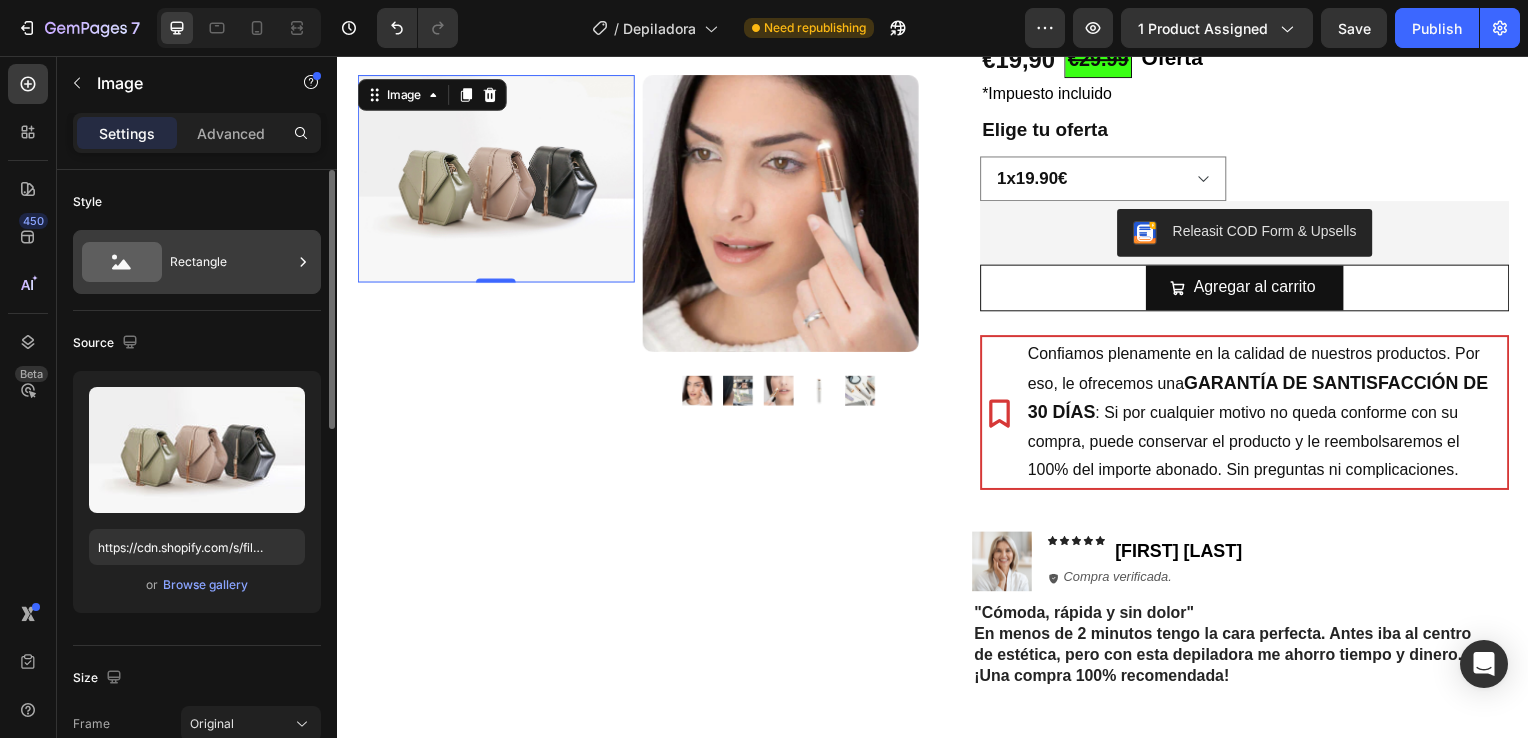 click on "Rectangle" at bounding box center (231, 262) 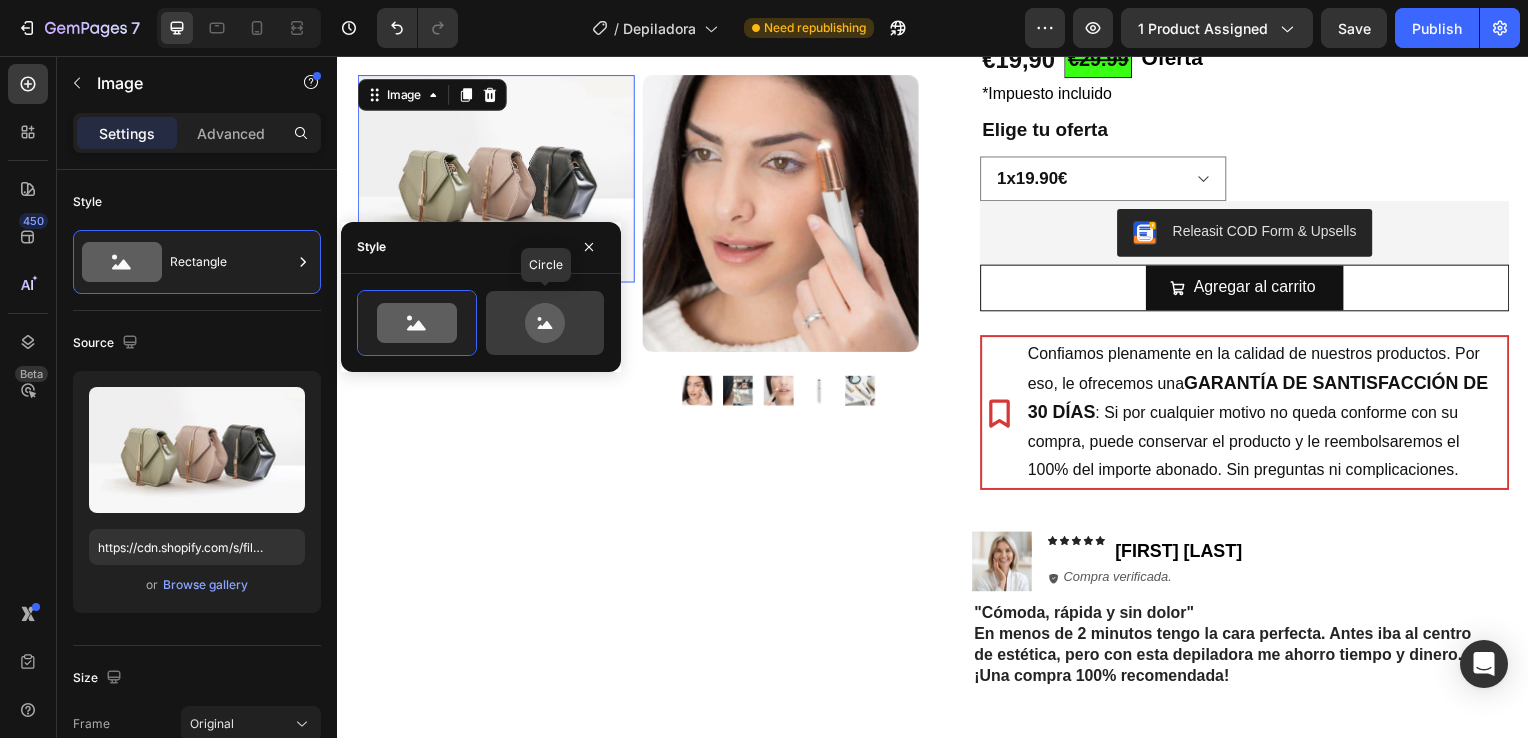 click 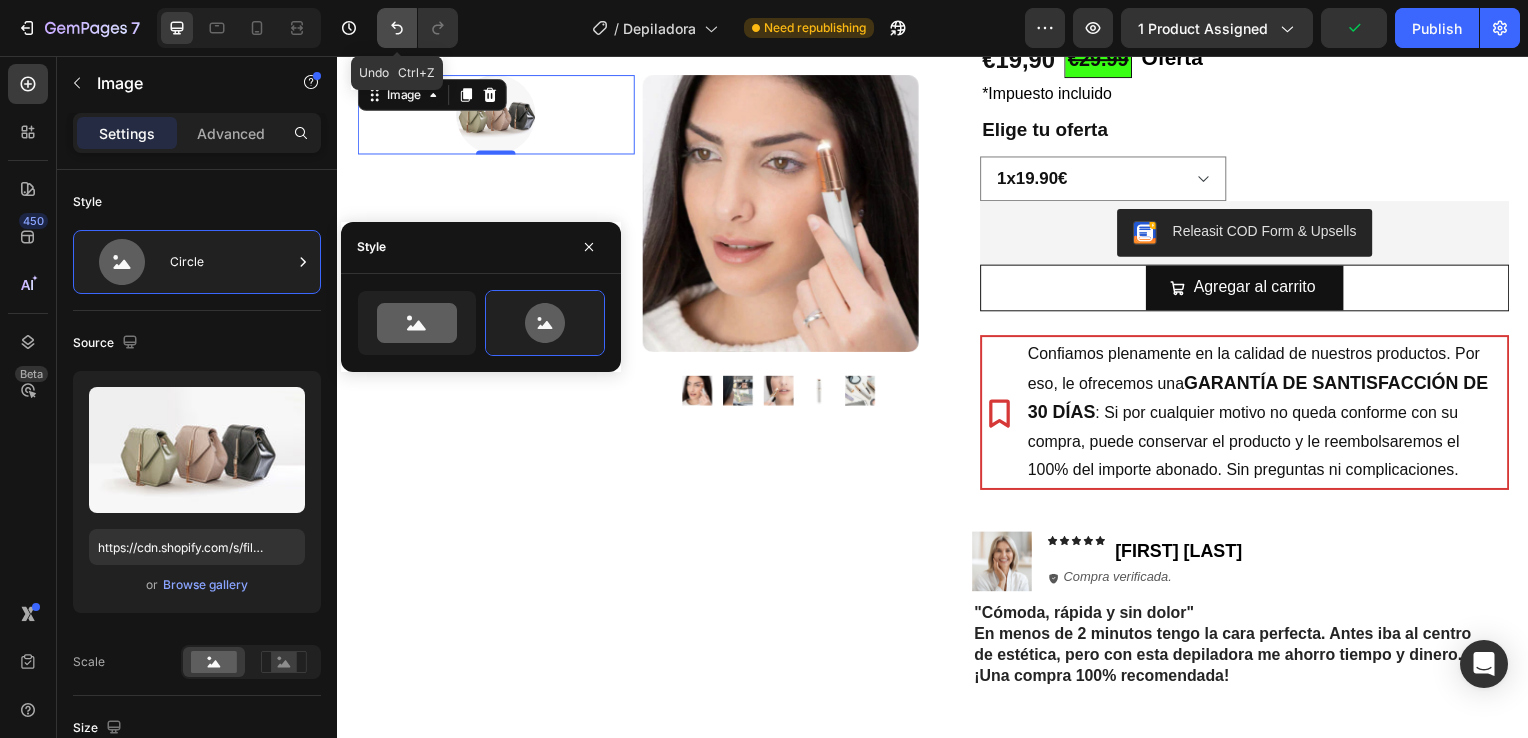 click 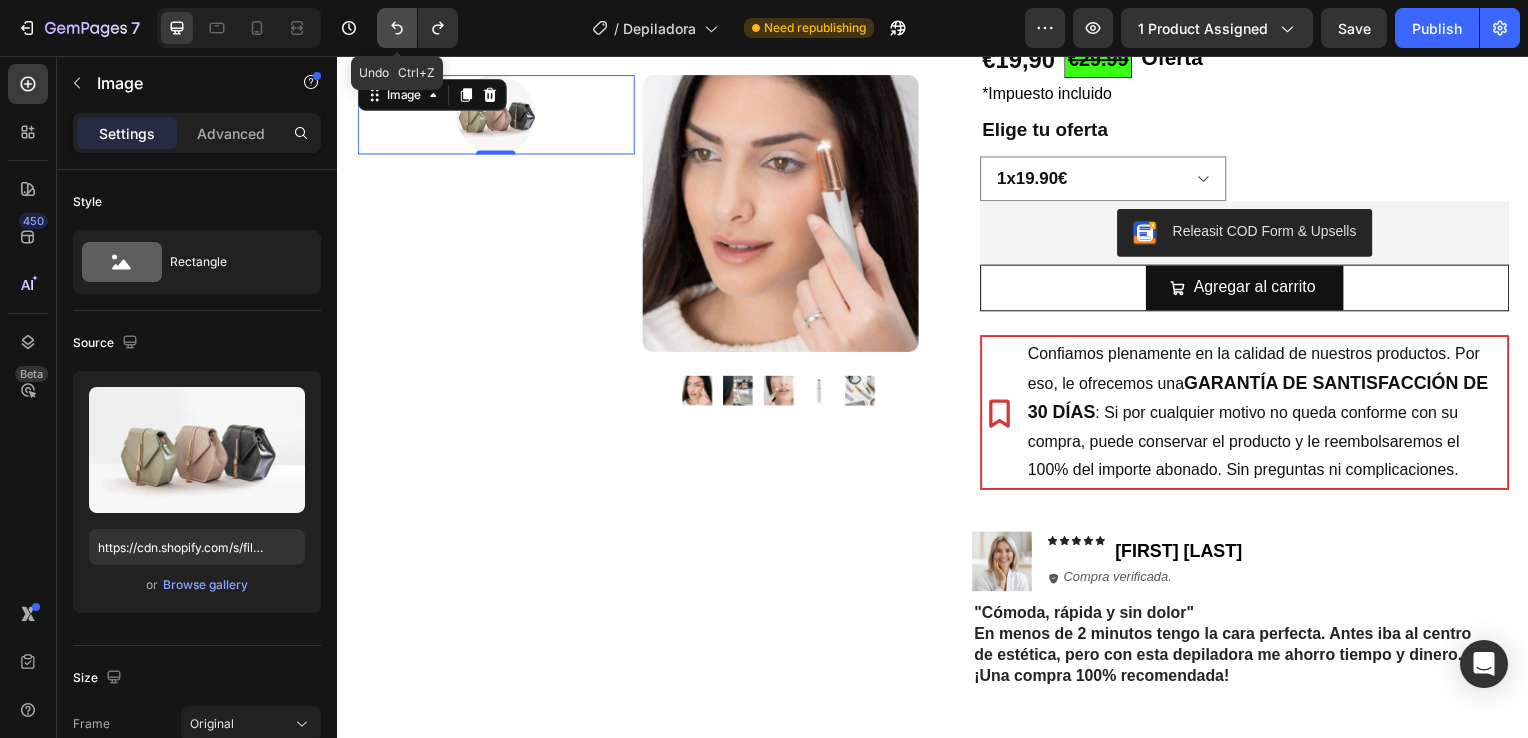 click 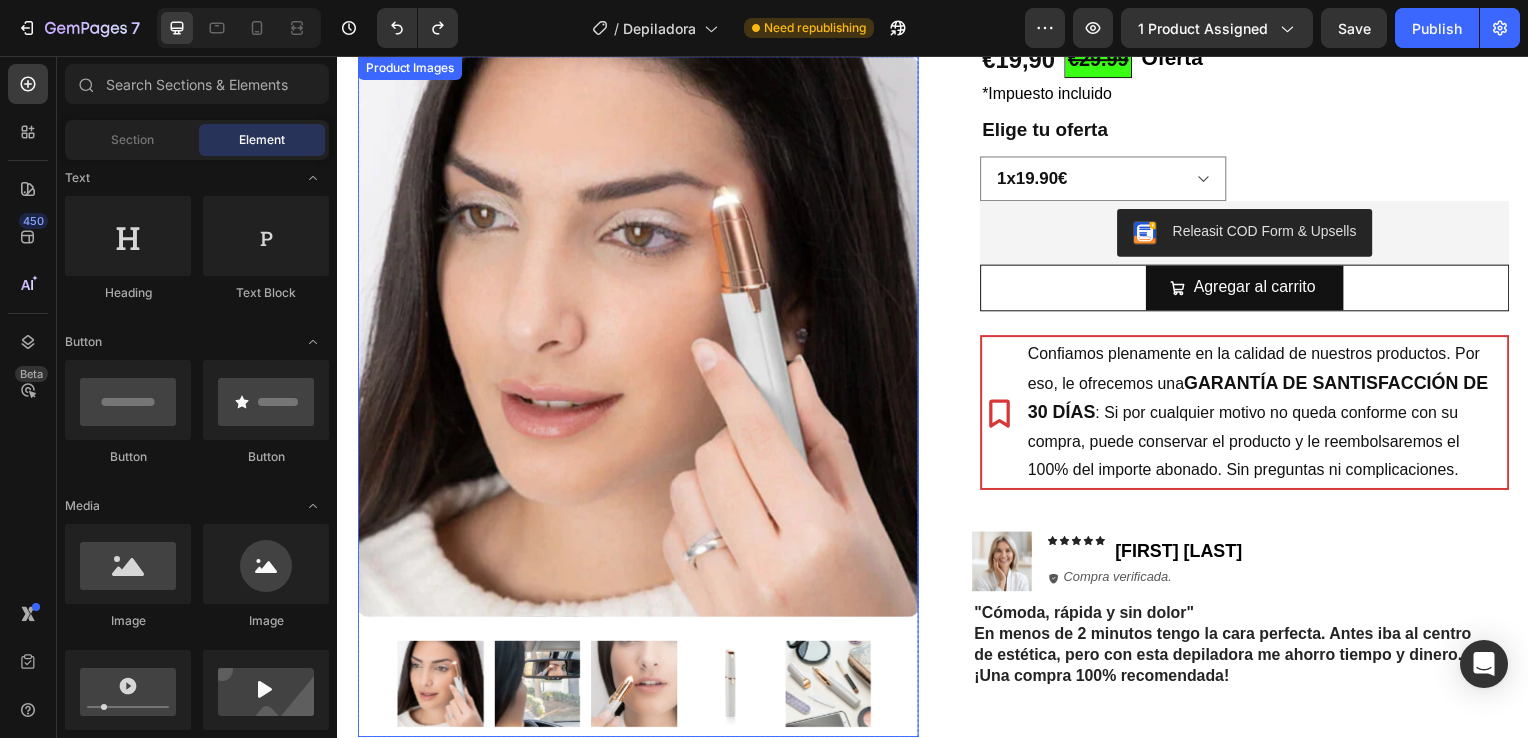 click at bounding box center (639, 339) 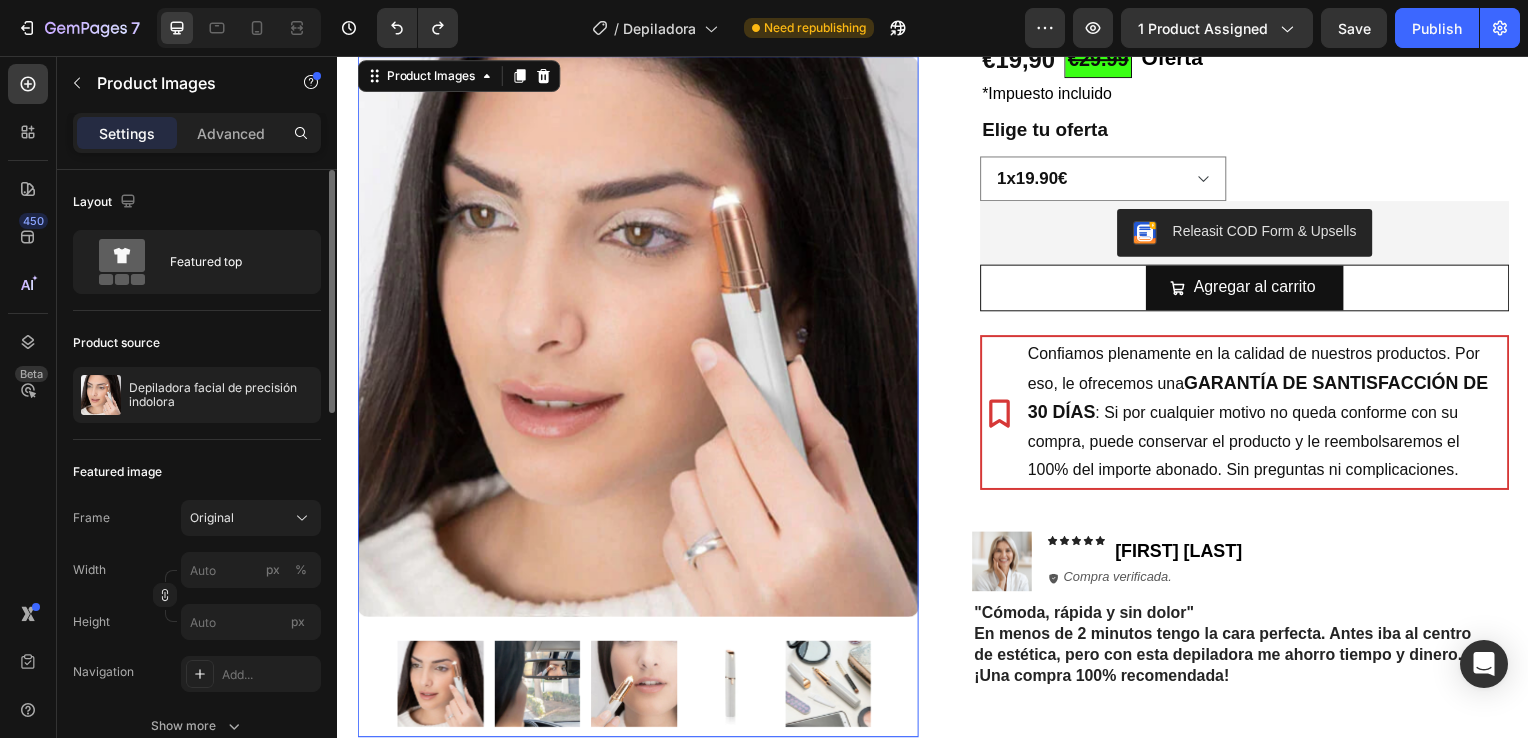 click on "Product source" at bounding box center [116, 343] 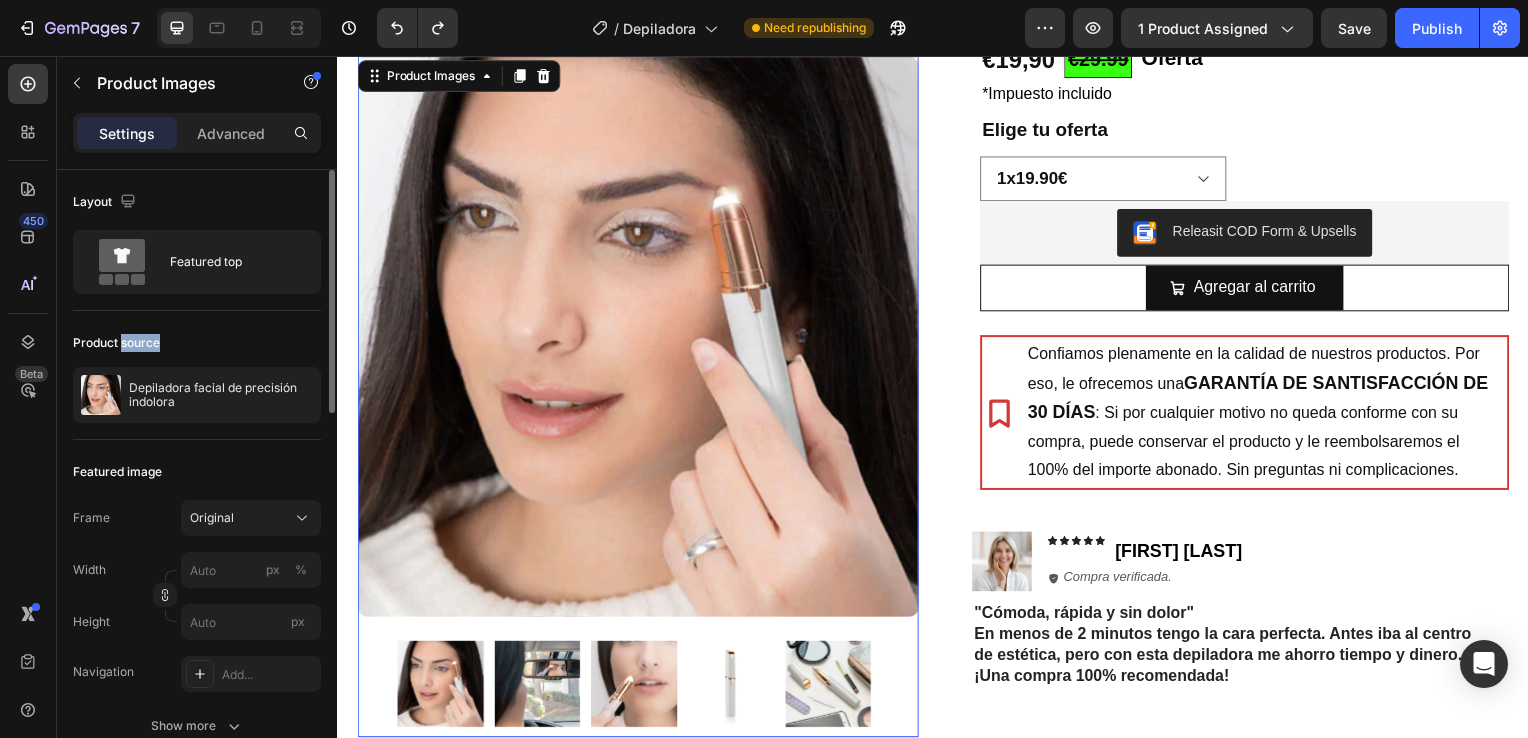click on "Product source" at bounding box center [116, 343] 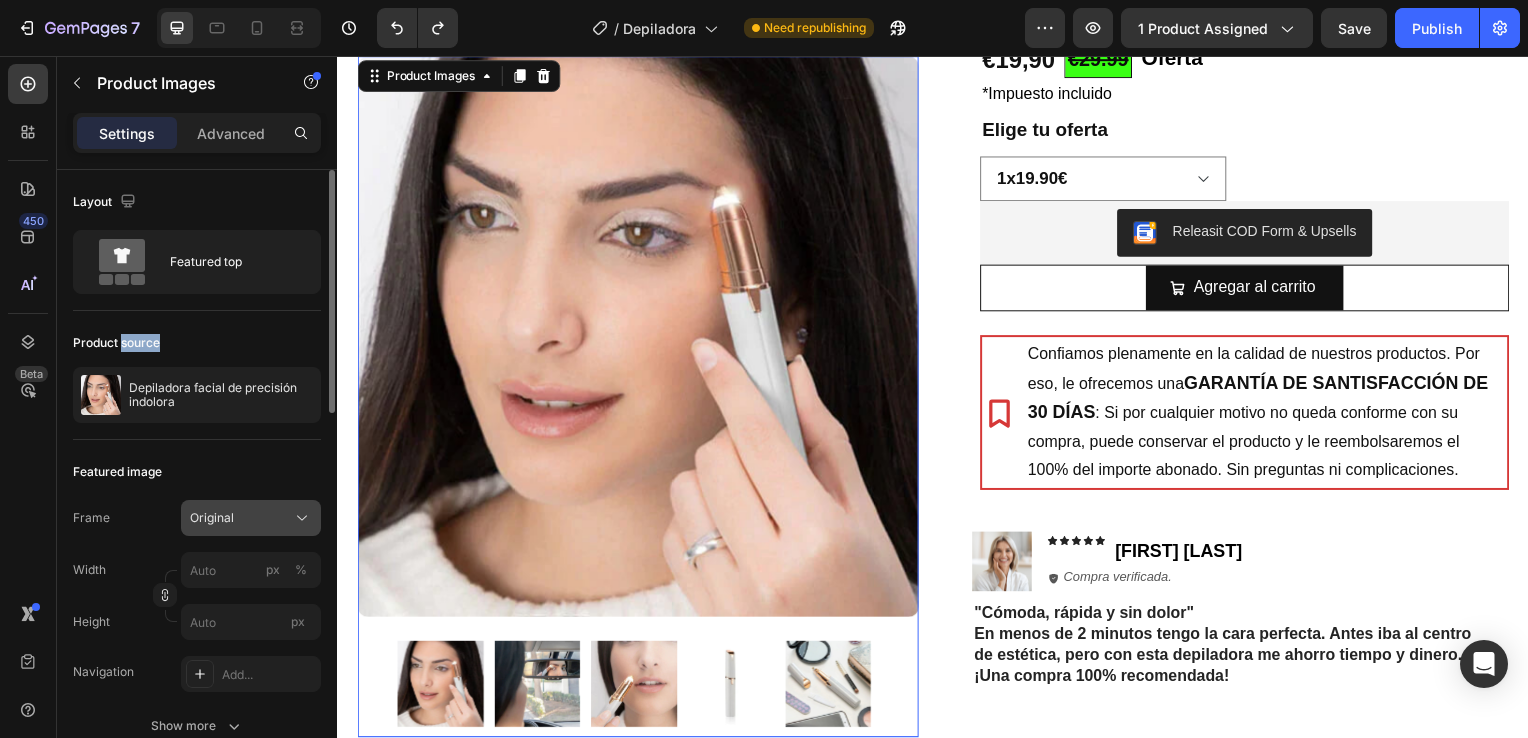 click on "Original" at bounding box center (251, 518) 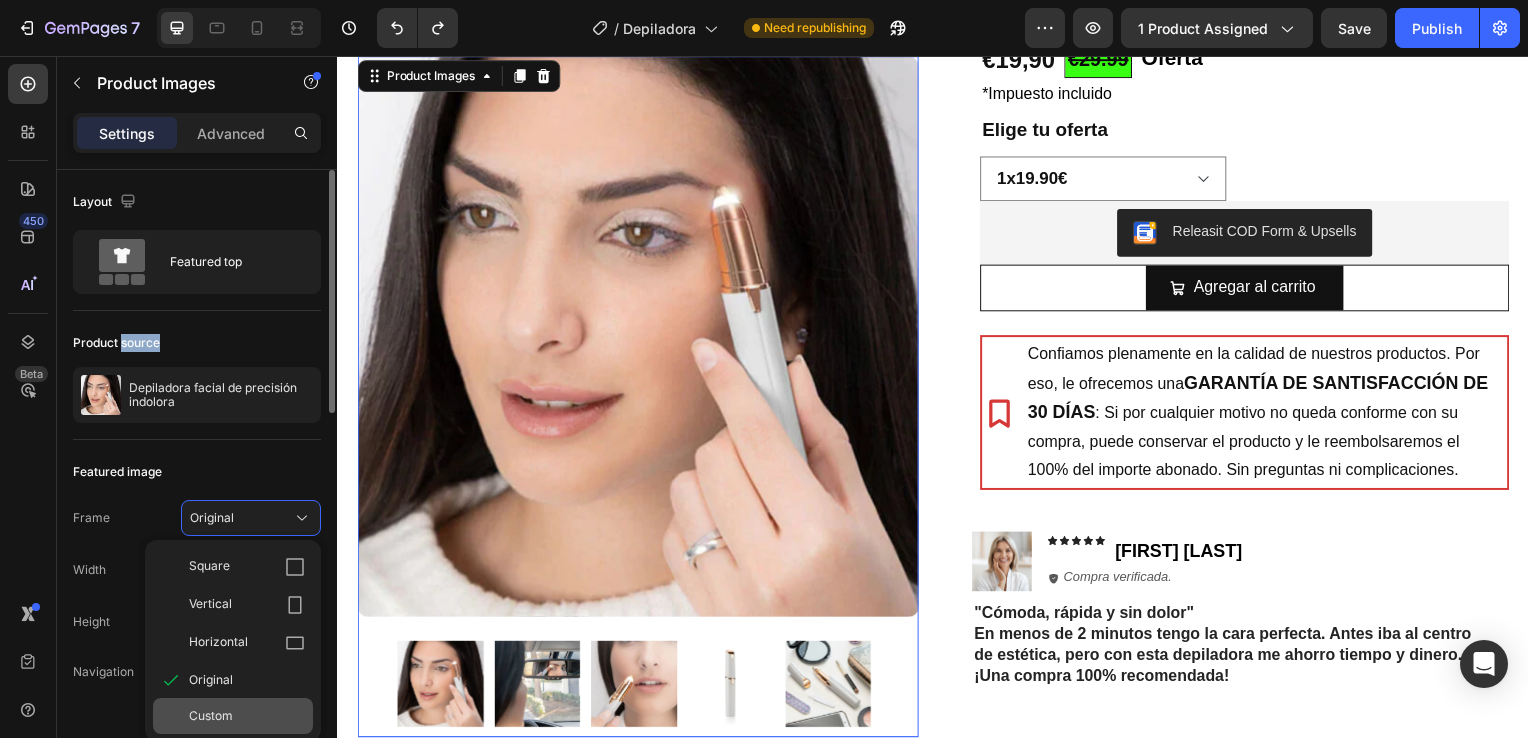 click on "Custom" at bounding box center [211, 716] 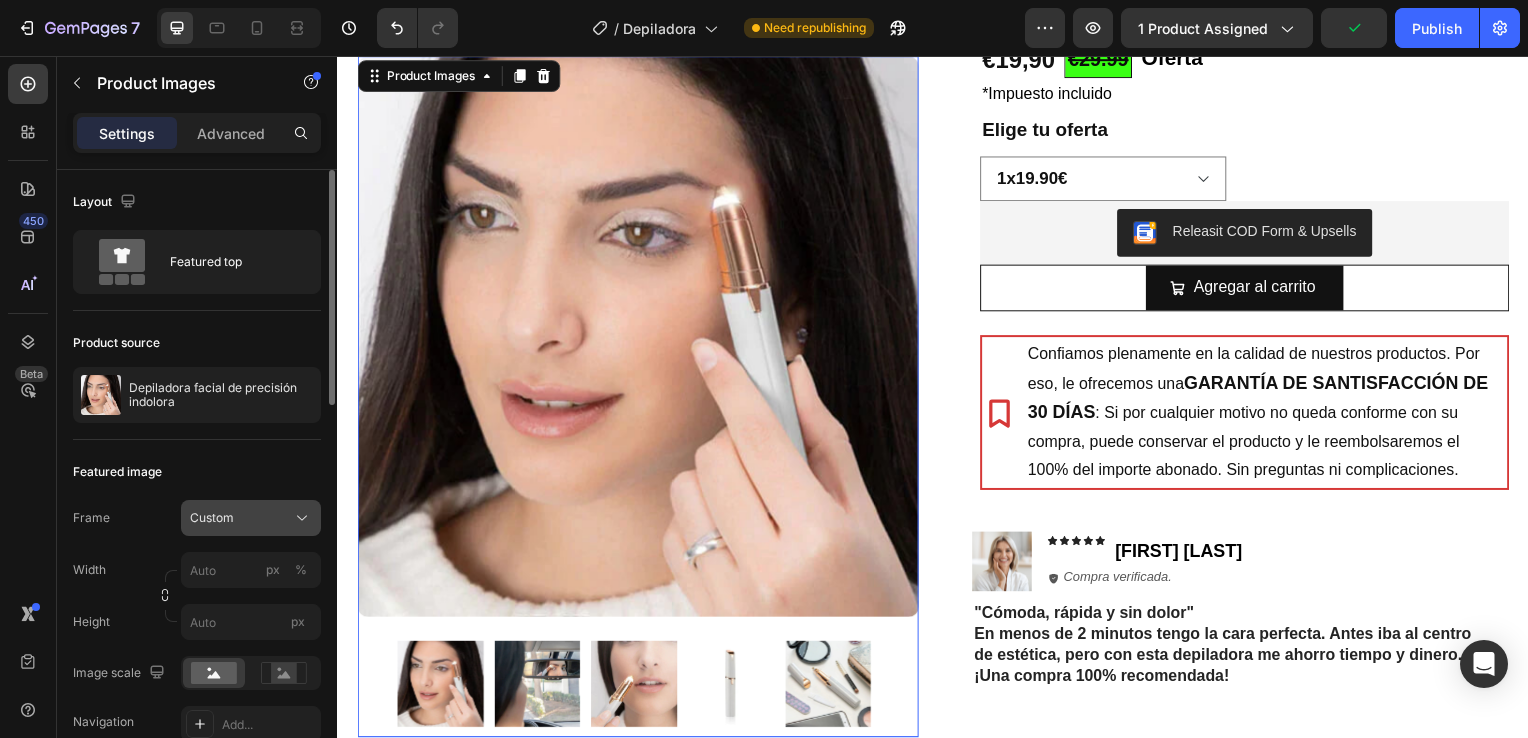 click on "Custom" 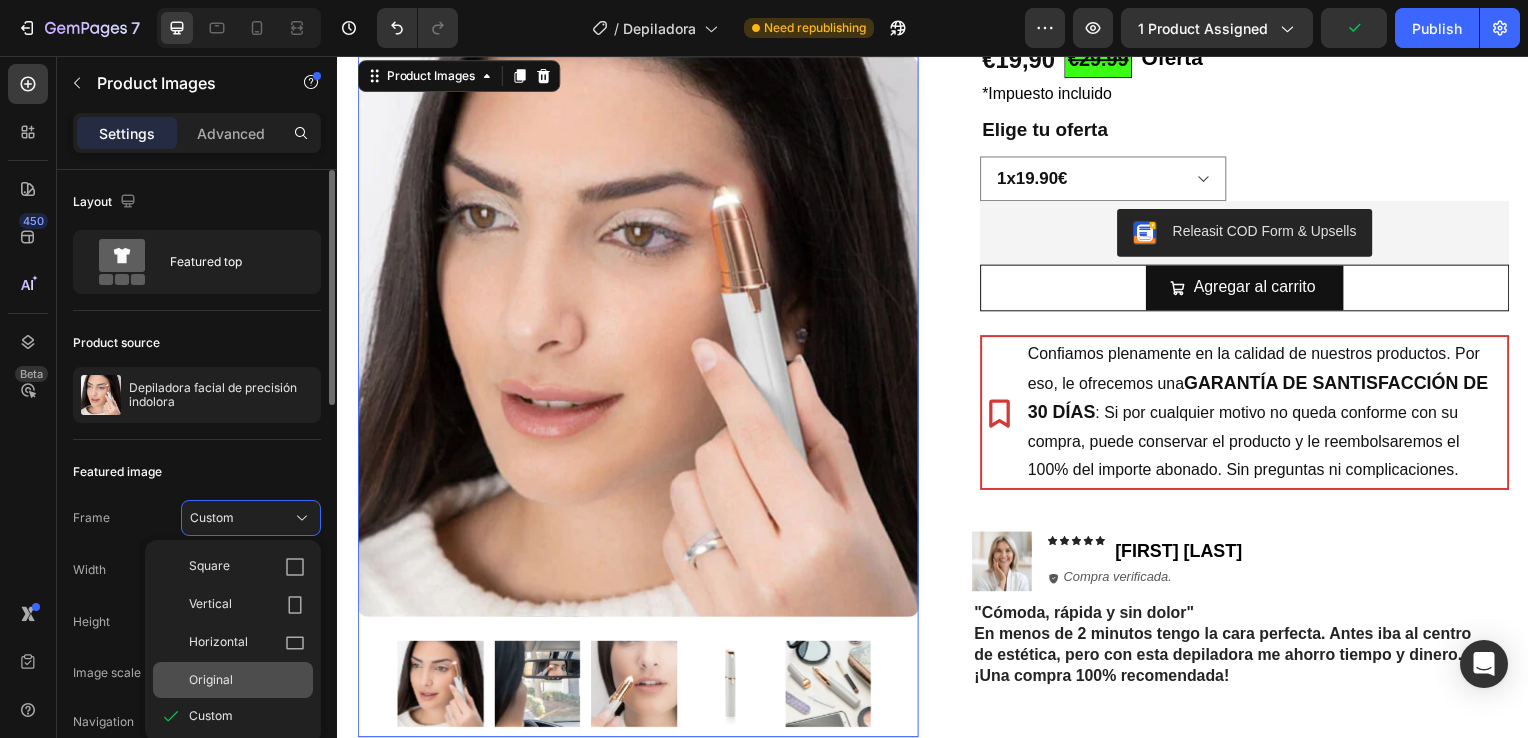 click on "Original" 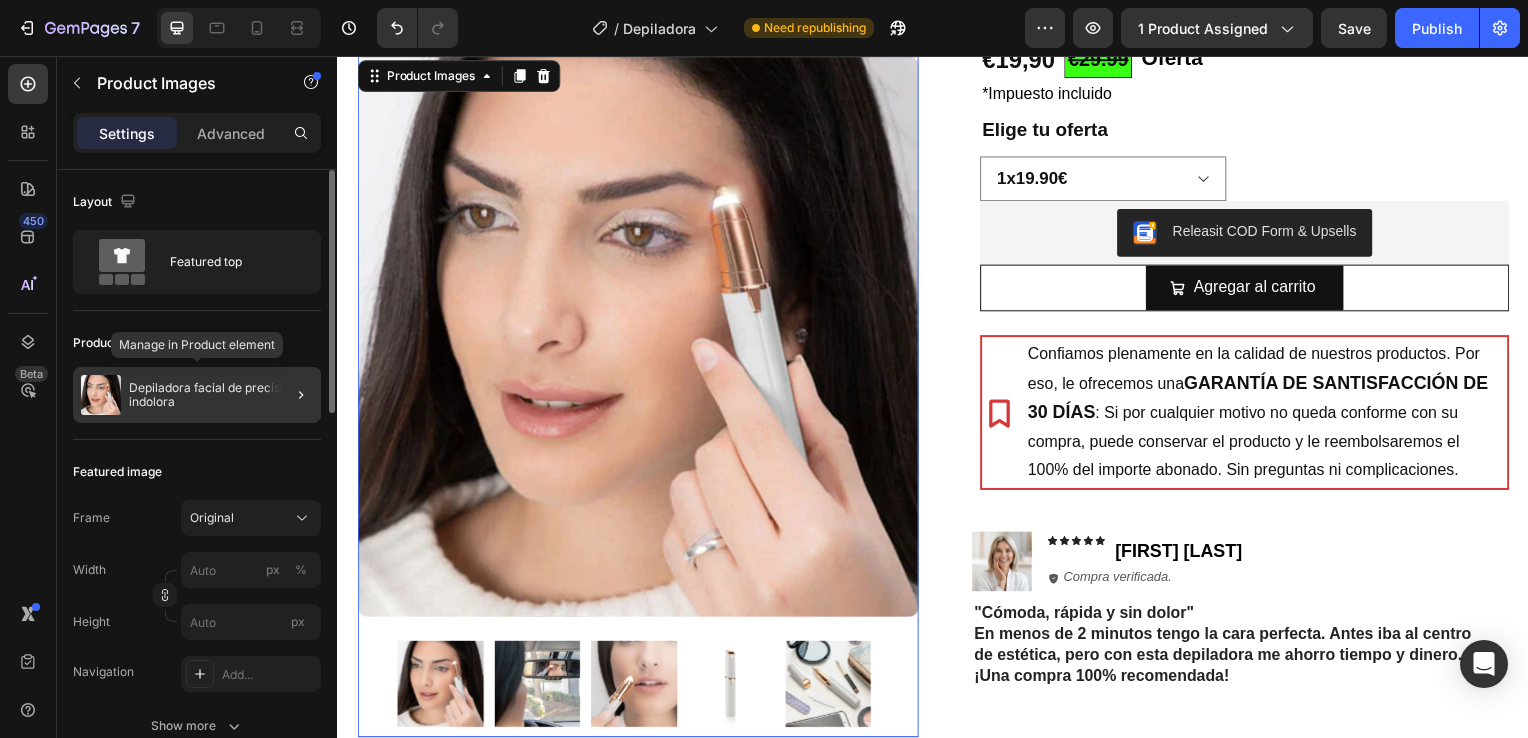 click on "Depiladora facial de precisión indolora" at bounding box center [221, 395] 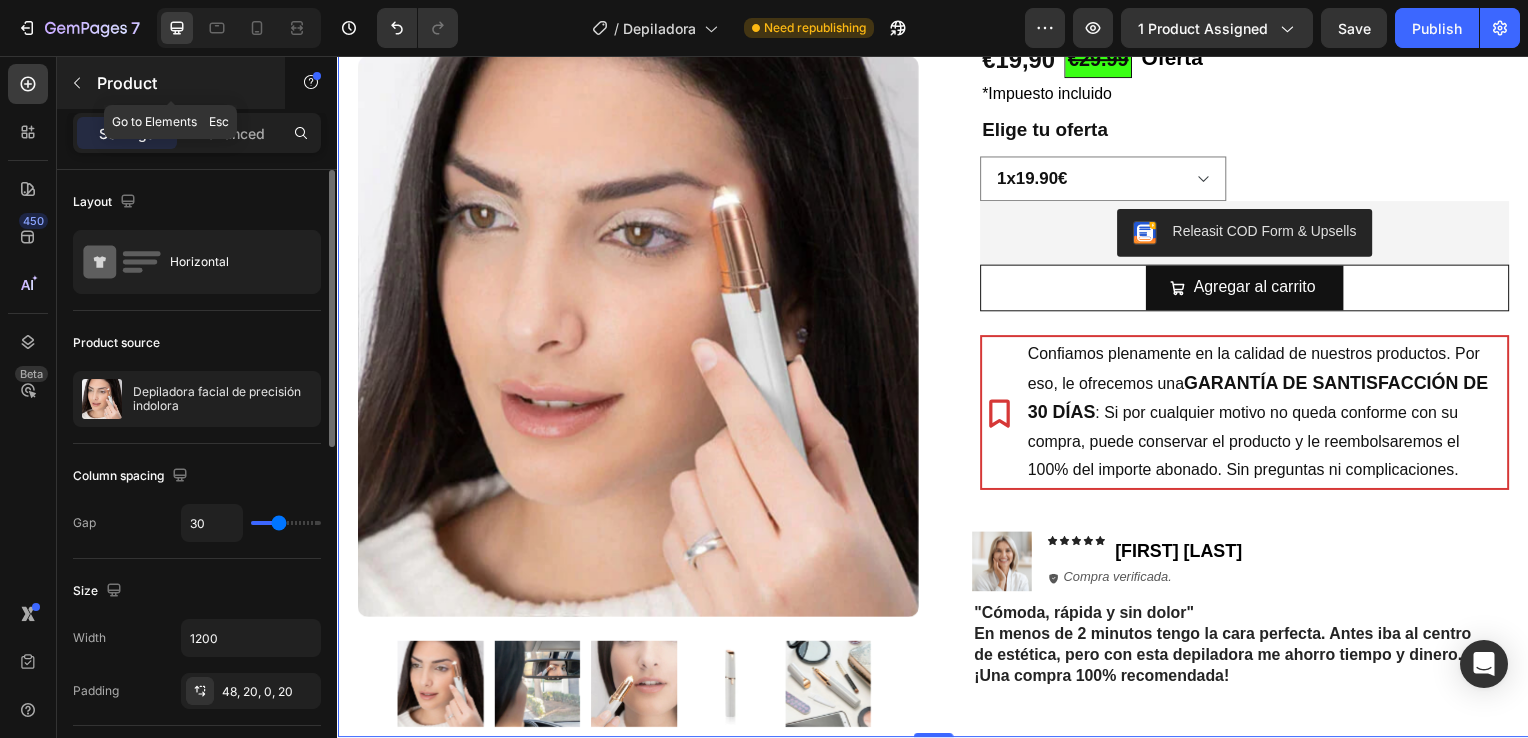 click 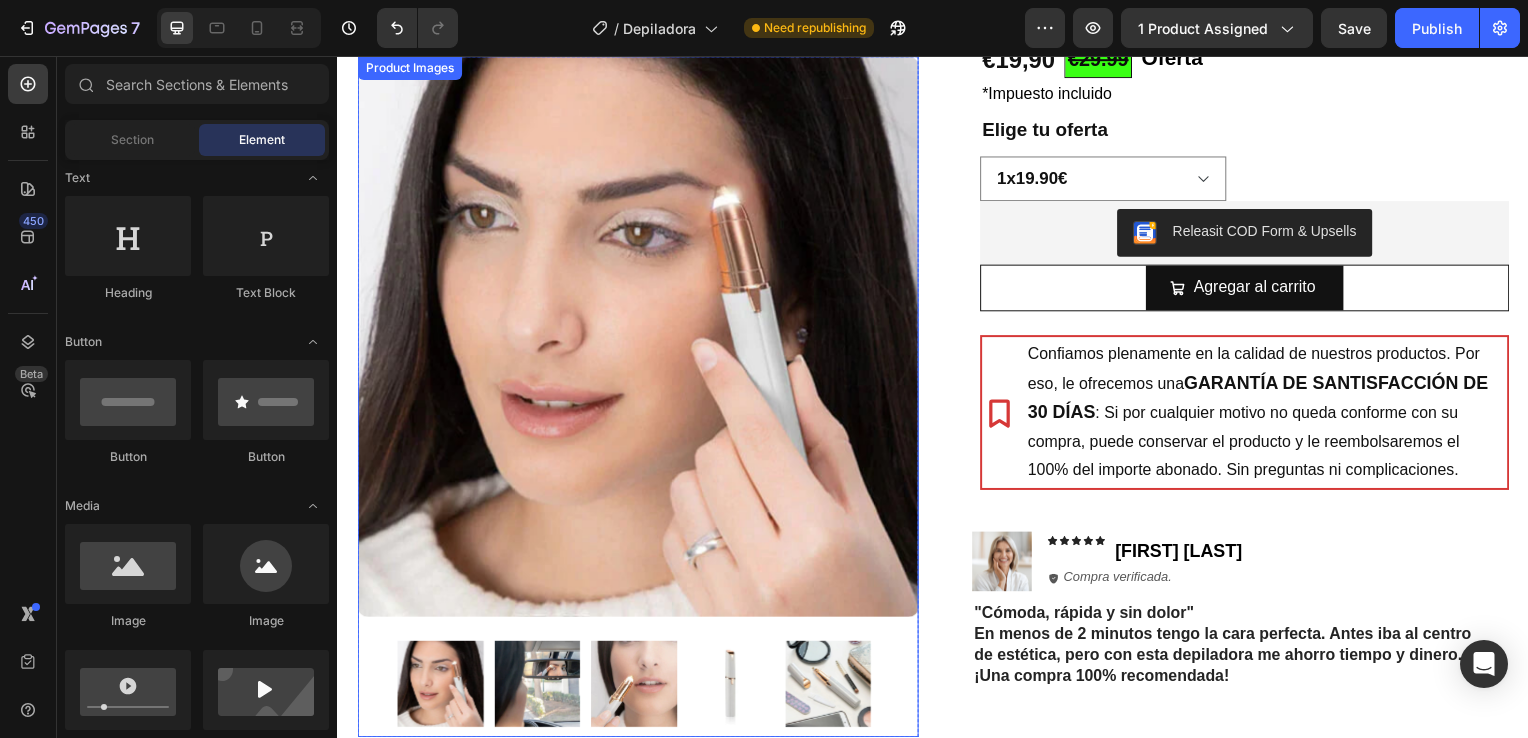 click at bounding box center (639, 339) 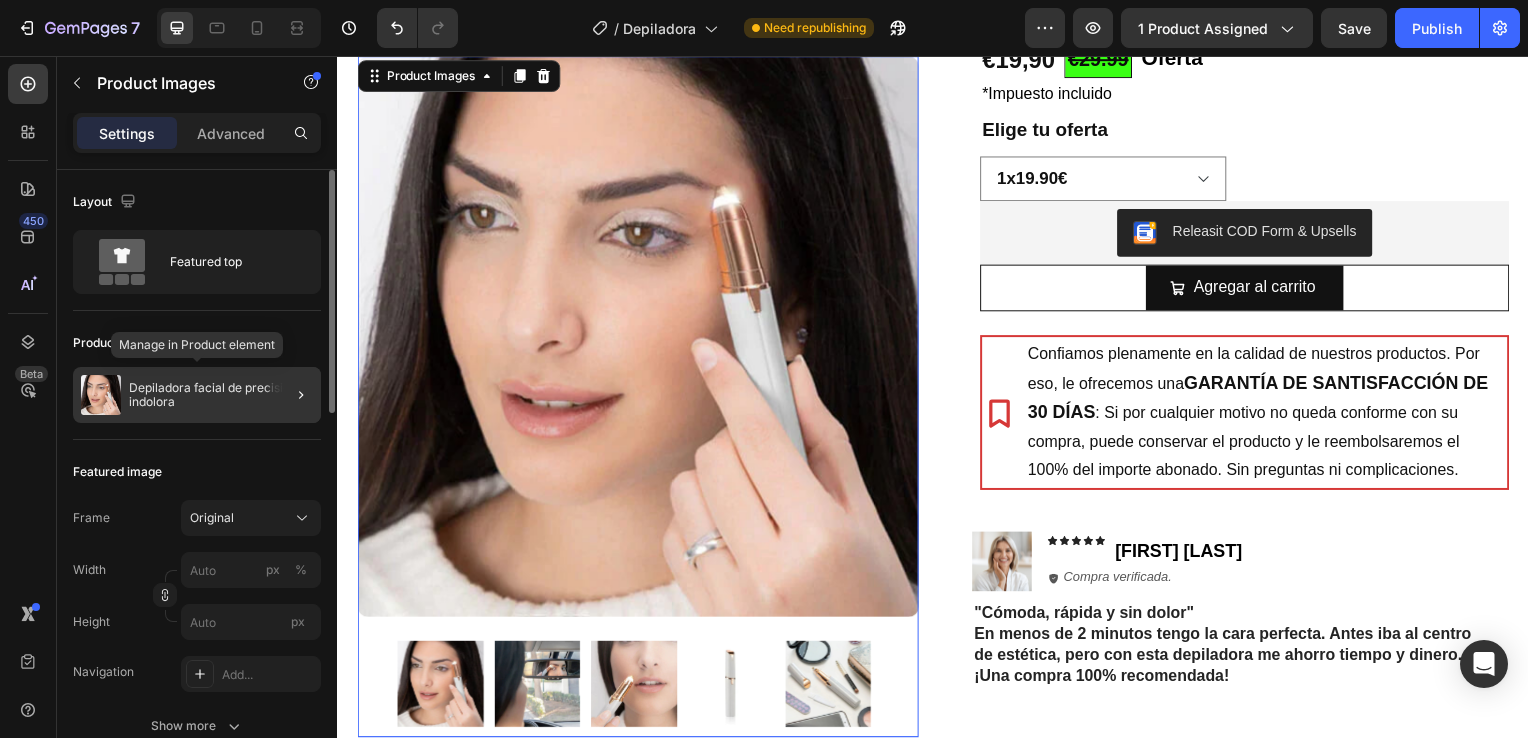 click on "Depiladora facial de precisión indolora" at bounding box center [221, 395] 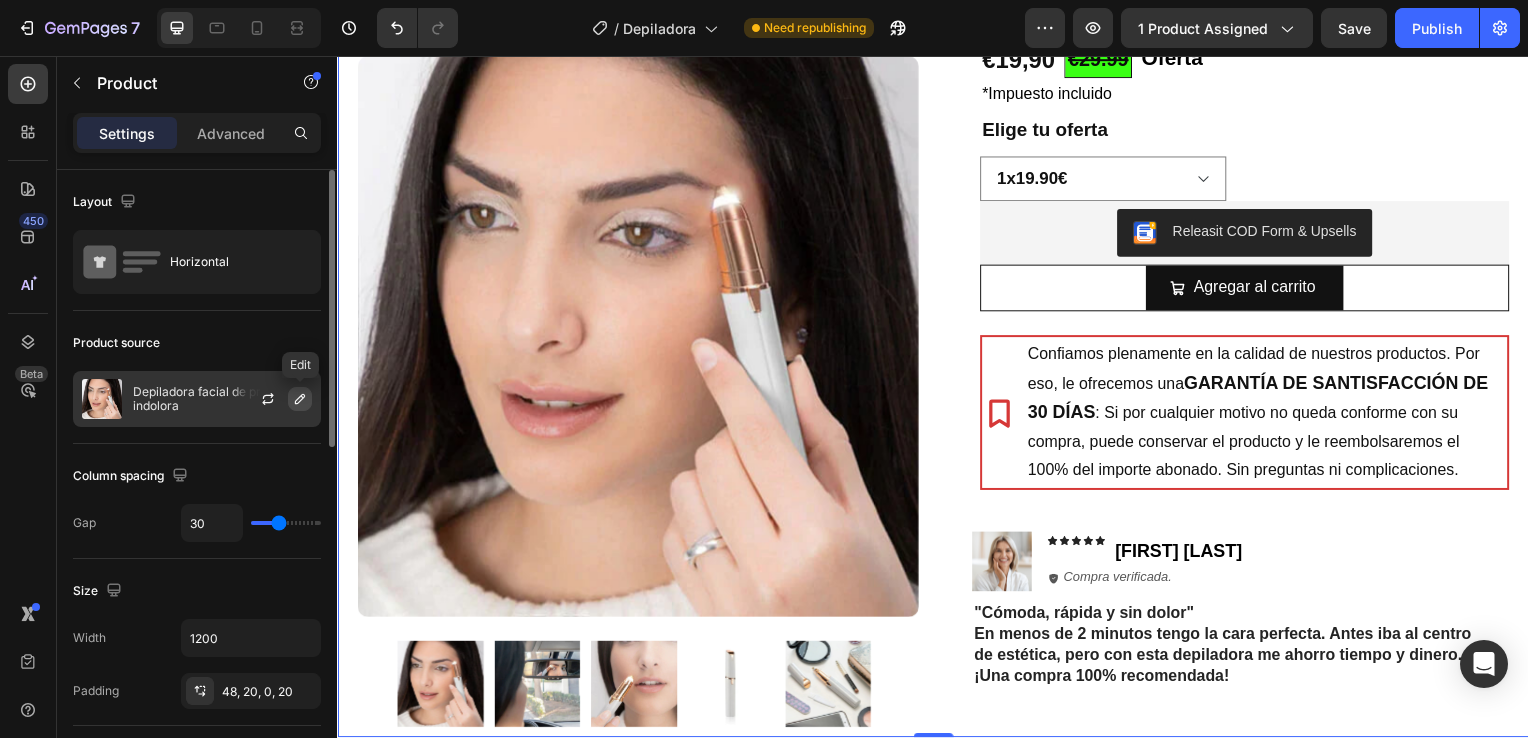 click 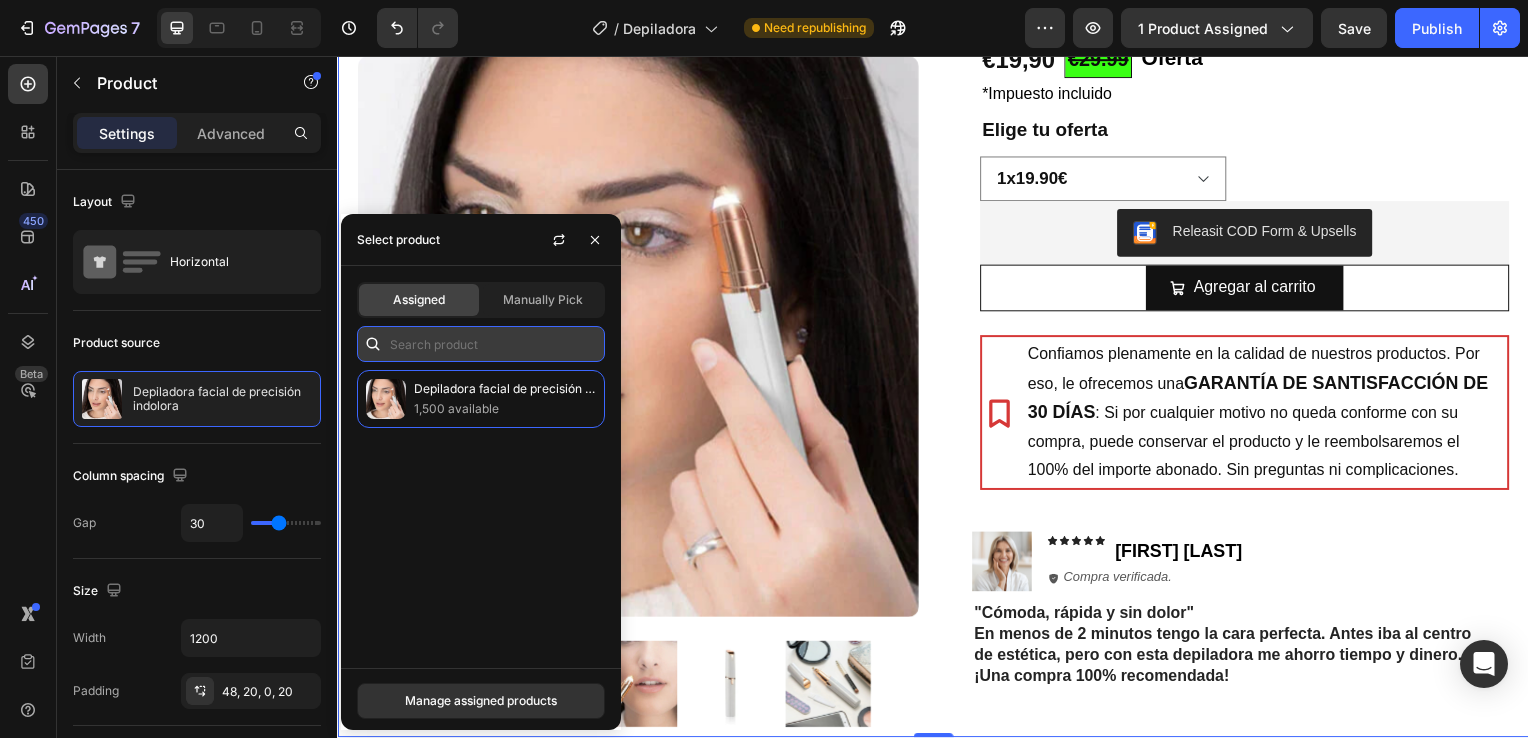 click at bounding box center [481, 344] 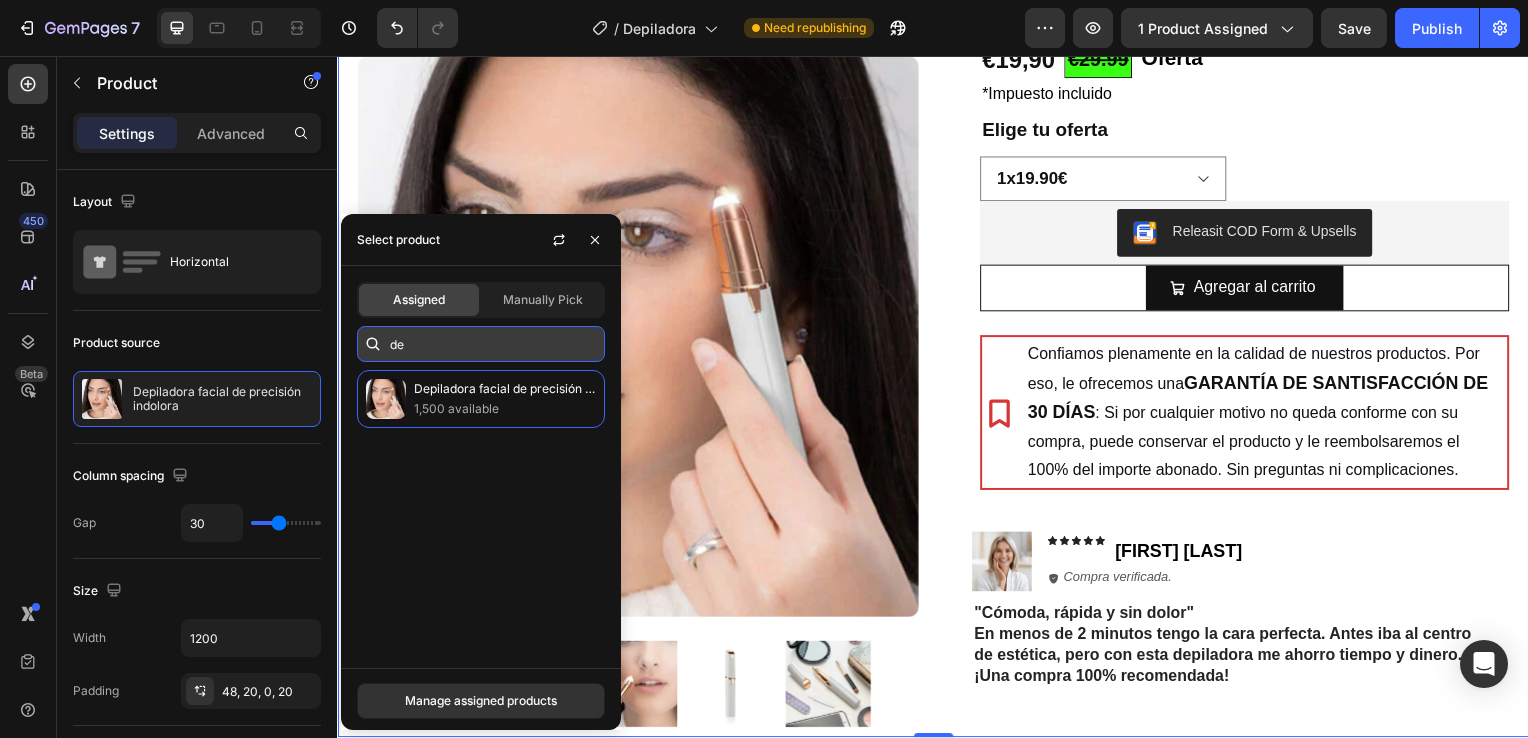 type on "d" 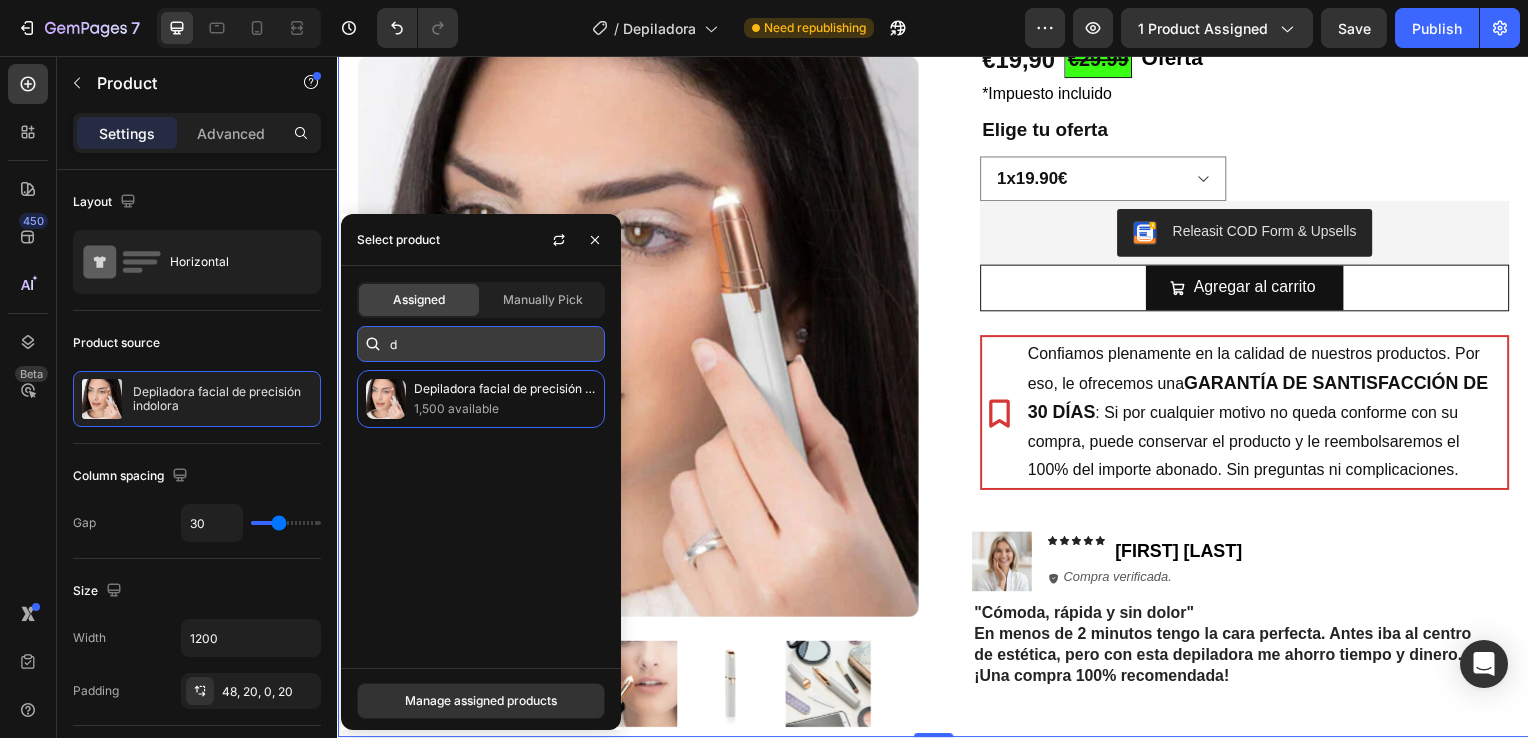 type 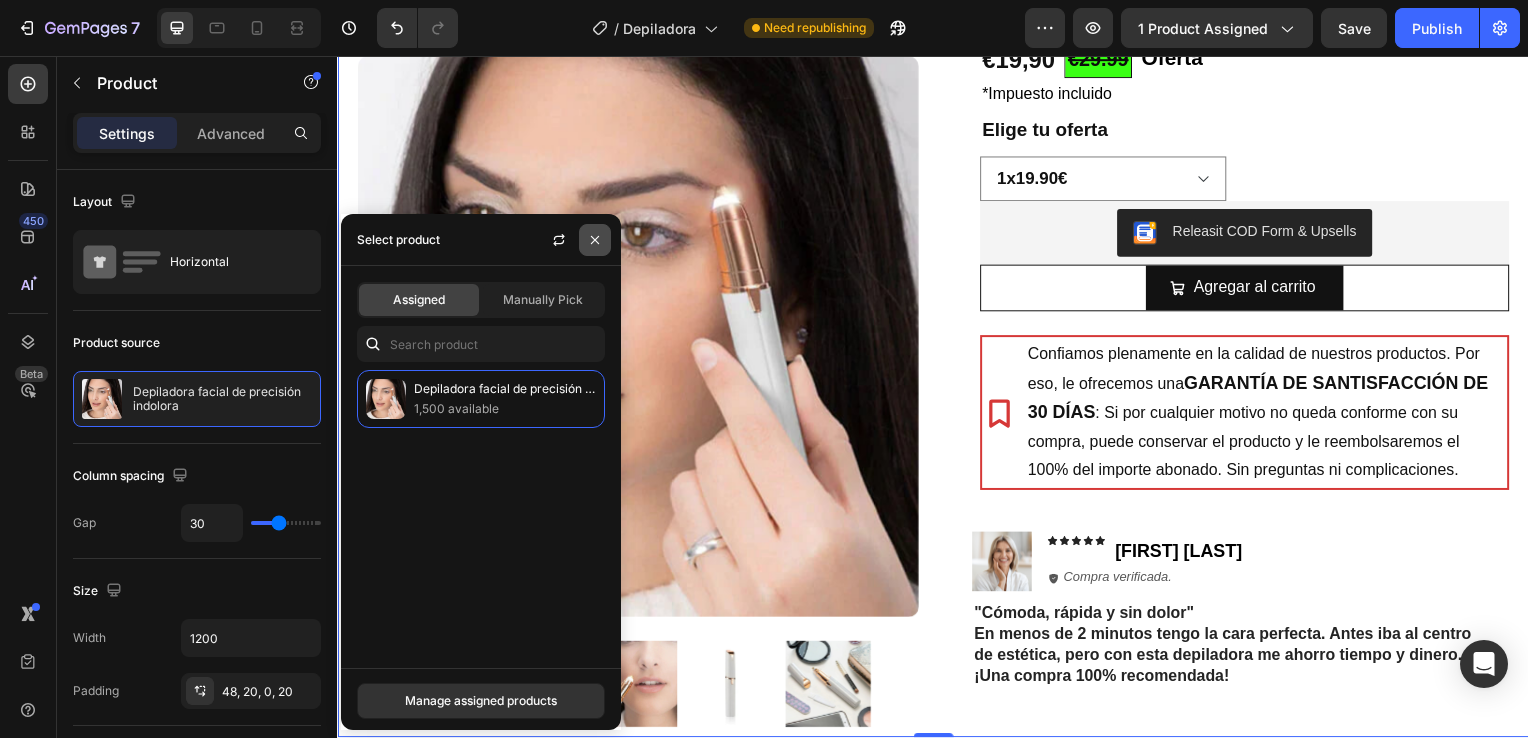 click 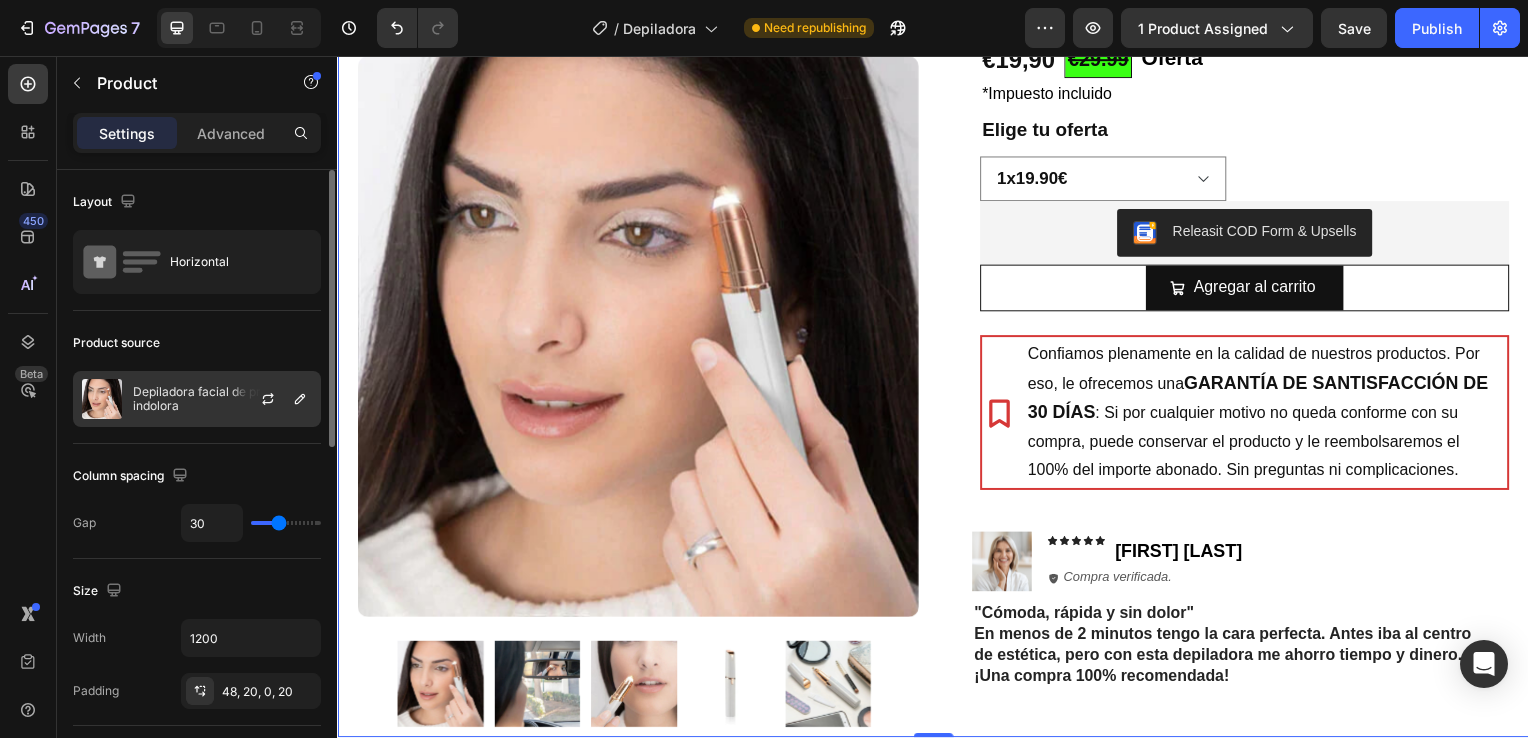 click on "Depiladora facial de precisión indolora" at bounding box center (222, 399) 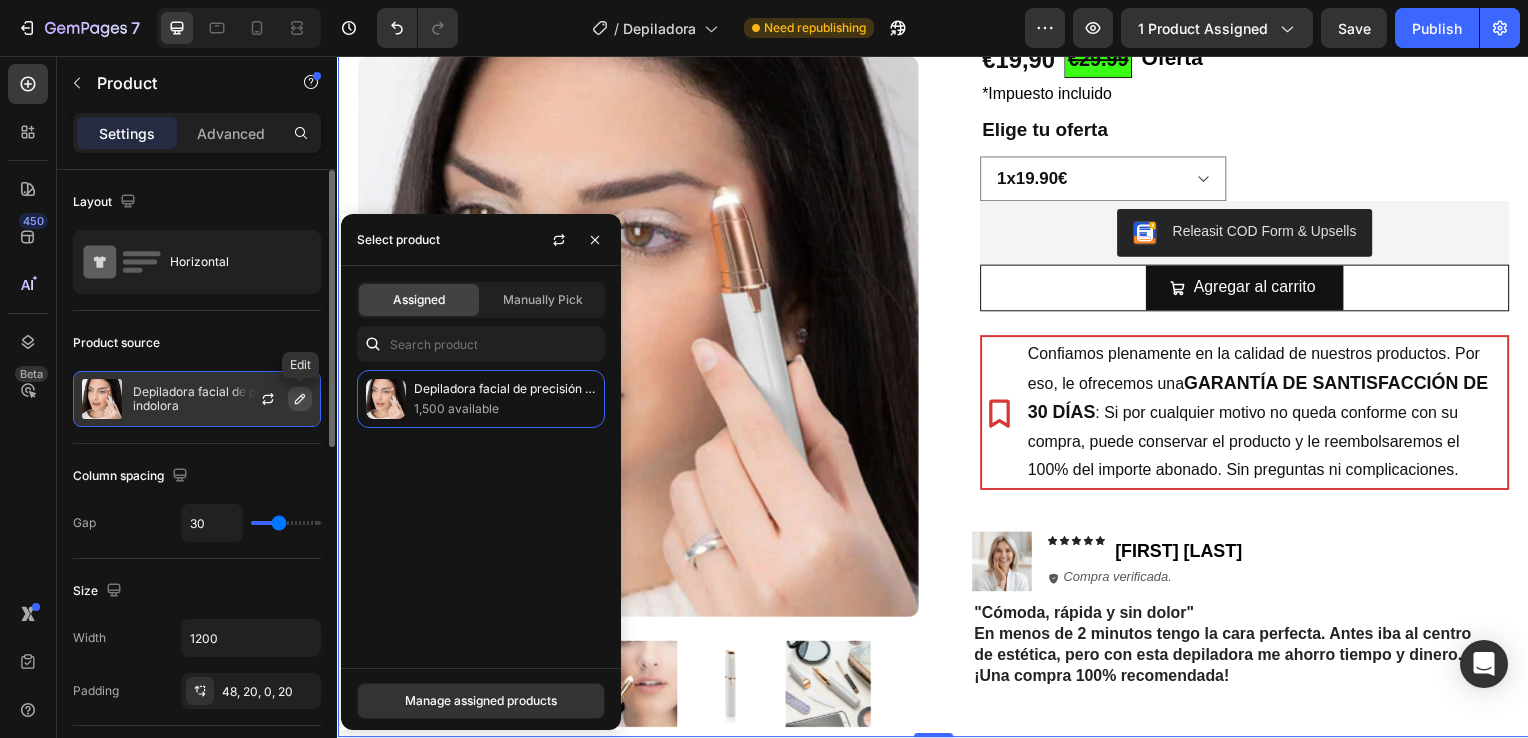 click 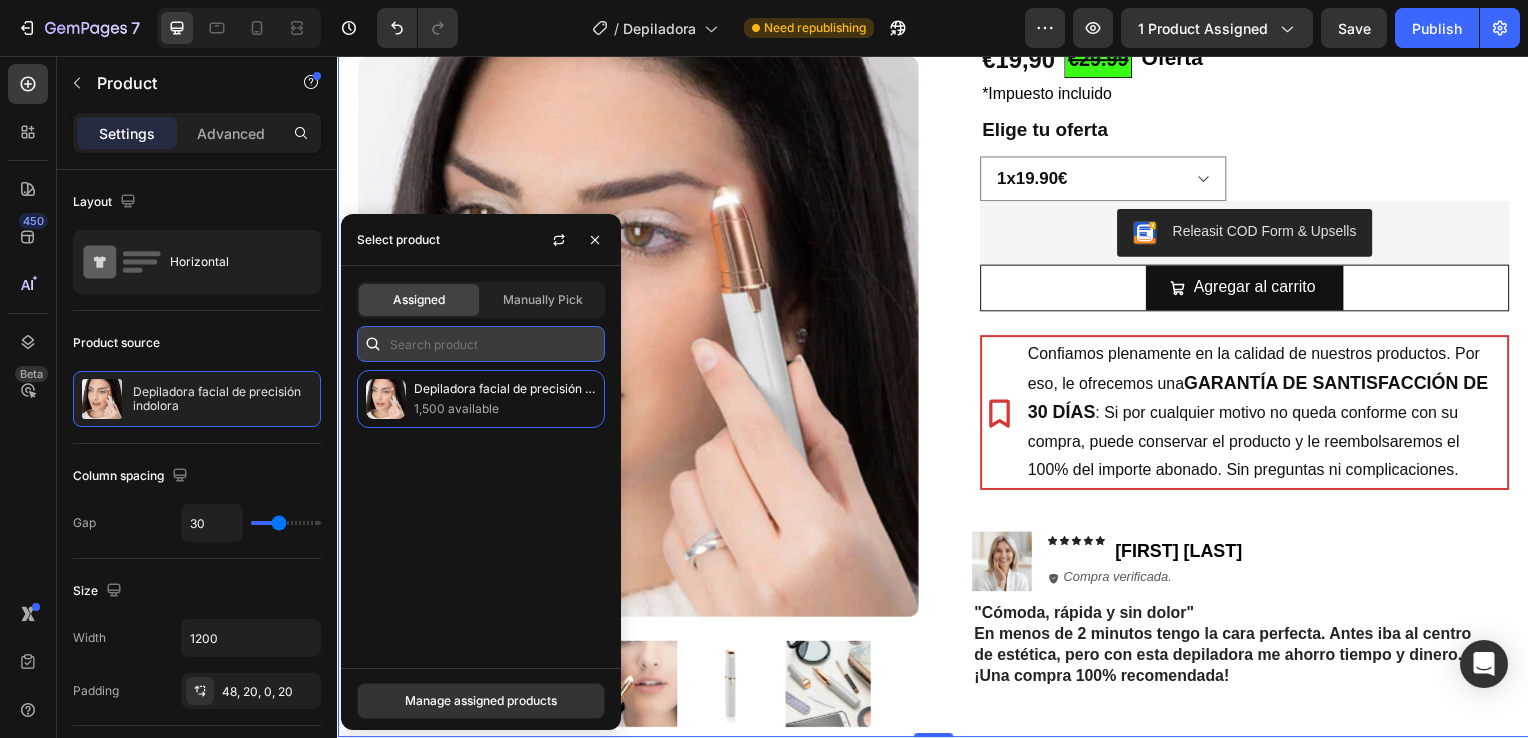 click at bounding box center (481, 344) 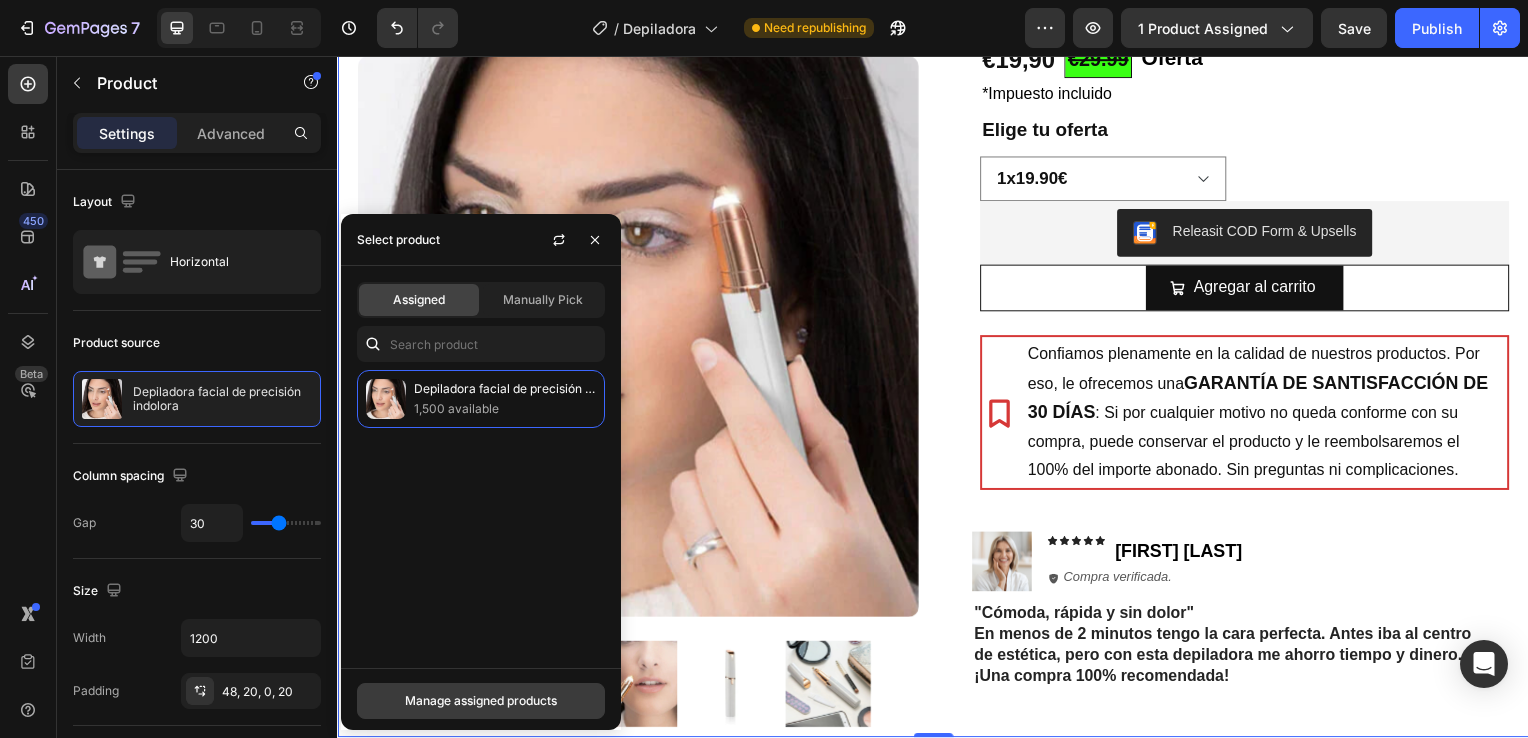 click on "Manage assigned products" at bounding box center (481, 701) 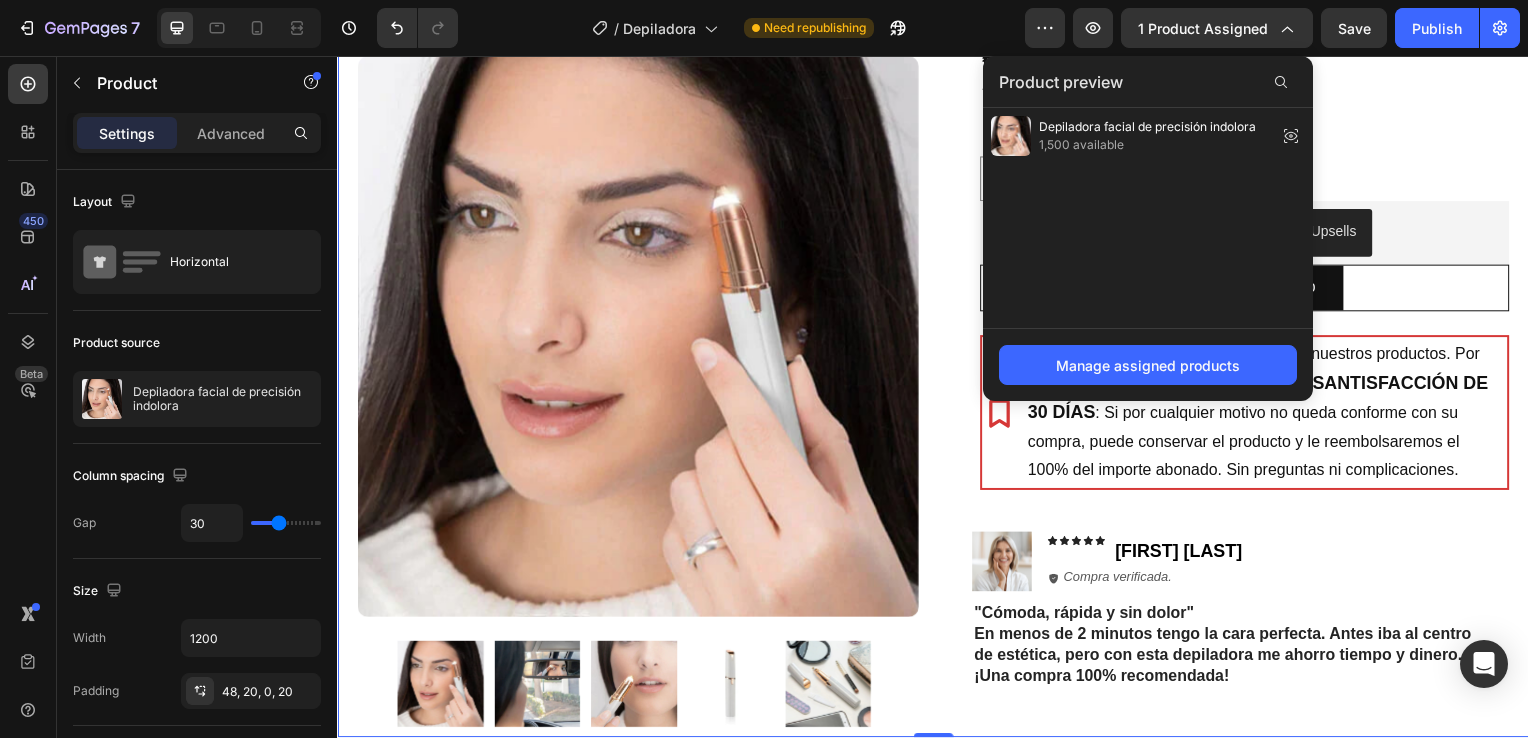 click on "Depiladora facial de precisión indolora 1,500 available" 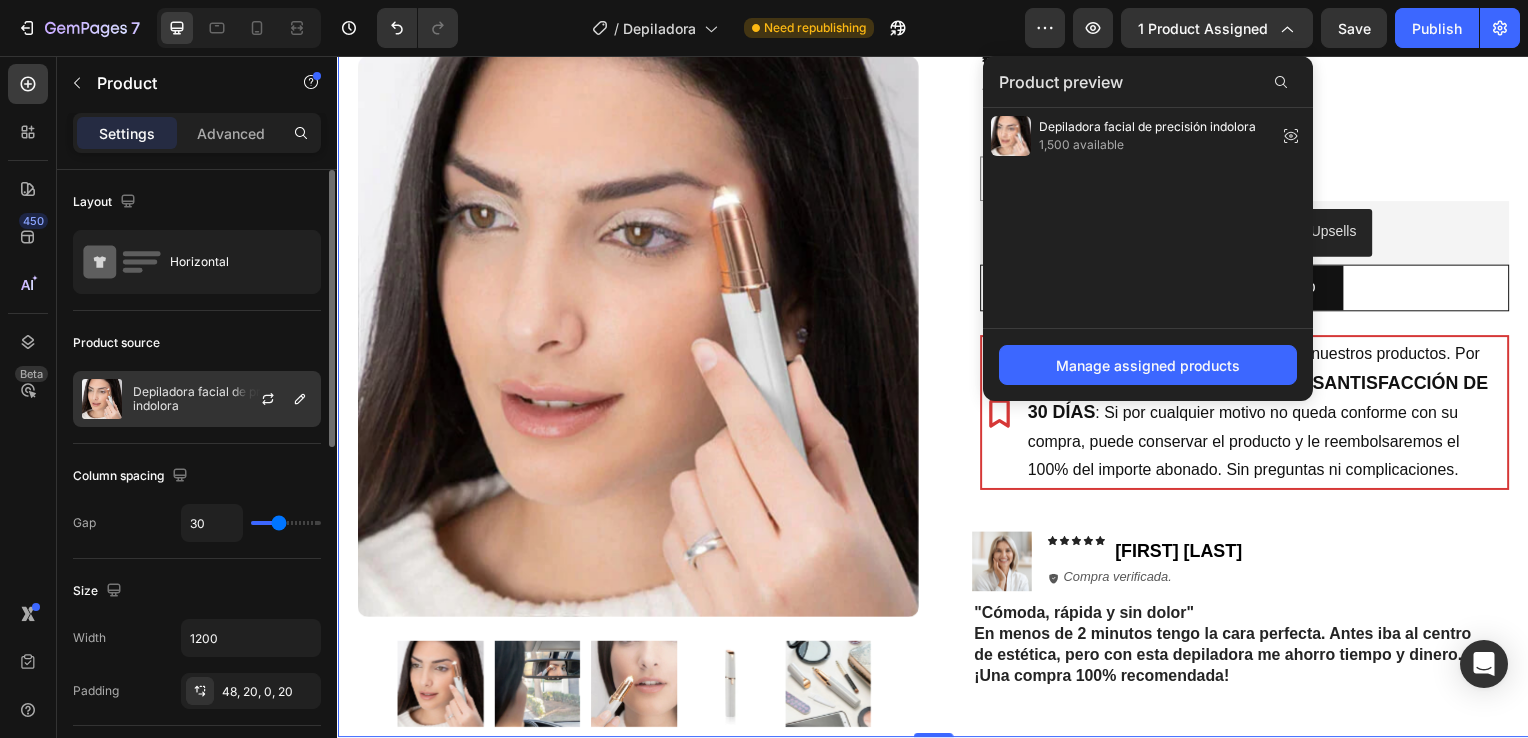 click at bounding box center [102, 399] 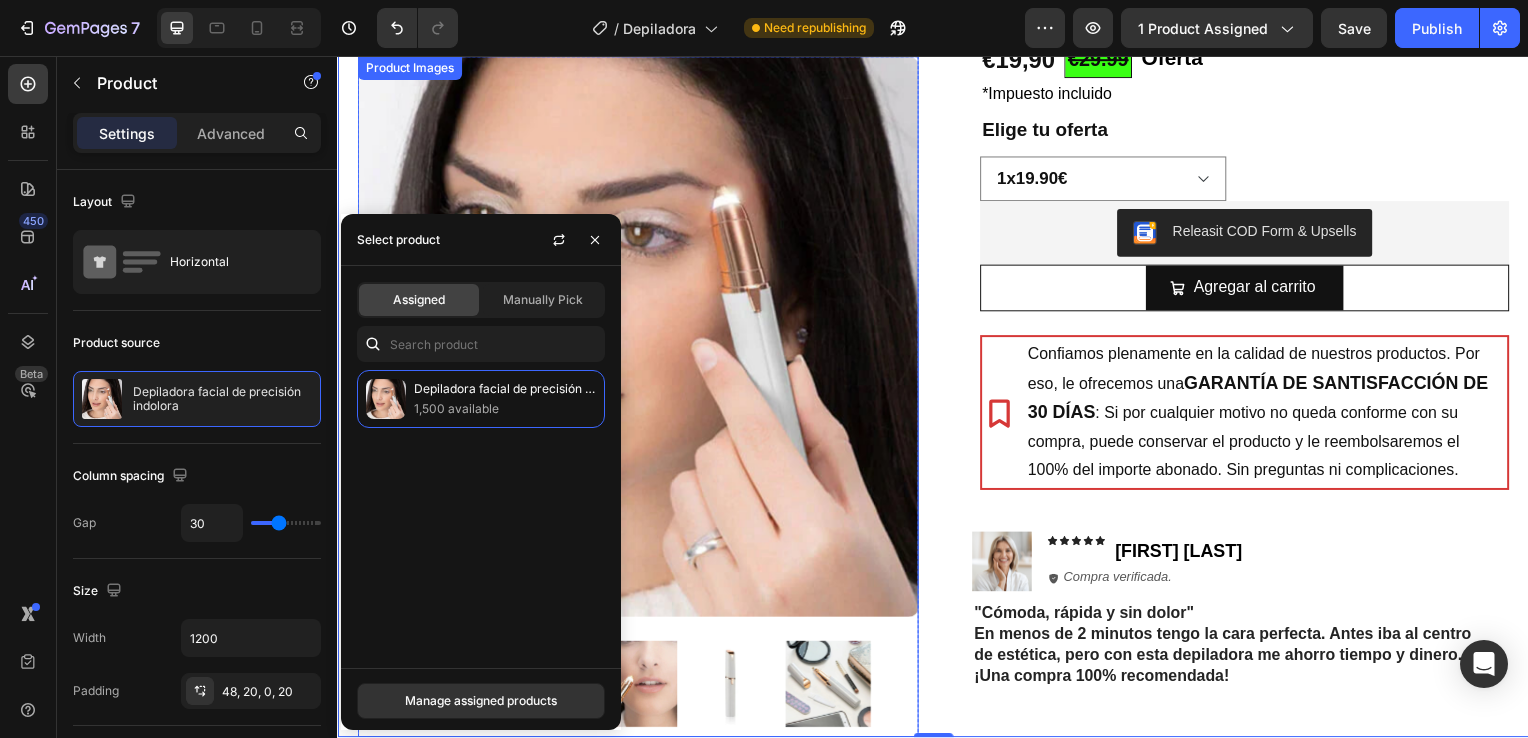click at bounding box center (639, 339) 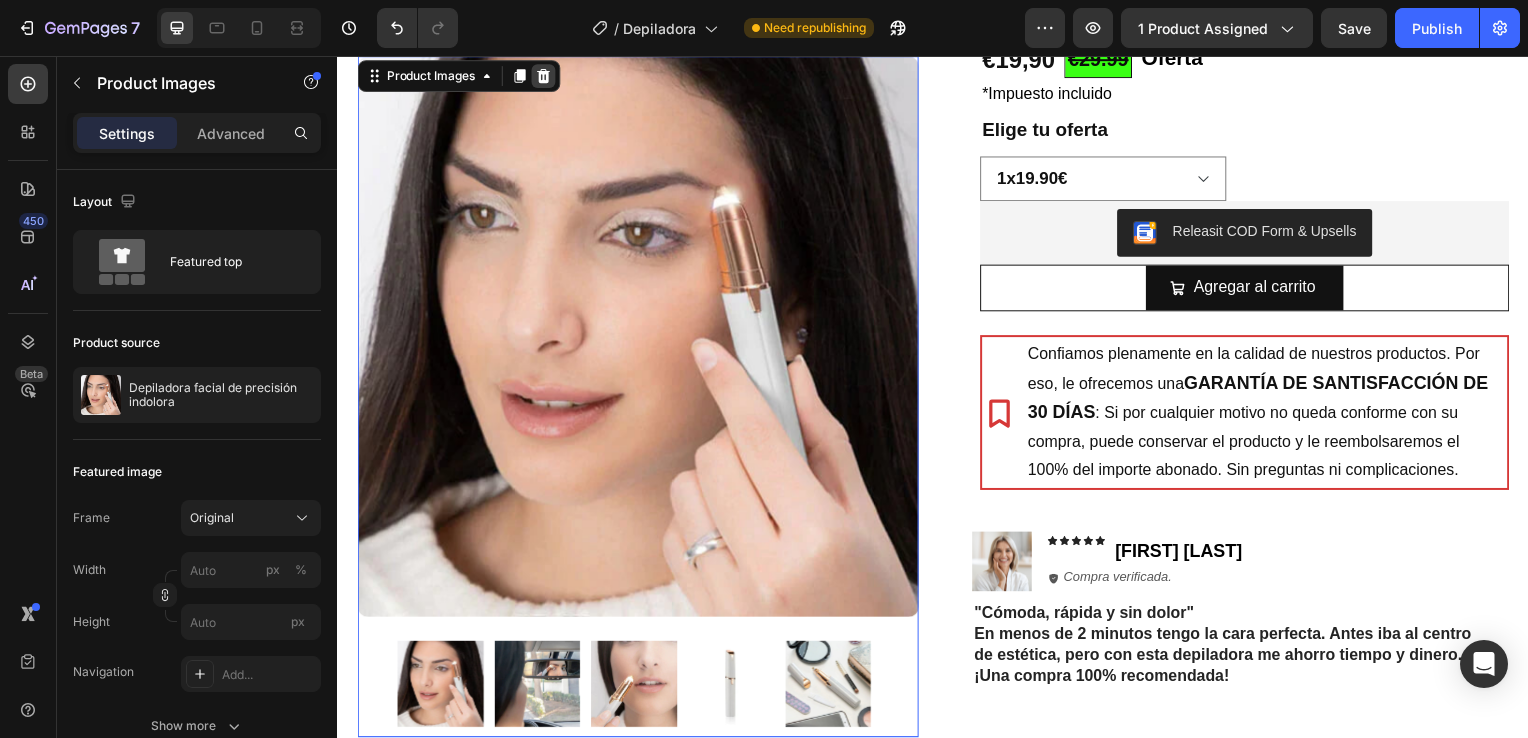 click at bounding box center (544, 77) 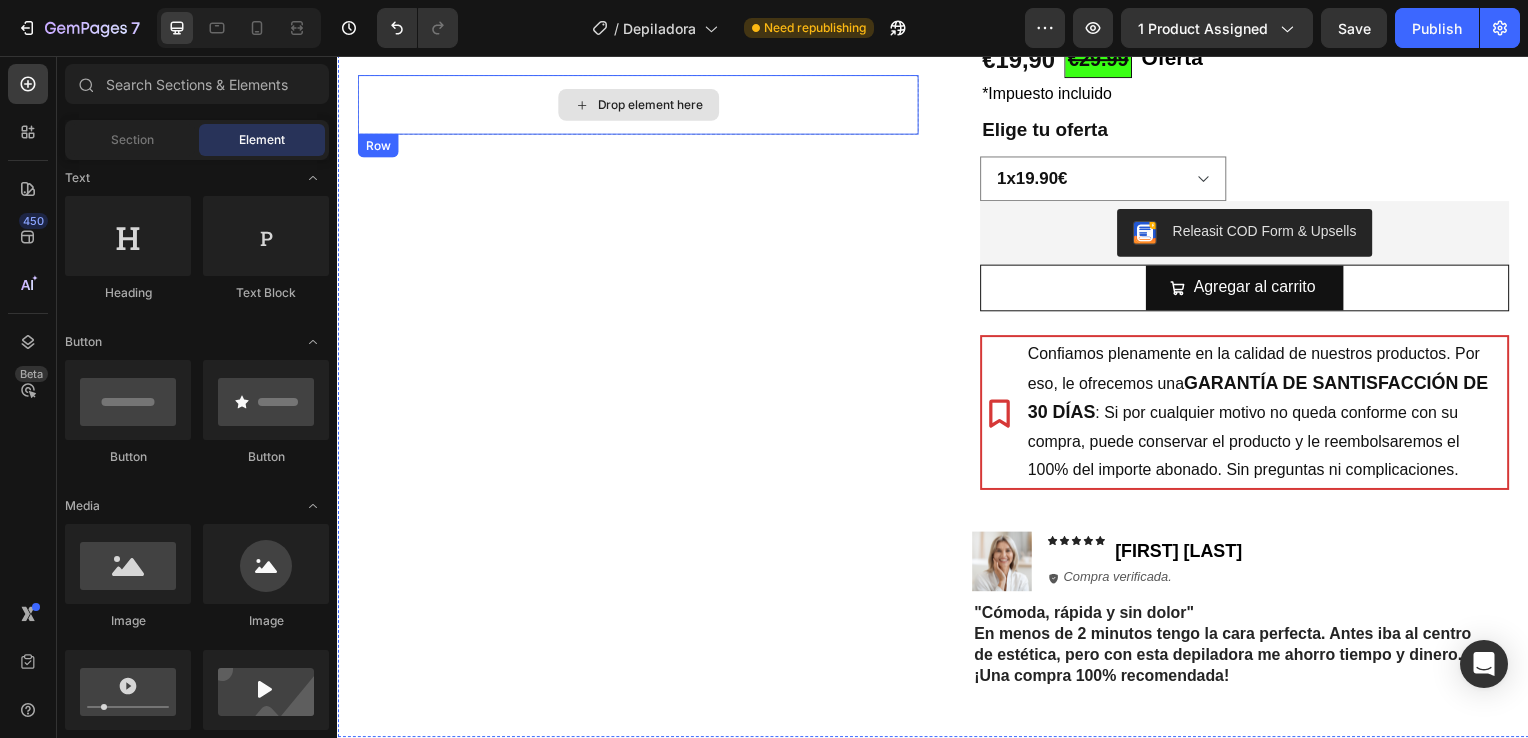 click on "Drop element here" at bounding box center (639, 106) 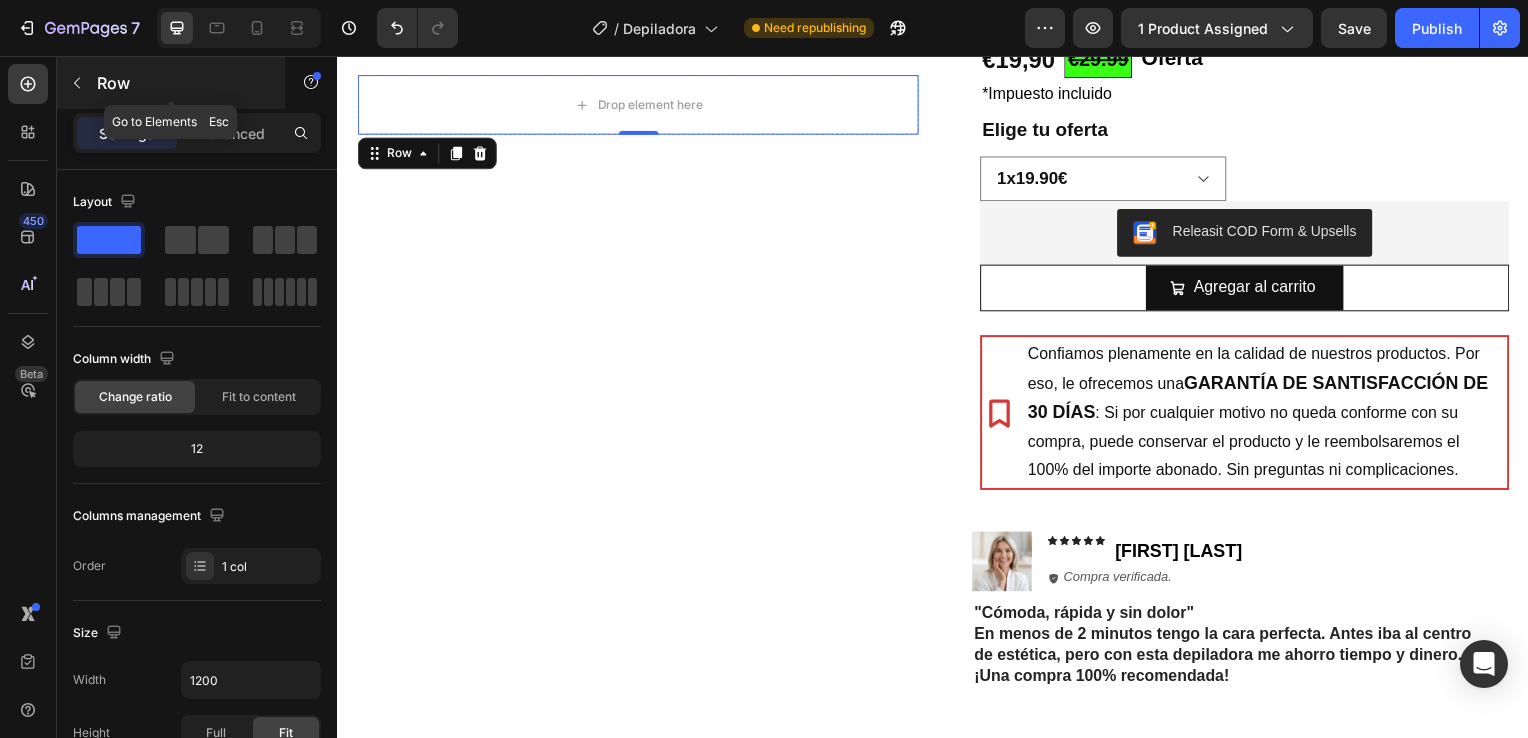 click 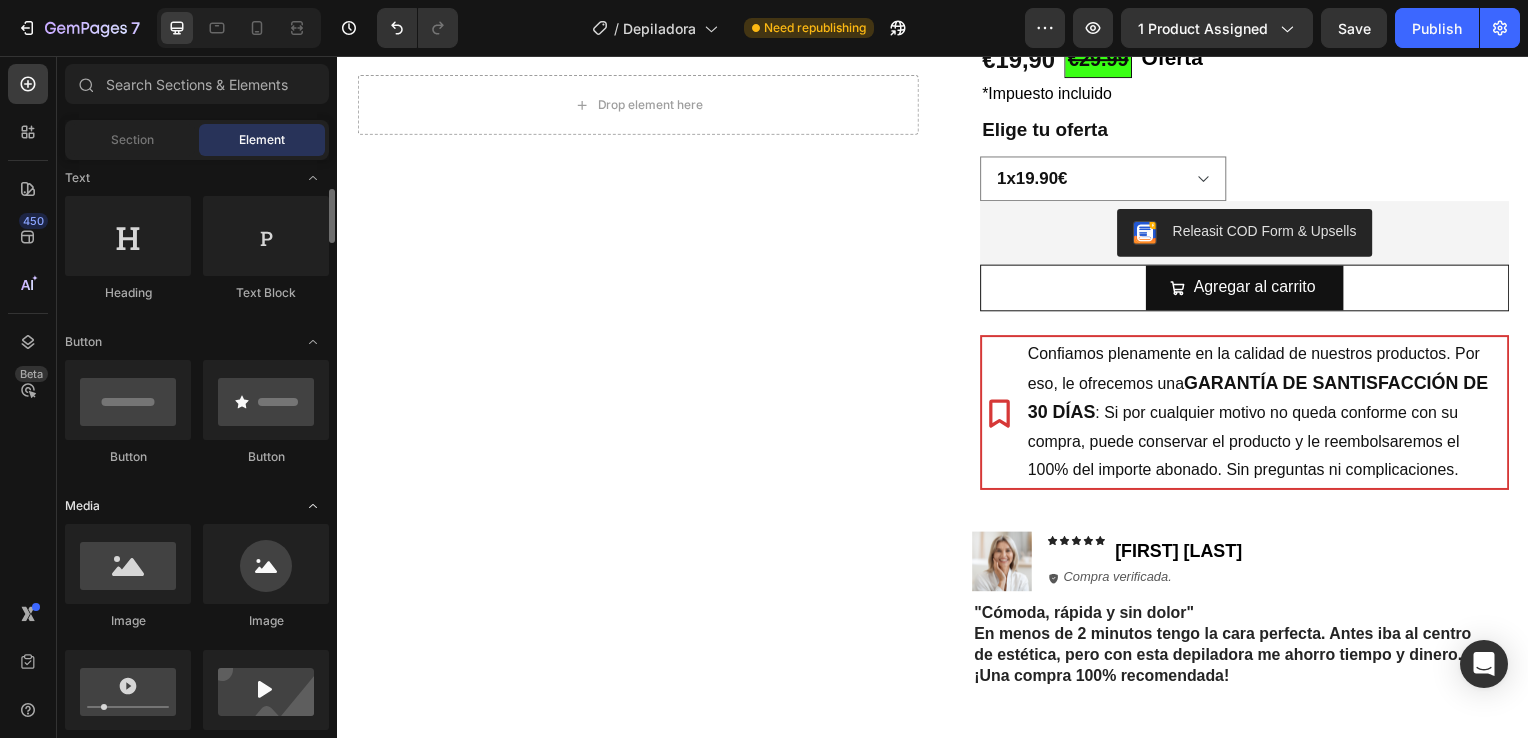 scroll, scrollTop: 373, scrollLeft: 0, axis: vertical 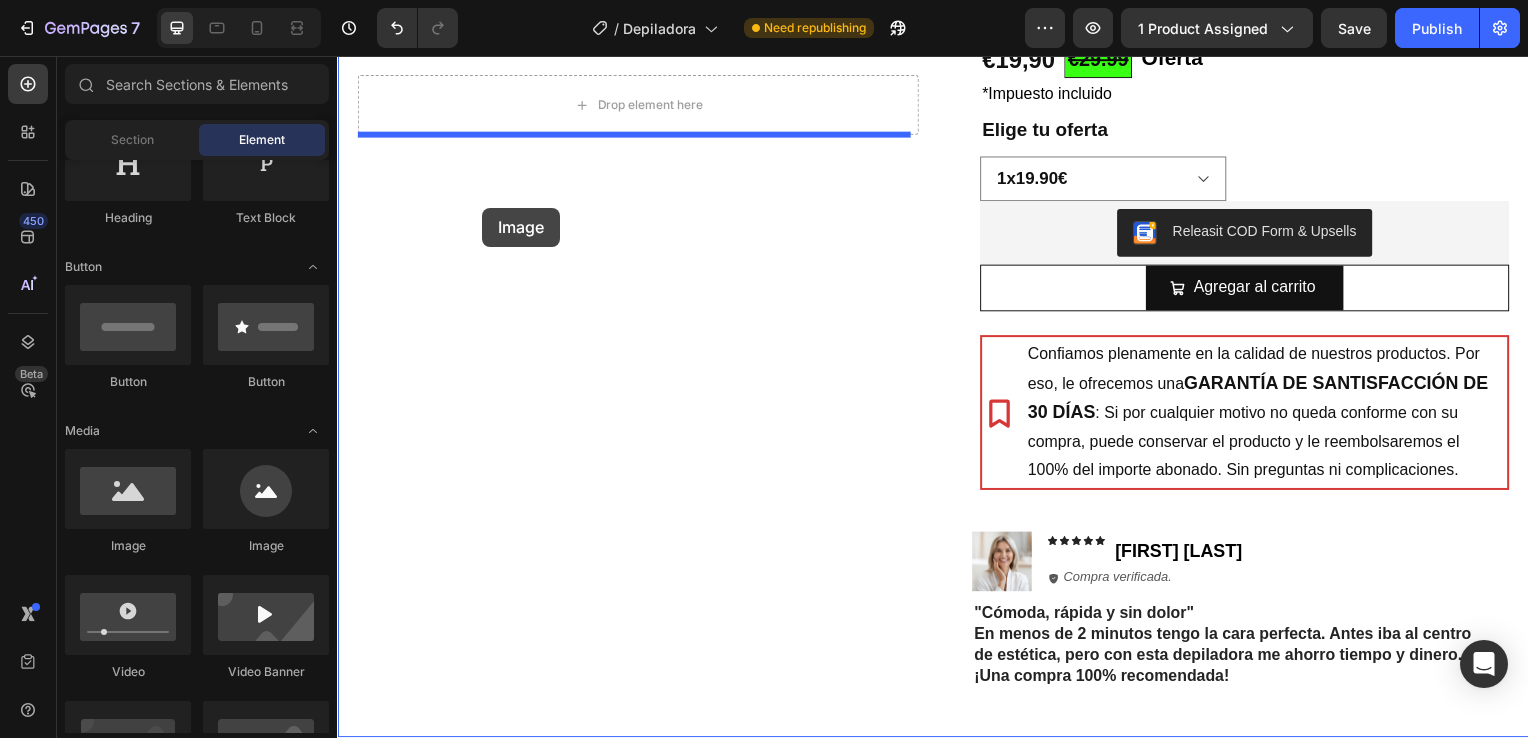 drag, startPoint x: 633, startPoint y: 561, endPoint x: 543, endPoint y: 112, distance: 457.9312 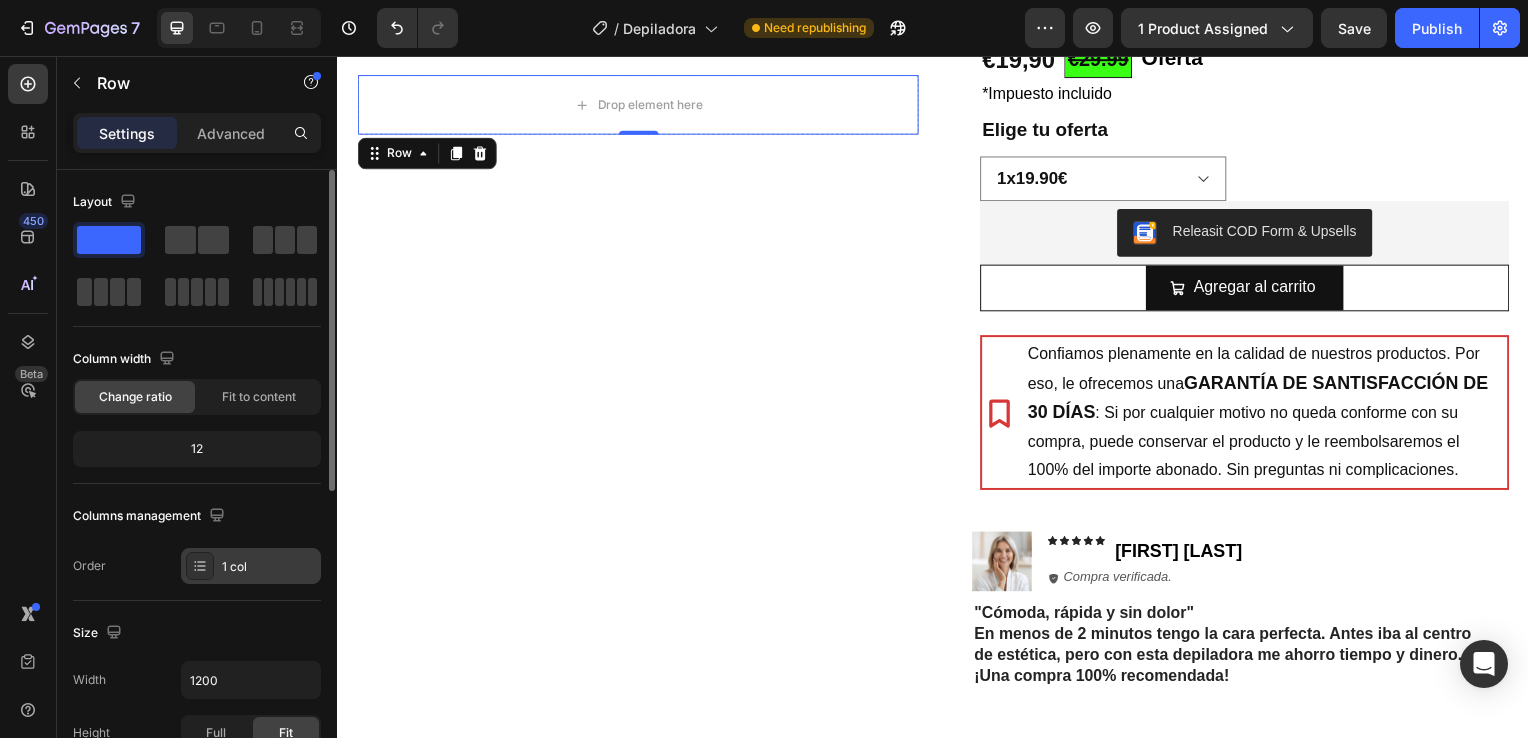 click on "1 col" at bounding box center [251, 566] 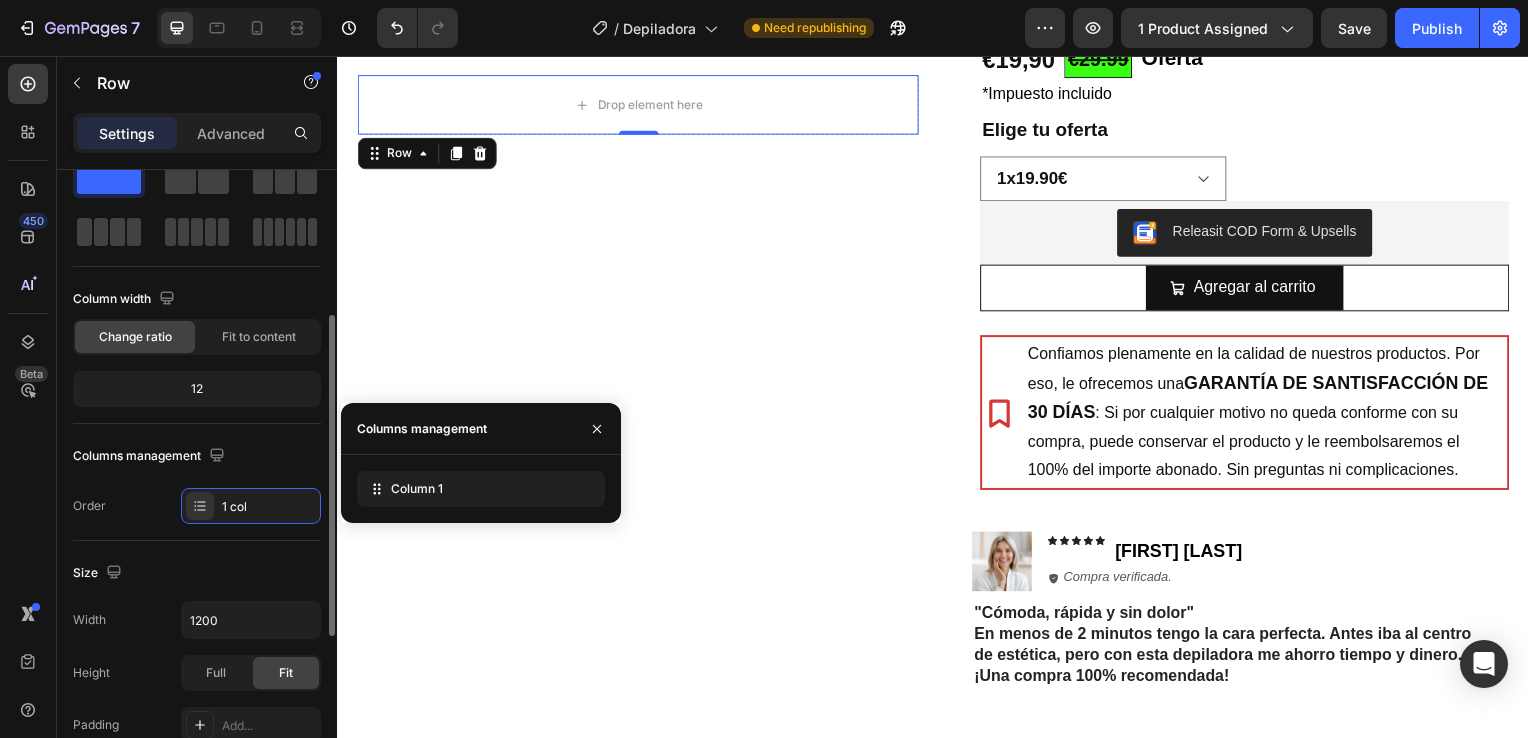 scroll, scrollTop: 0, scrollLeft: 0, axis: both 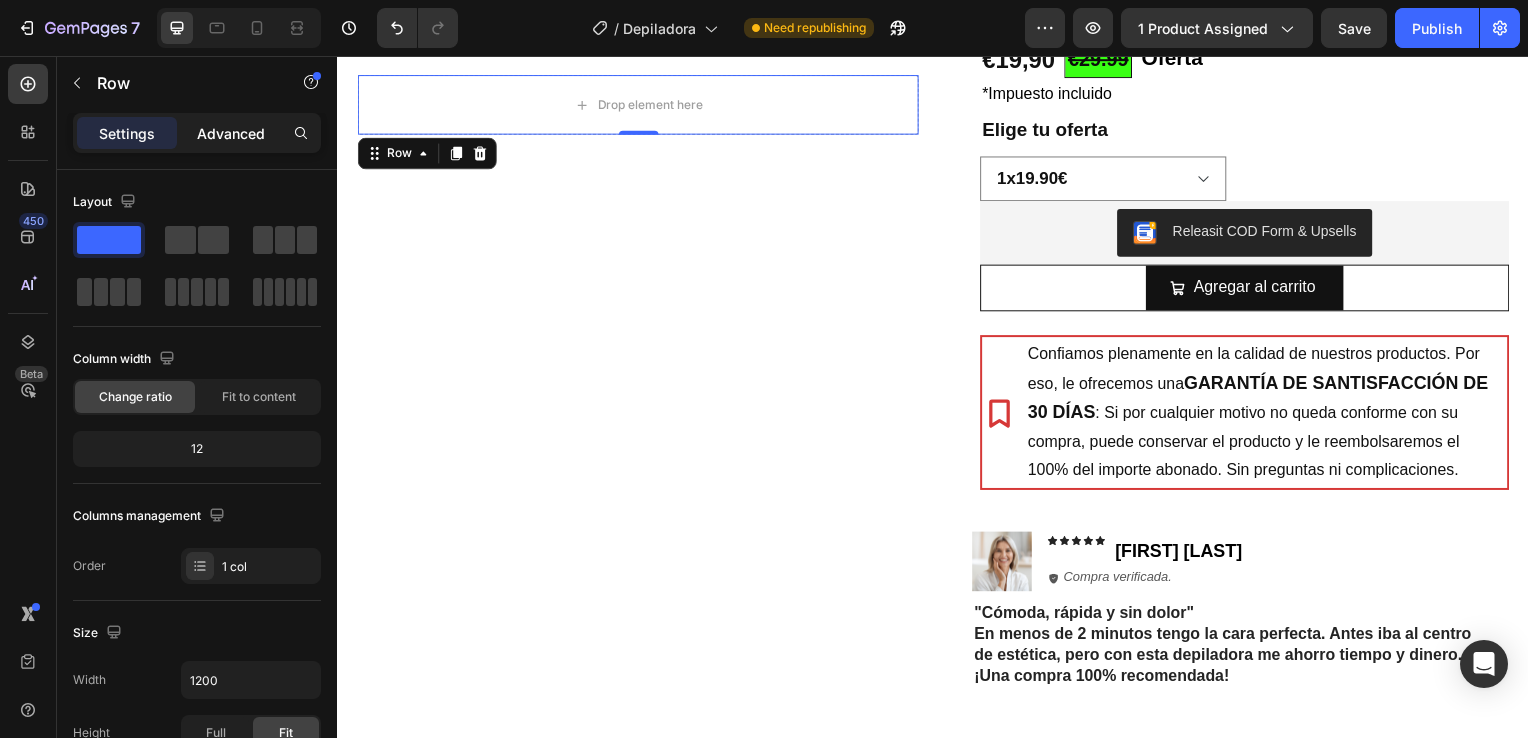 click on "Advanced" at bounding box center (231, 133) 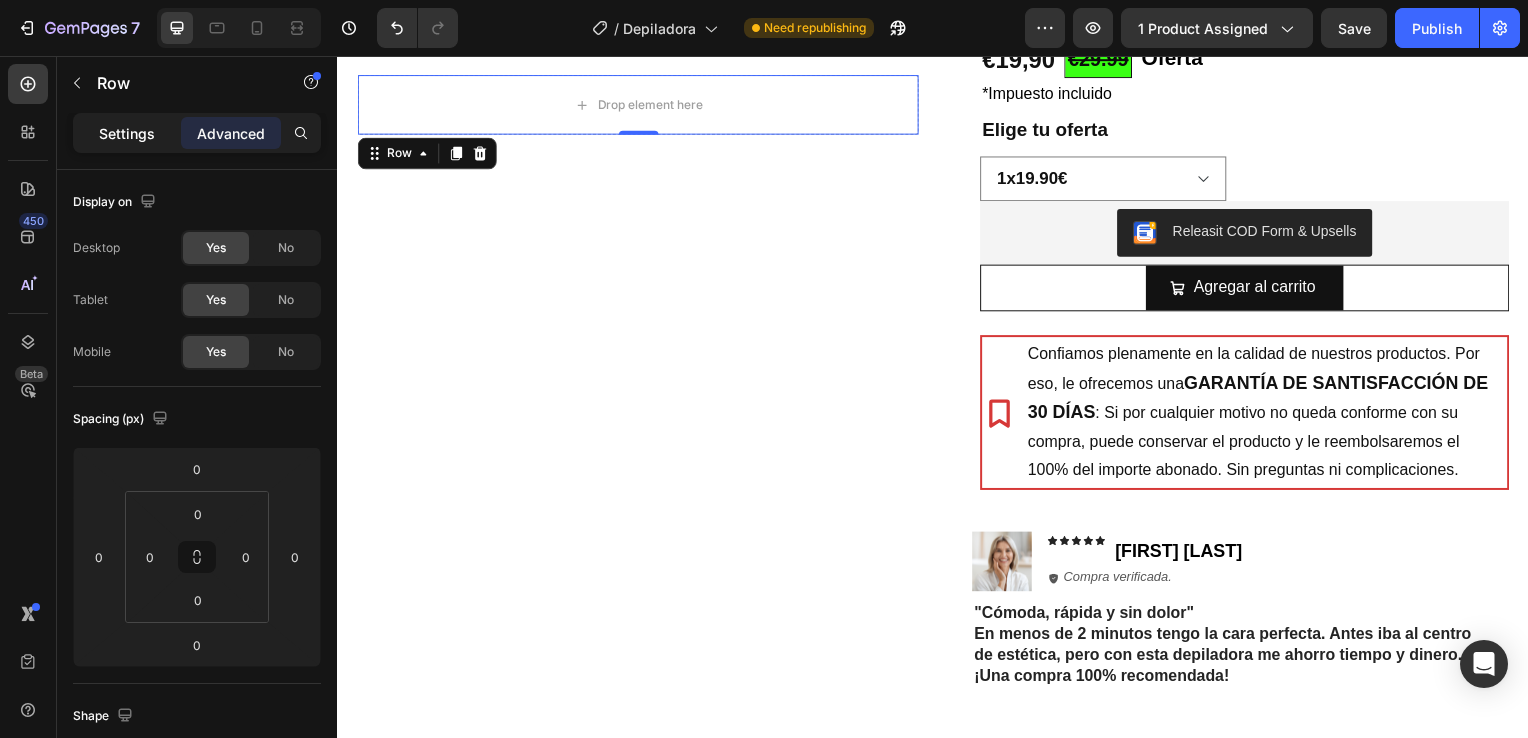 click on "Settings" at bounding box center (127, 133) 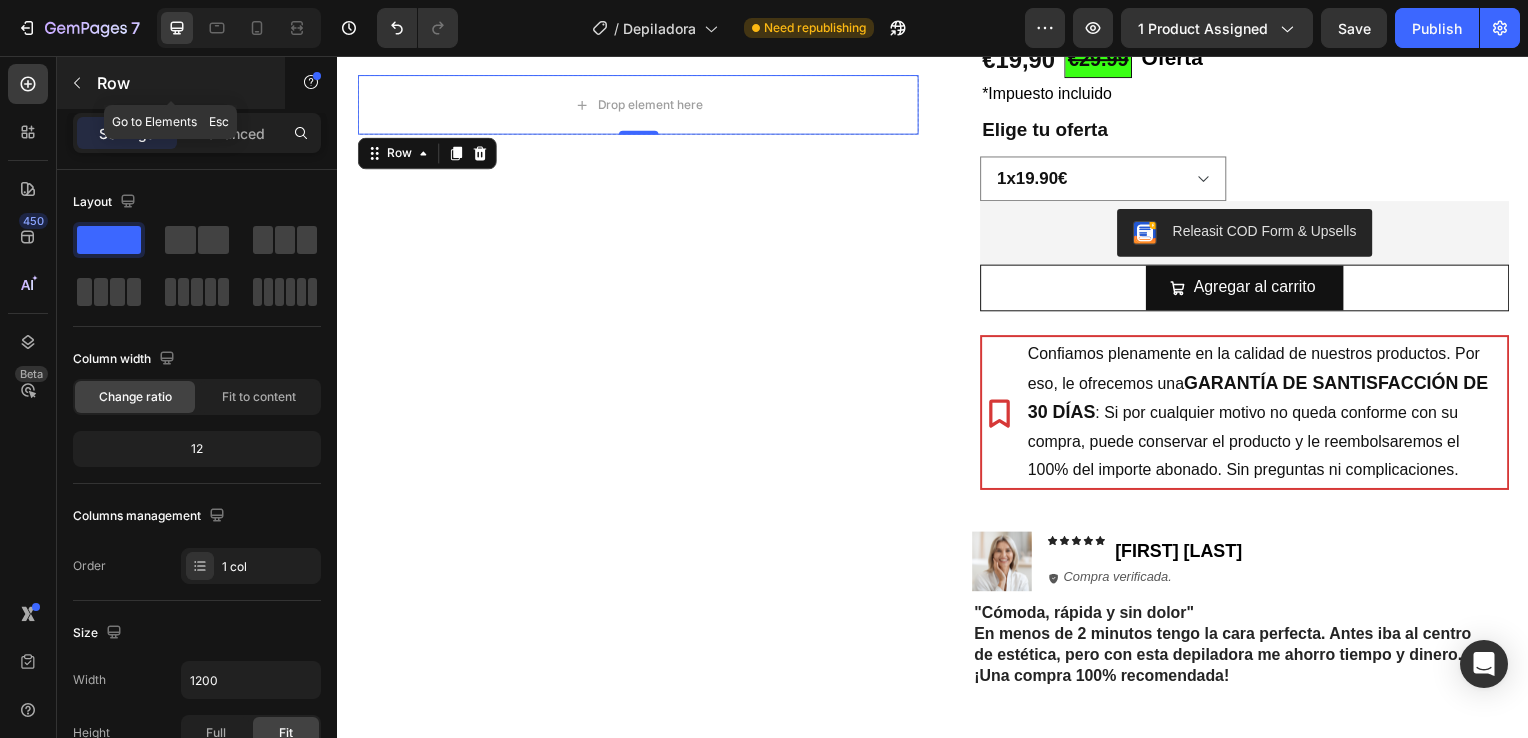 click 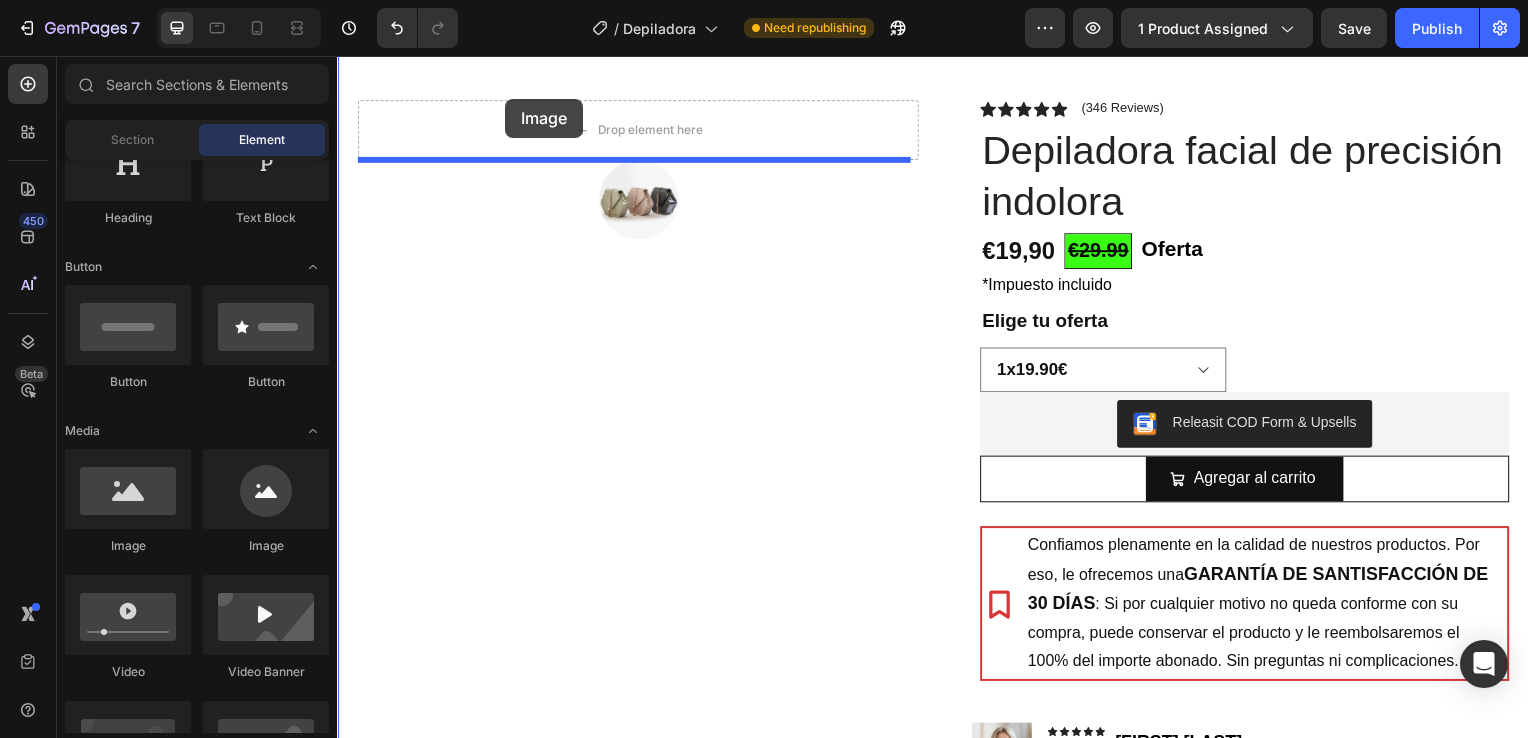 scroll, scrollTop: 0, scrollLeft: 0, axis: both 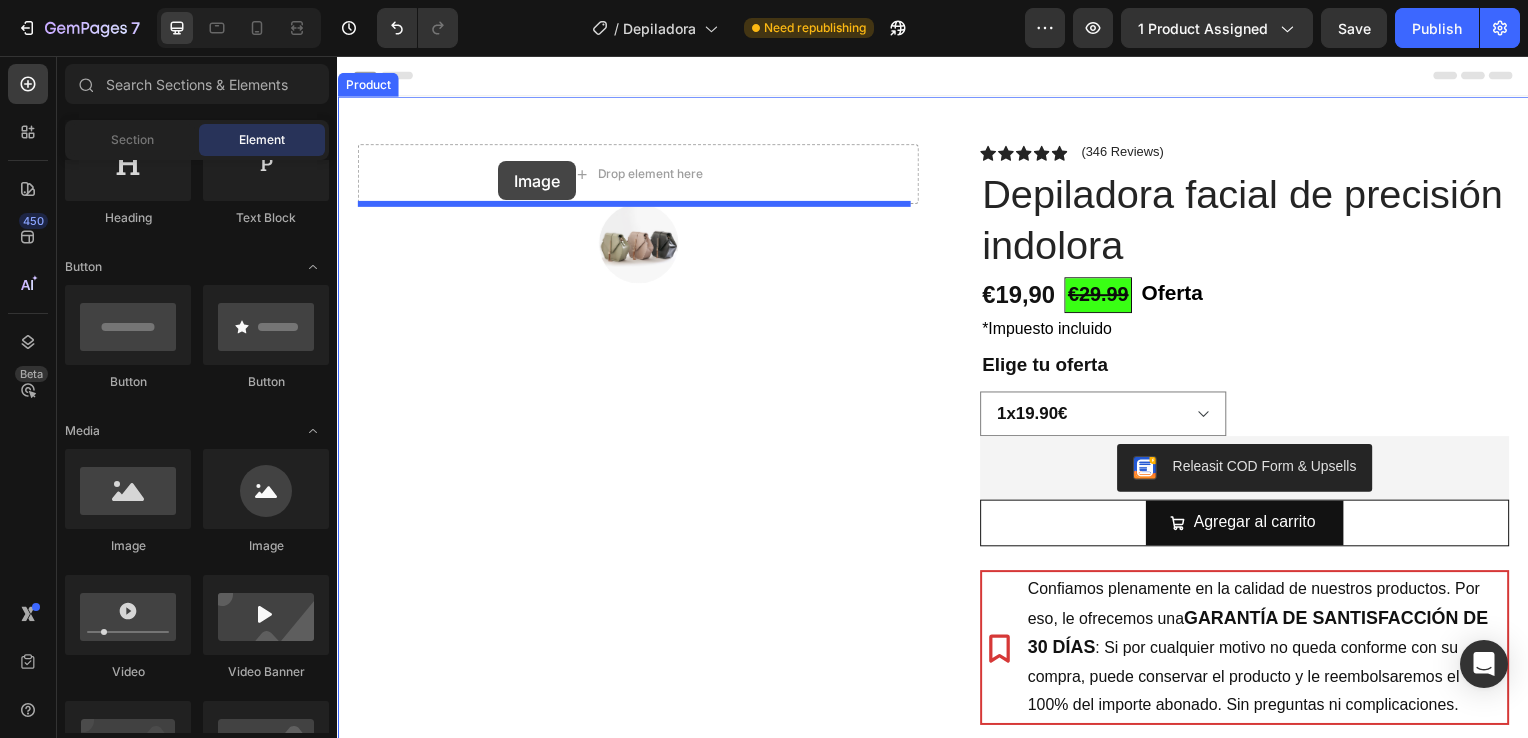 drag, startPoint x: 625, startPoint y: 554, endPoint x: 499, endPoint y: 161, distance: 412.7045 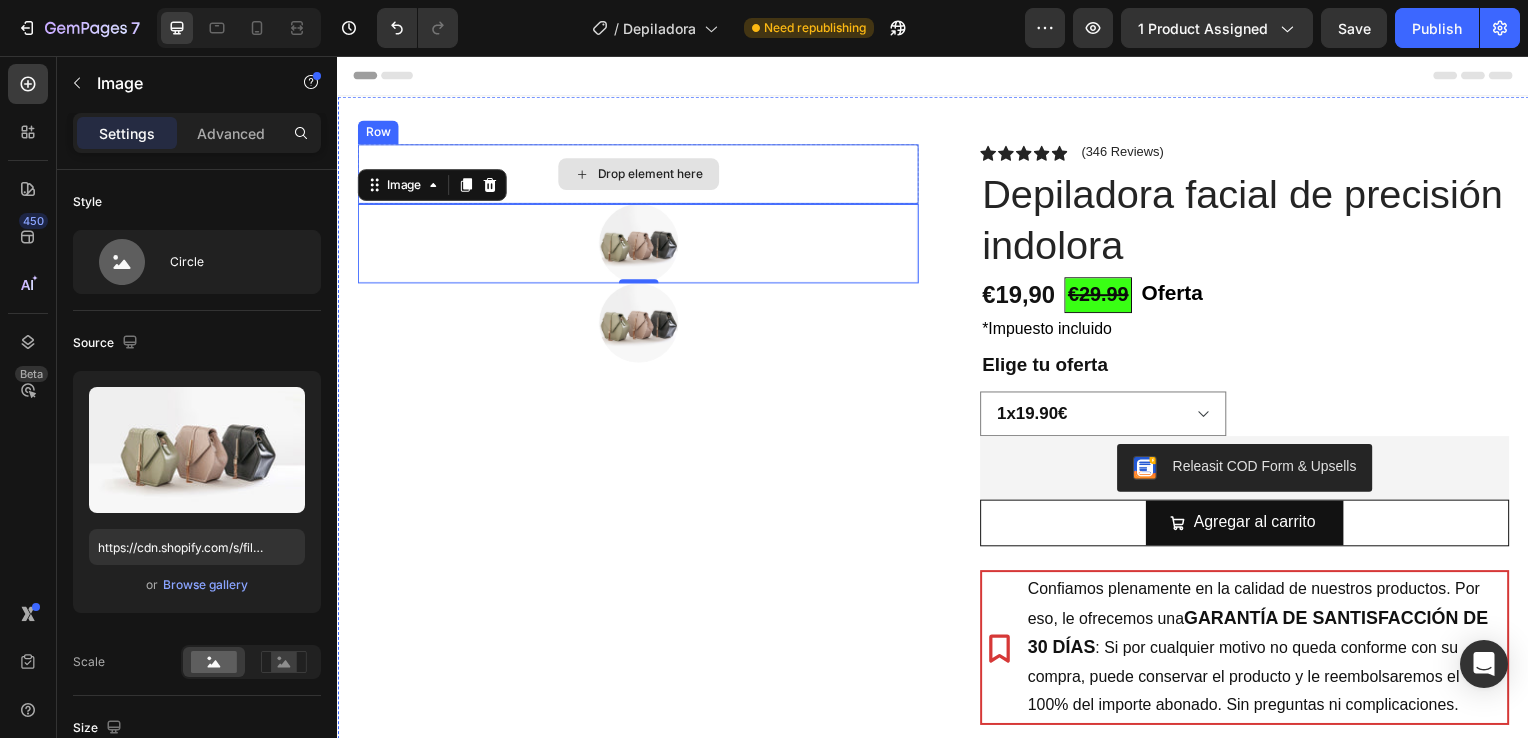 click on "Drop element here" at bounding box center [639, 175] 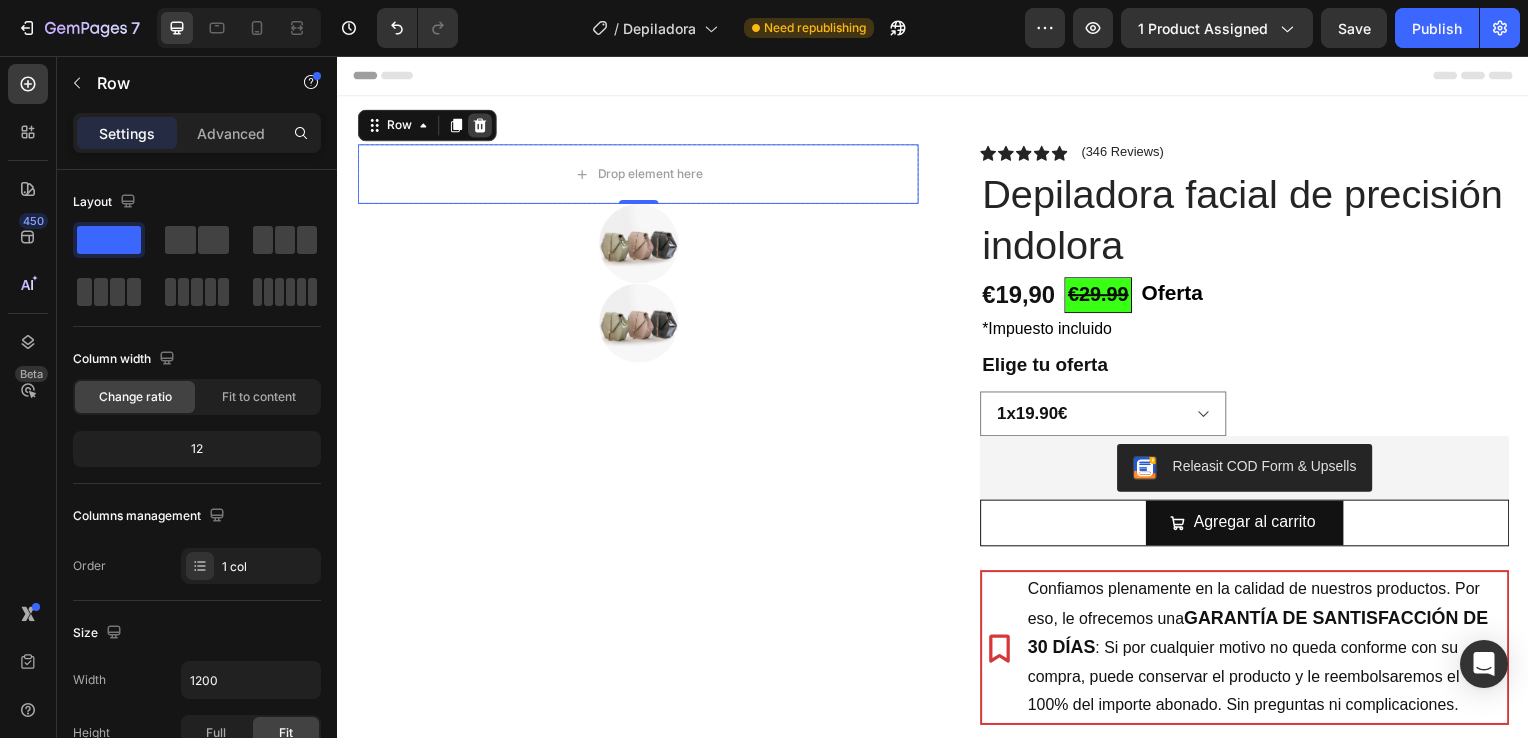 click at bounding box center [480, 126] 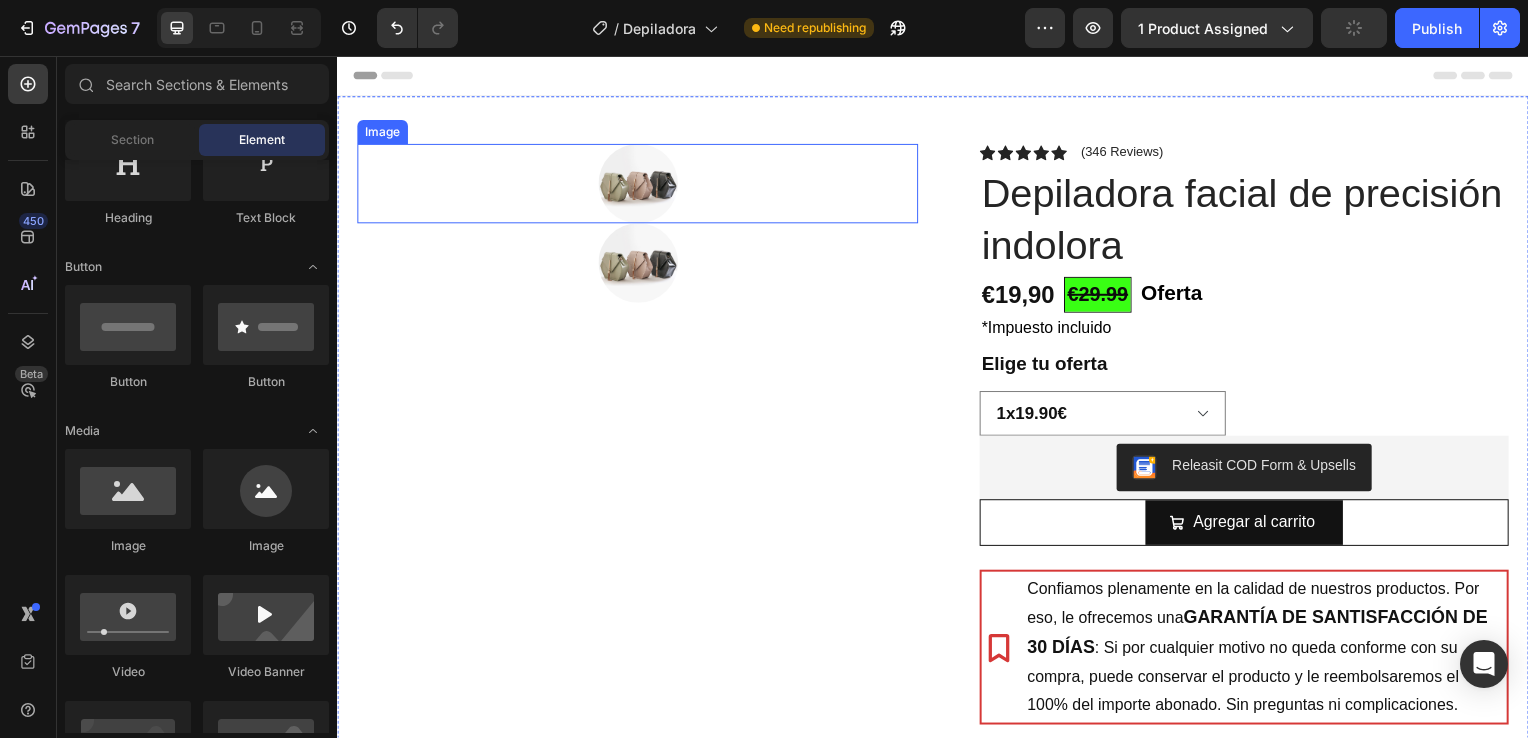 click at bounding box center [639, 265] 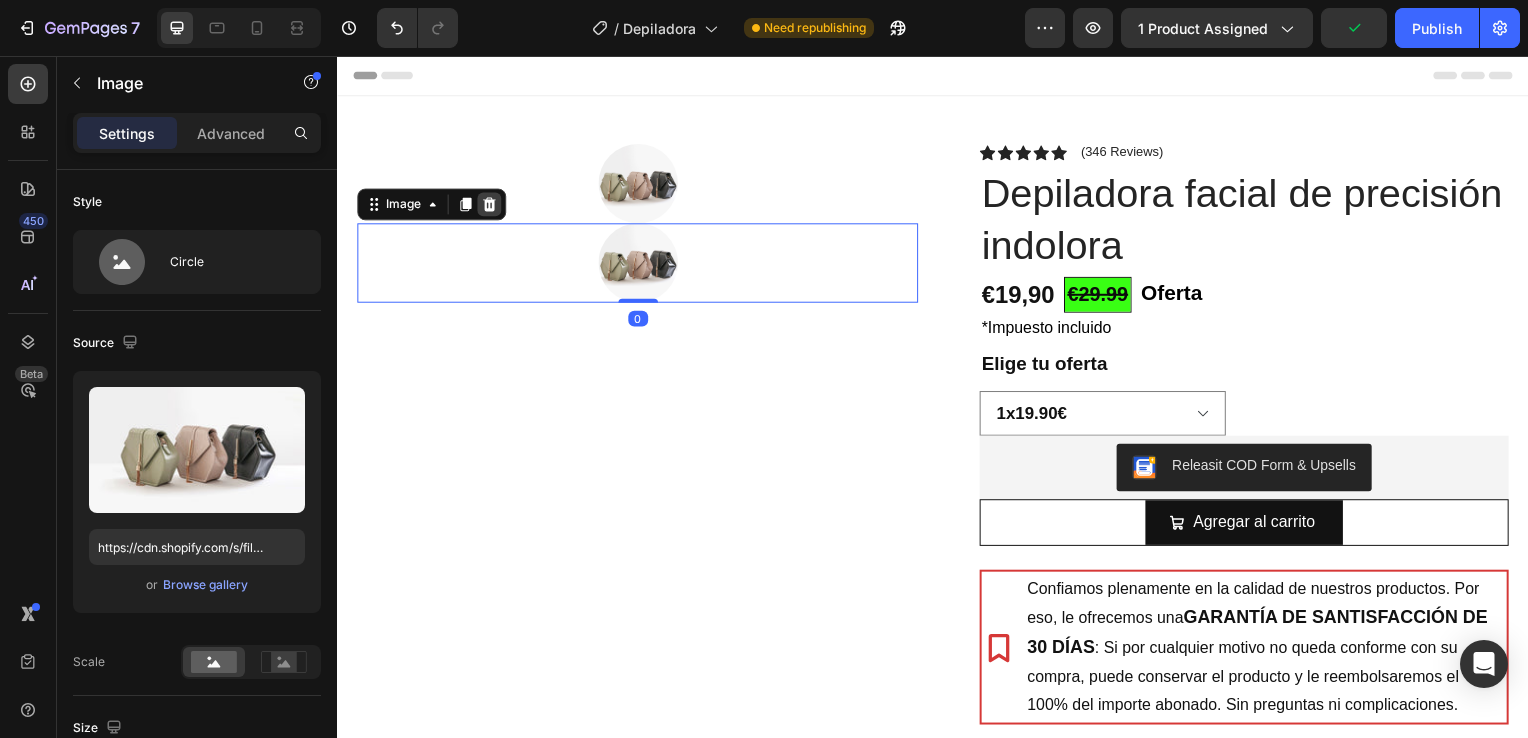 click 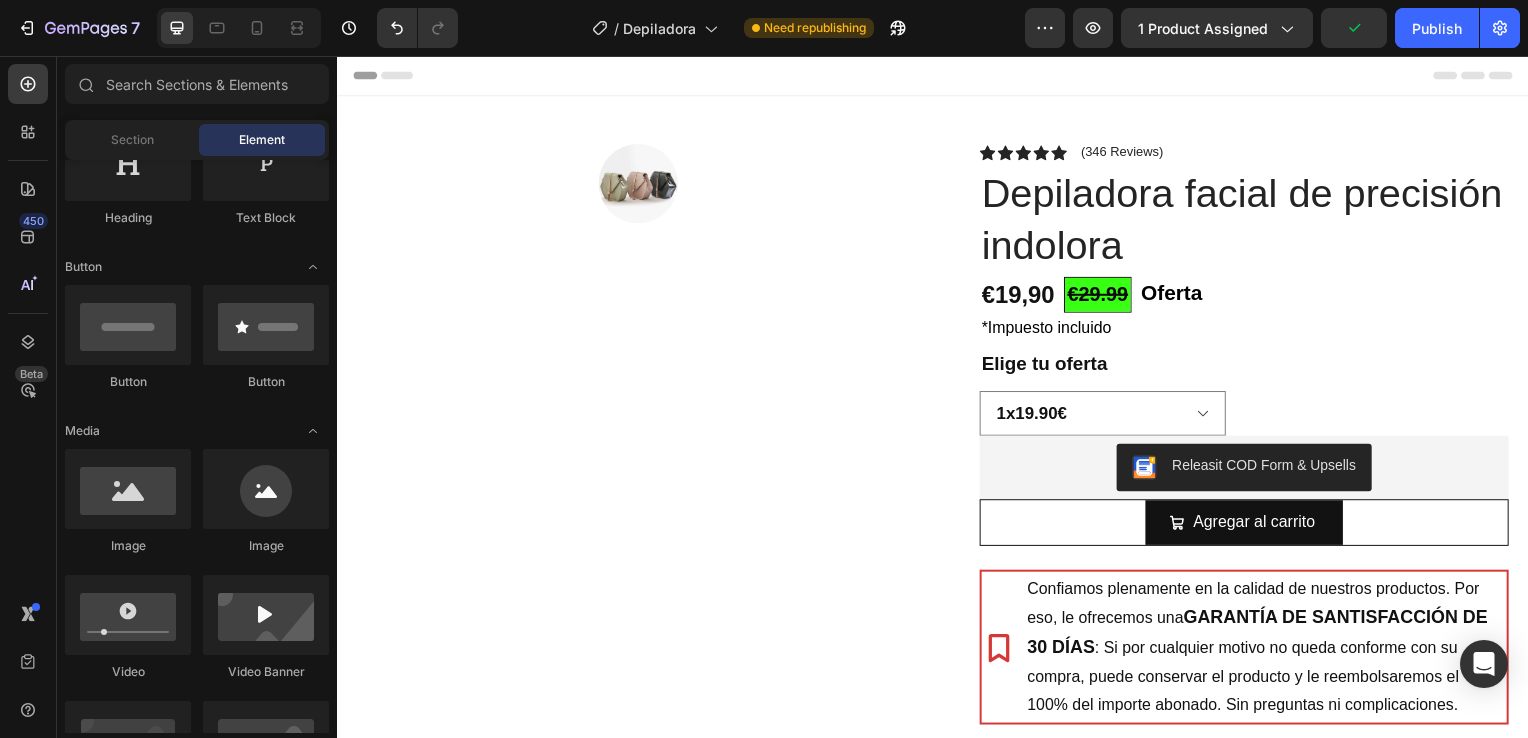 click at bounding box center [640, 185] 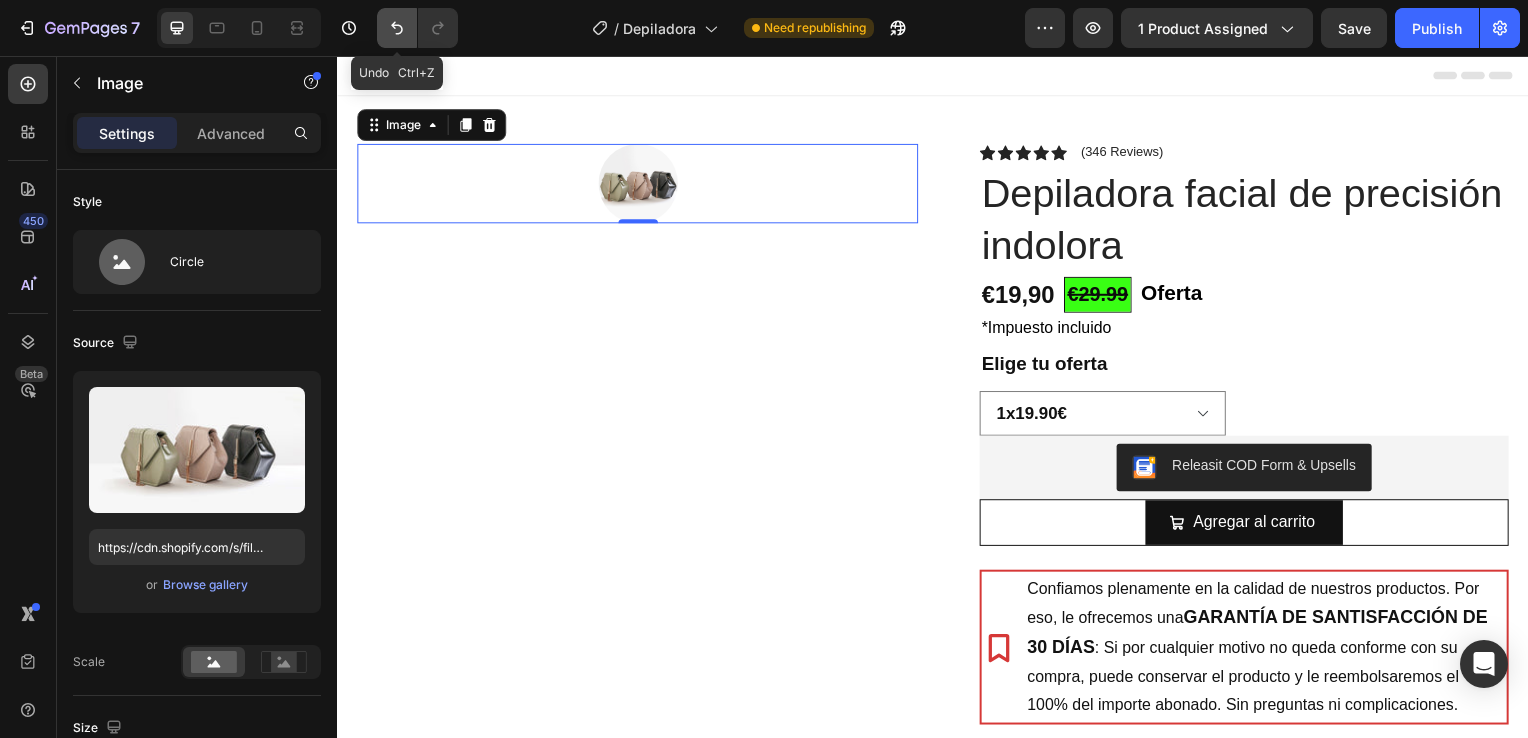 click 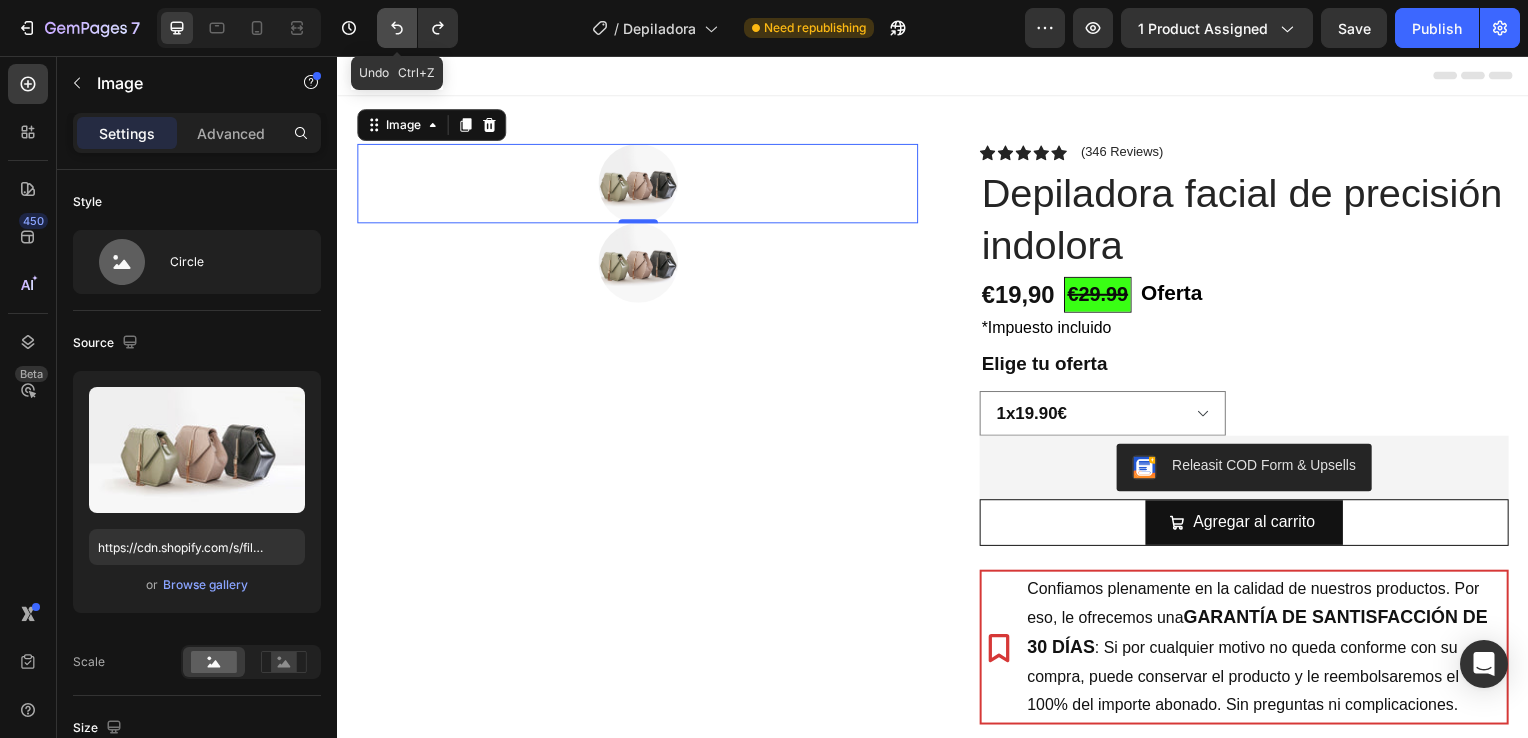 click 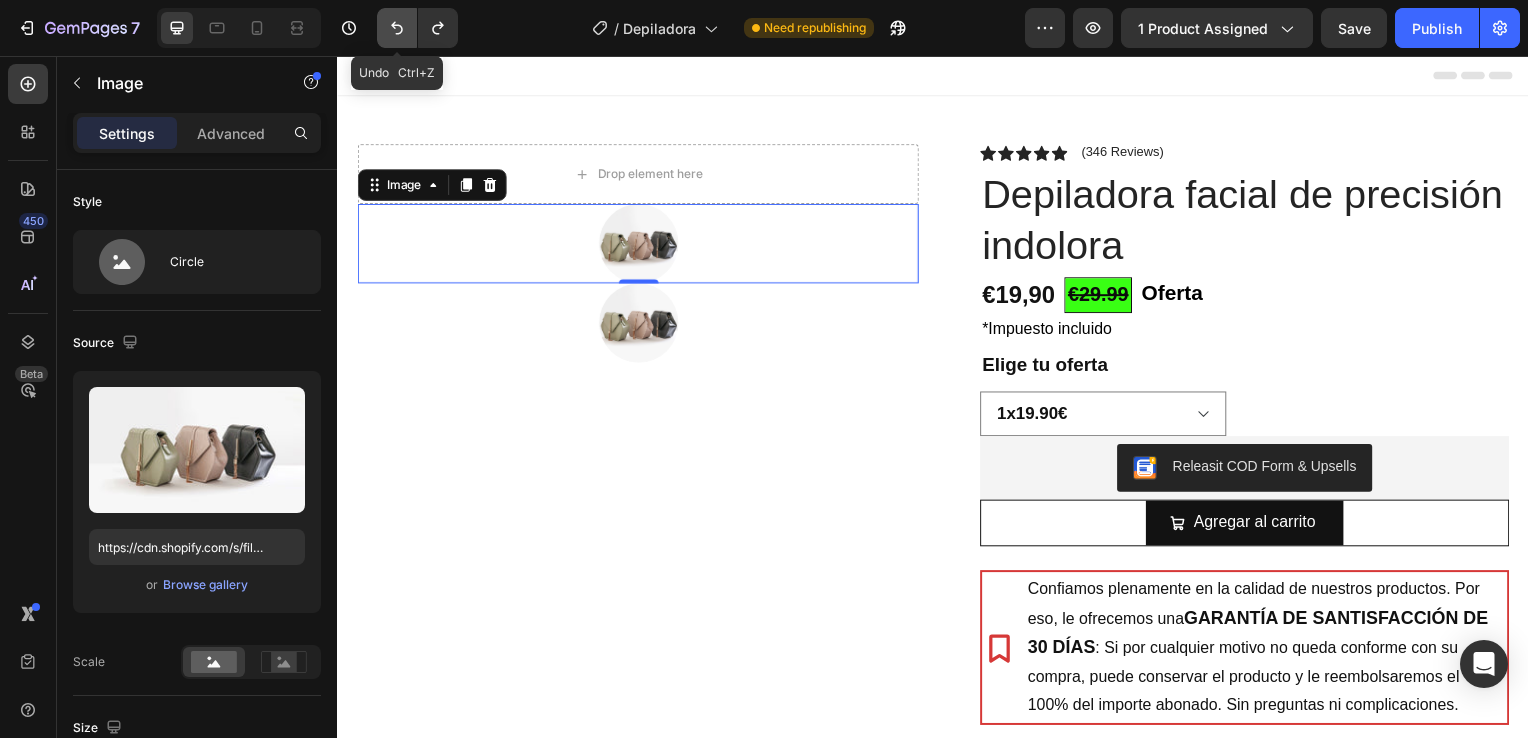click 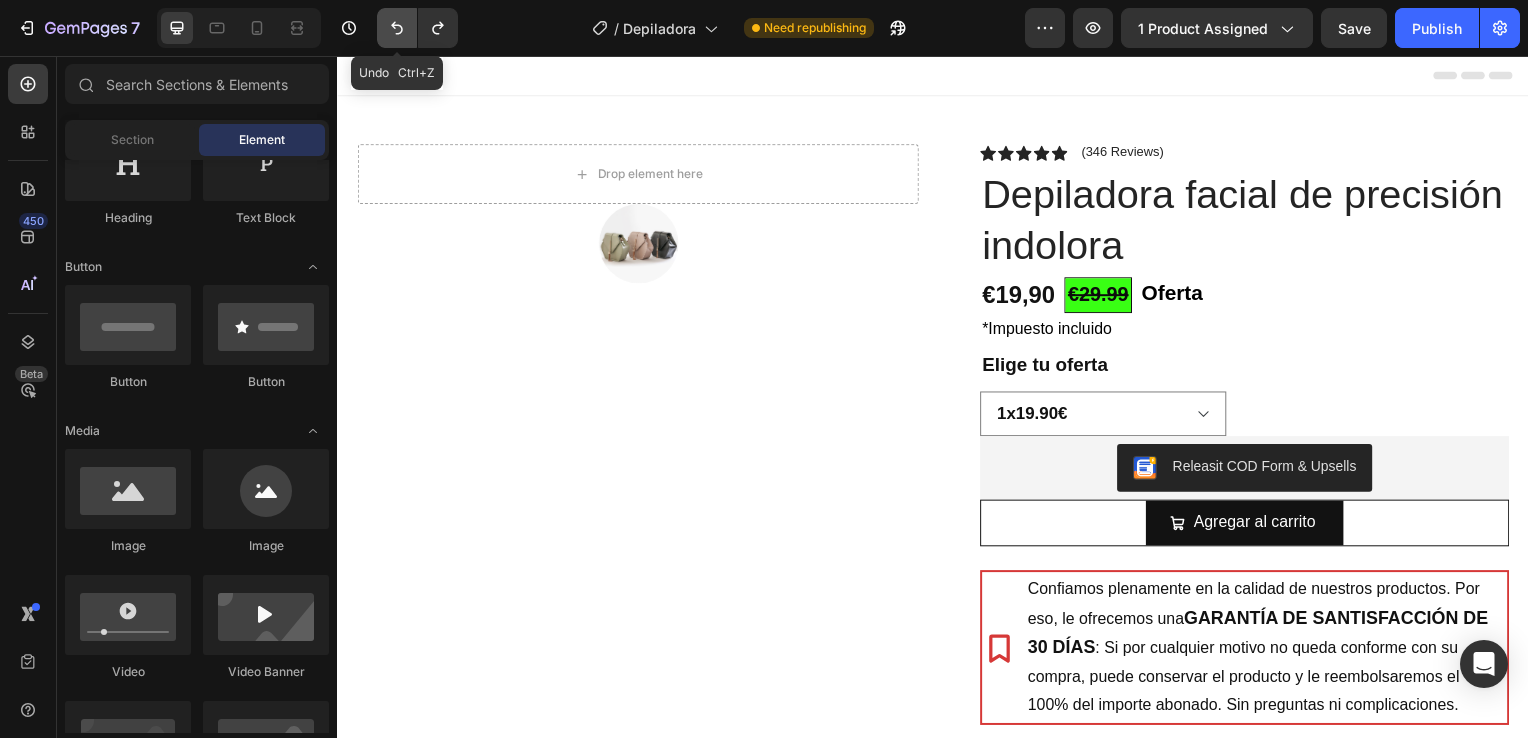click 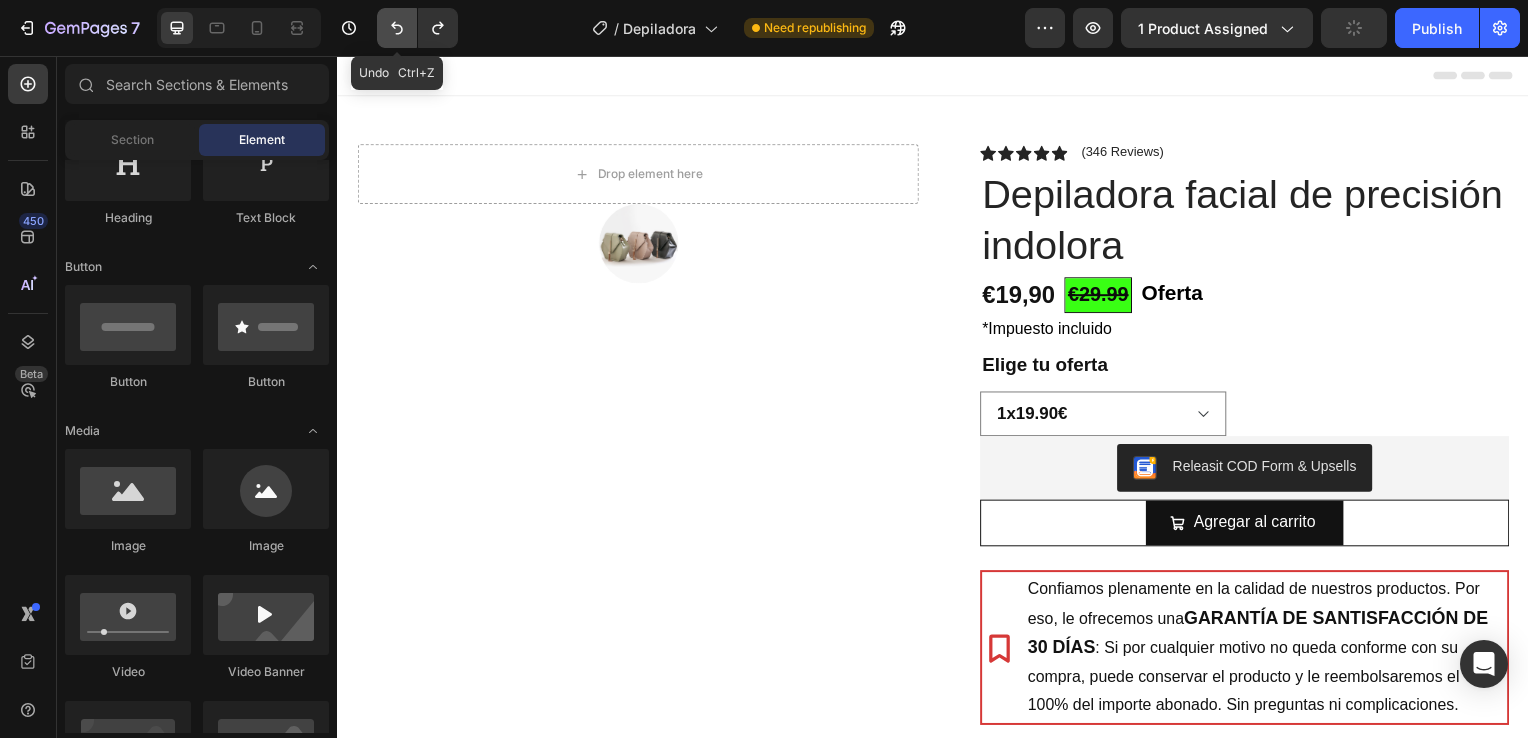 click 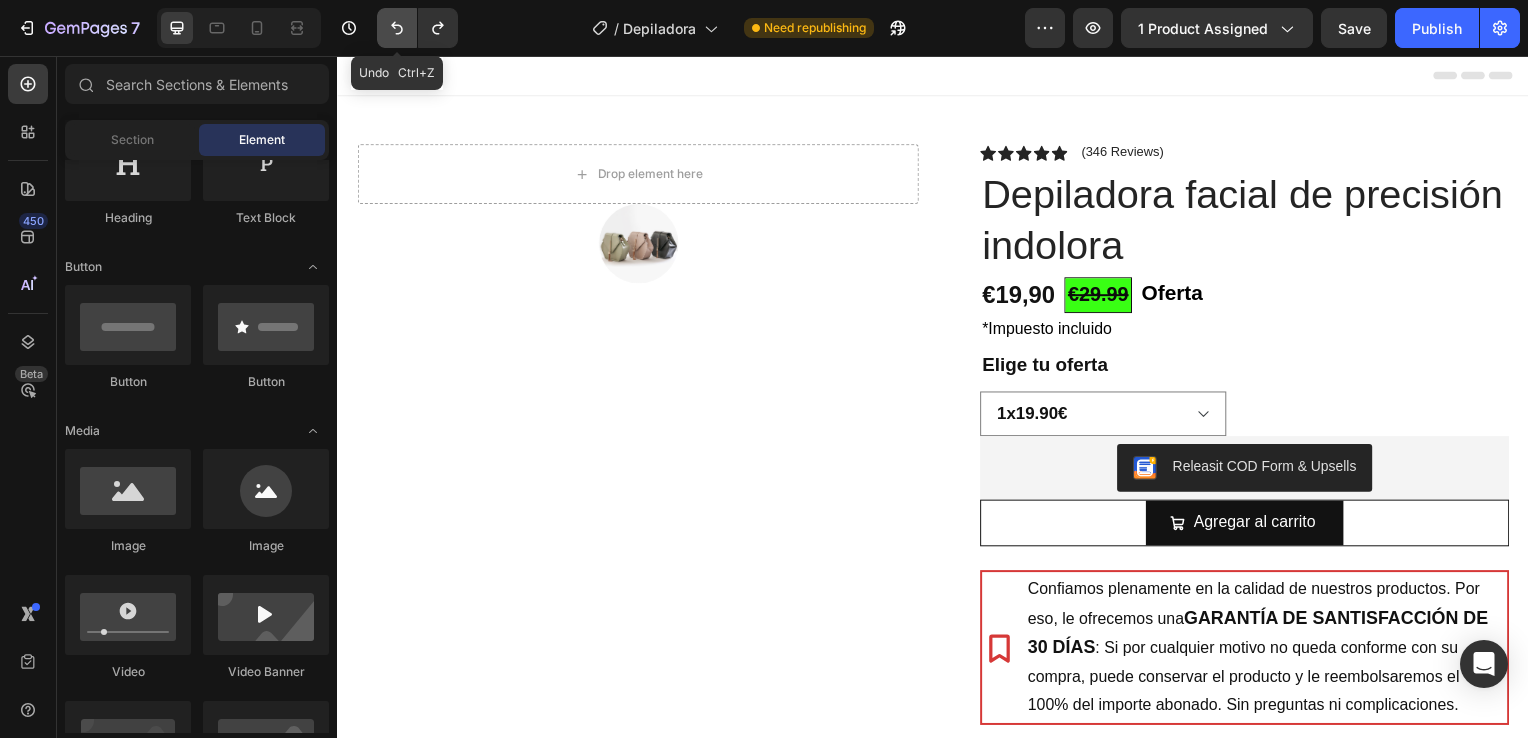 click 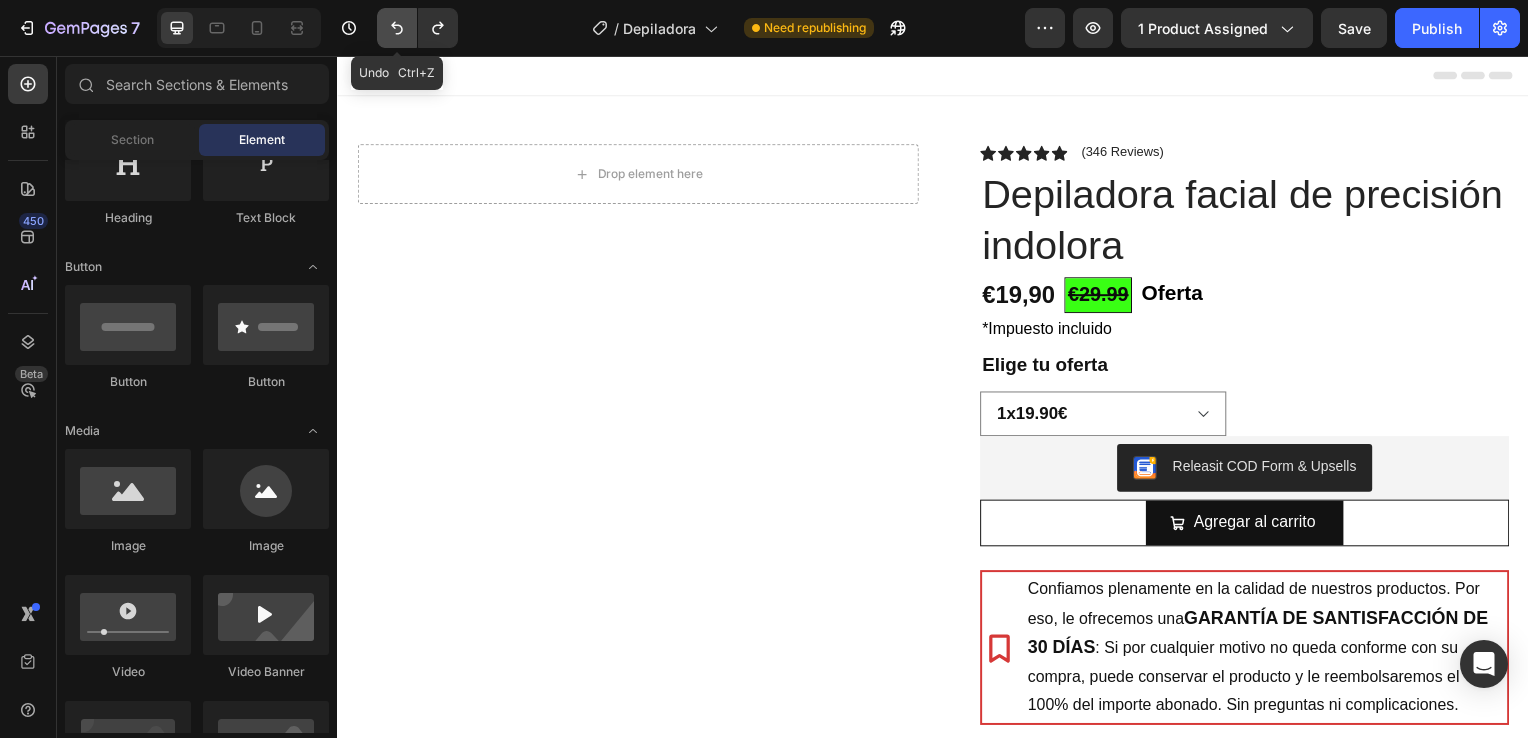 click 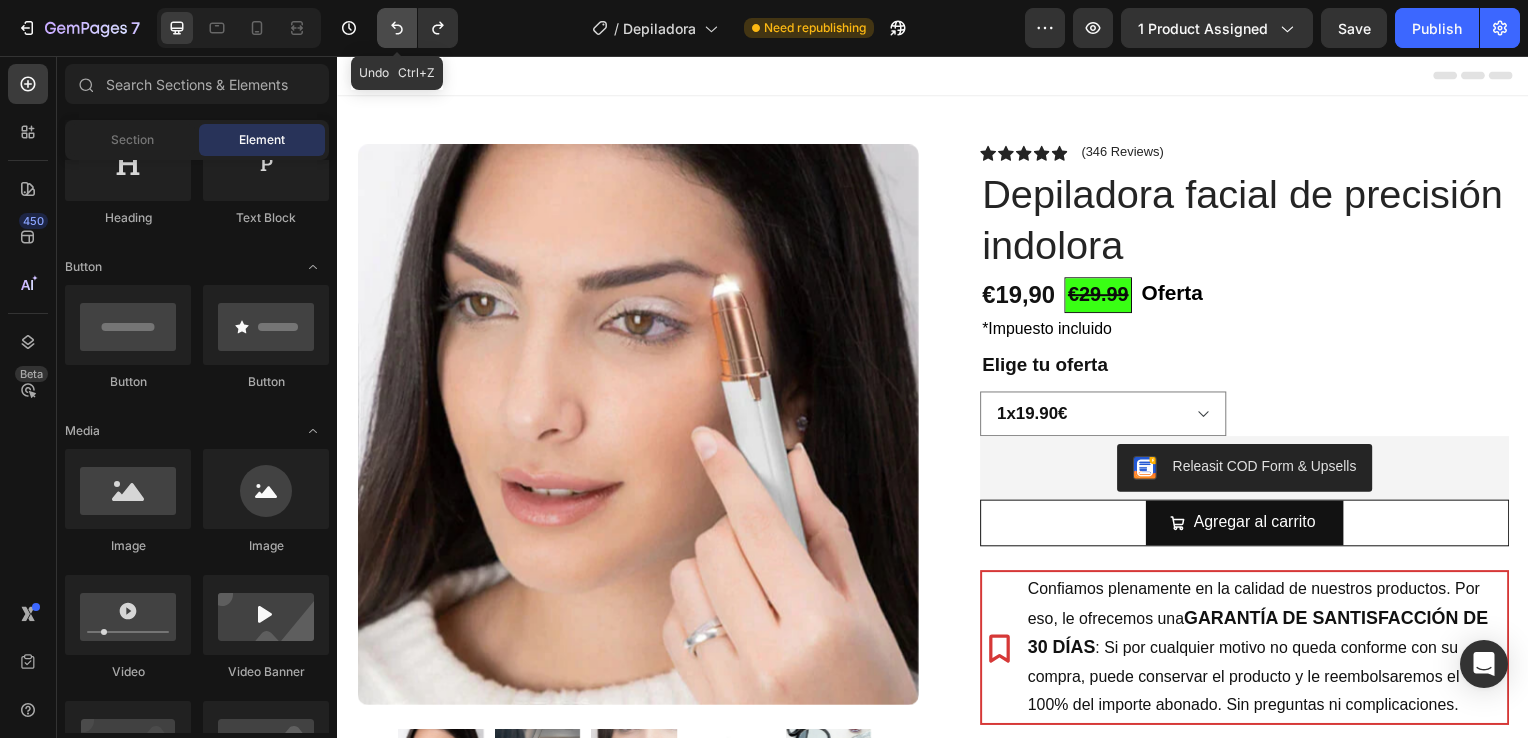 click 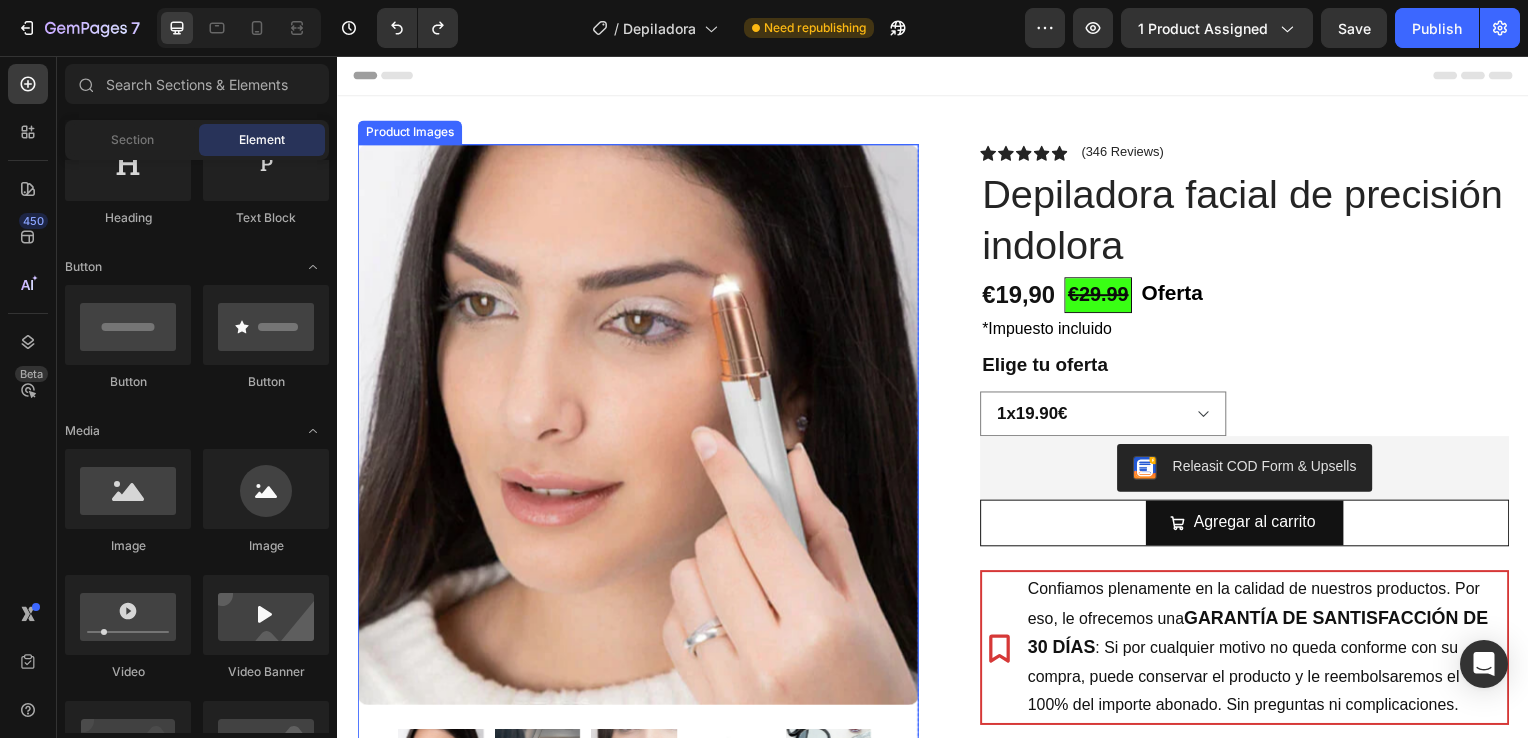 click at bounding box center [639, 427] 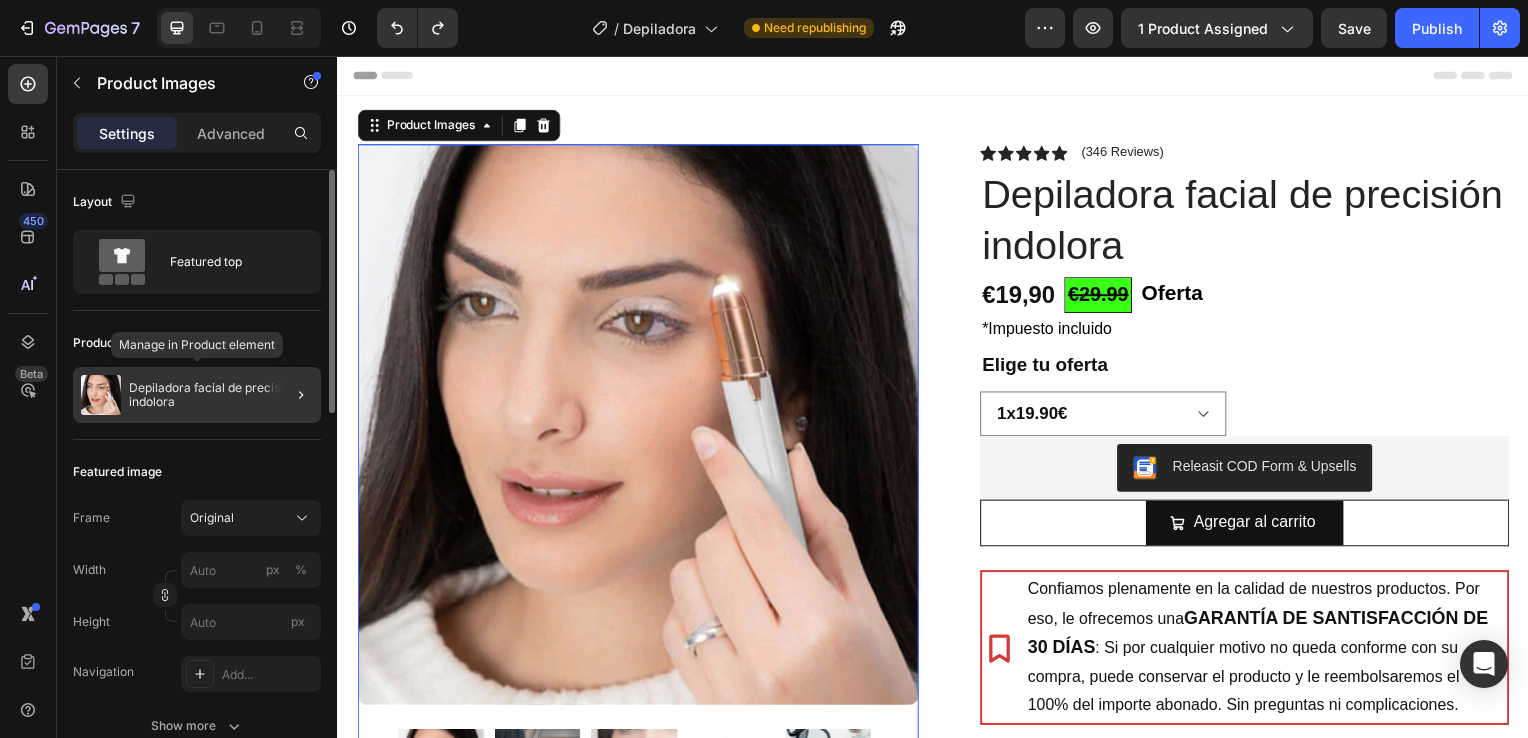 click on "Depiladora facial de precisión indolora" 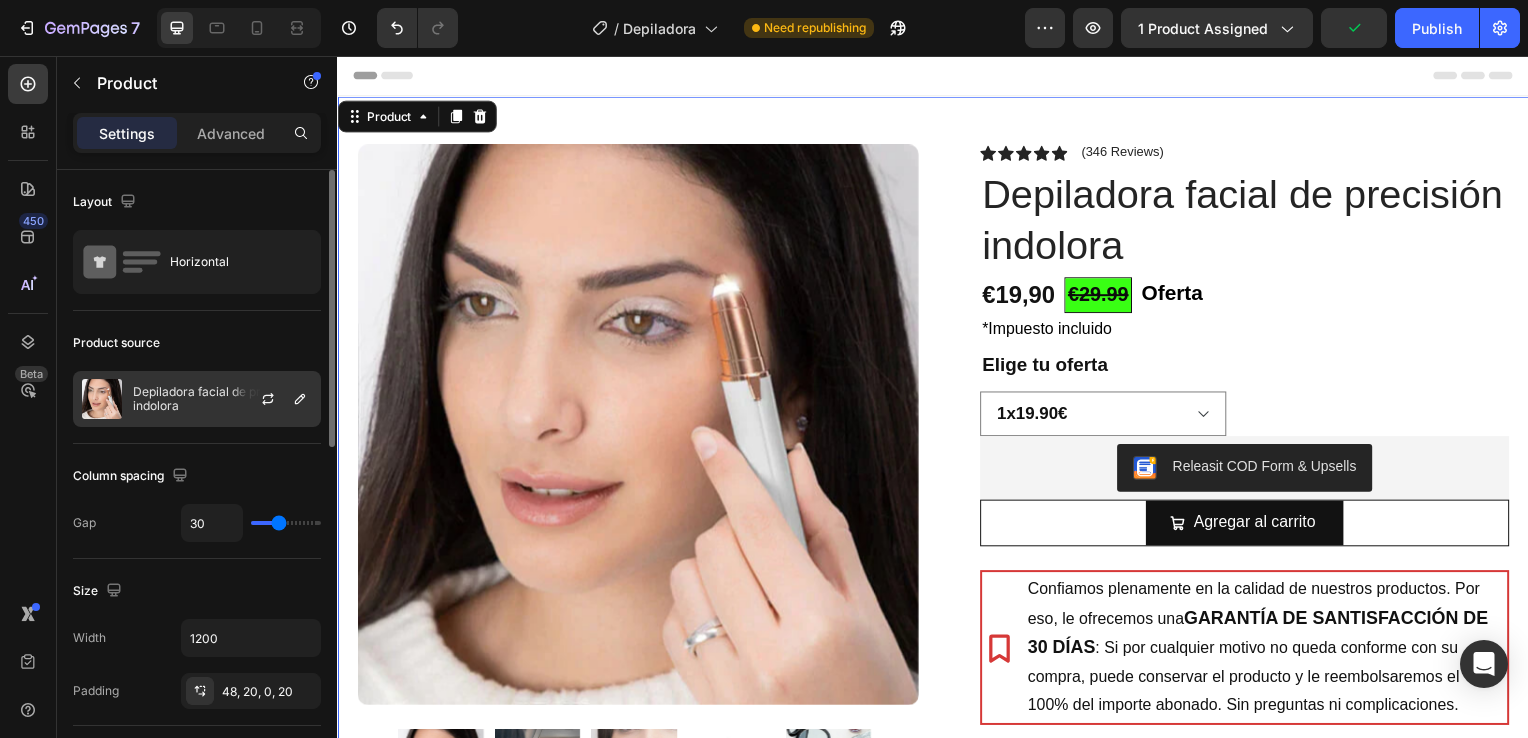 click on "Depiladora facial de precisión indolora" at bounding box center [222, 399] 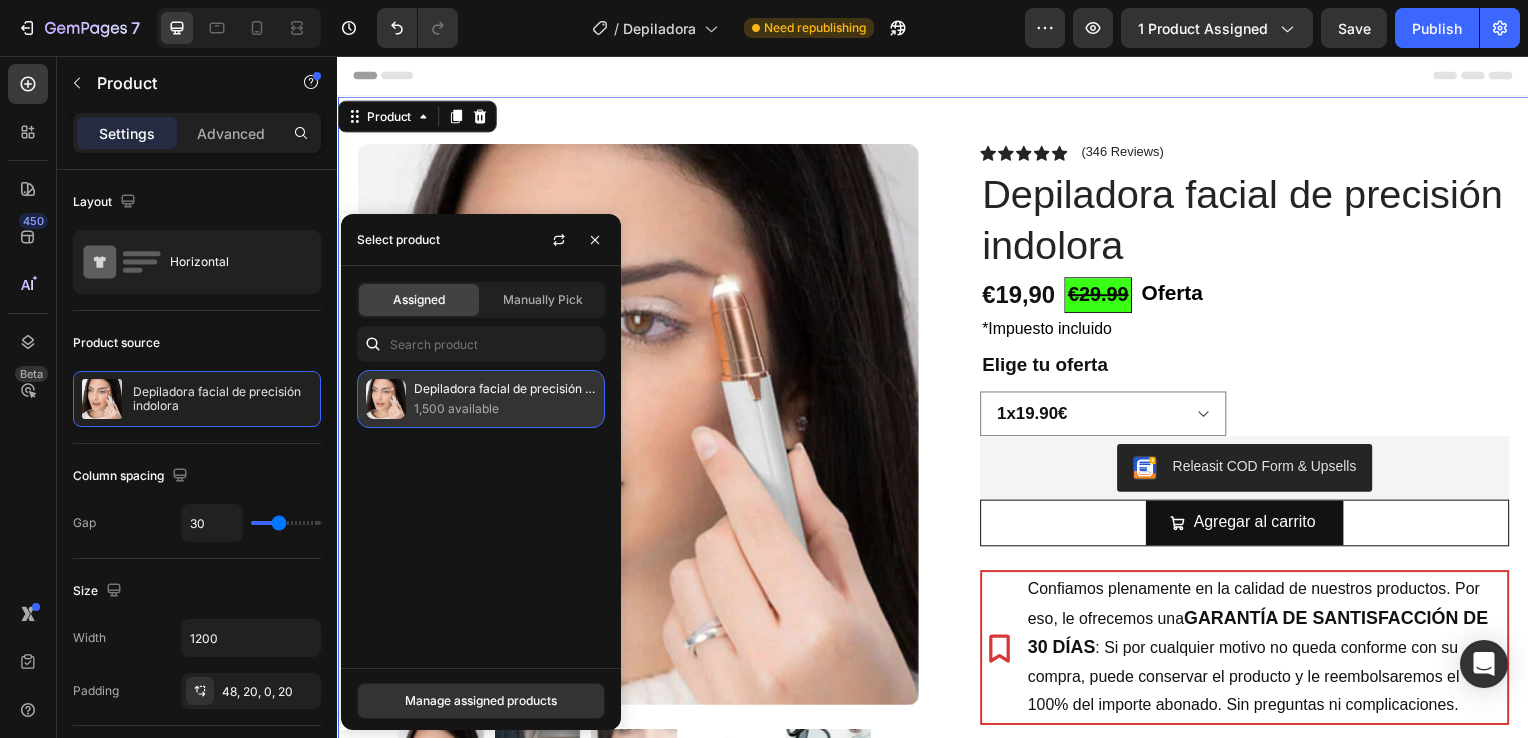 click on "Depiladora facial de precisión indolora" at bounding box center [505, 389] 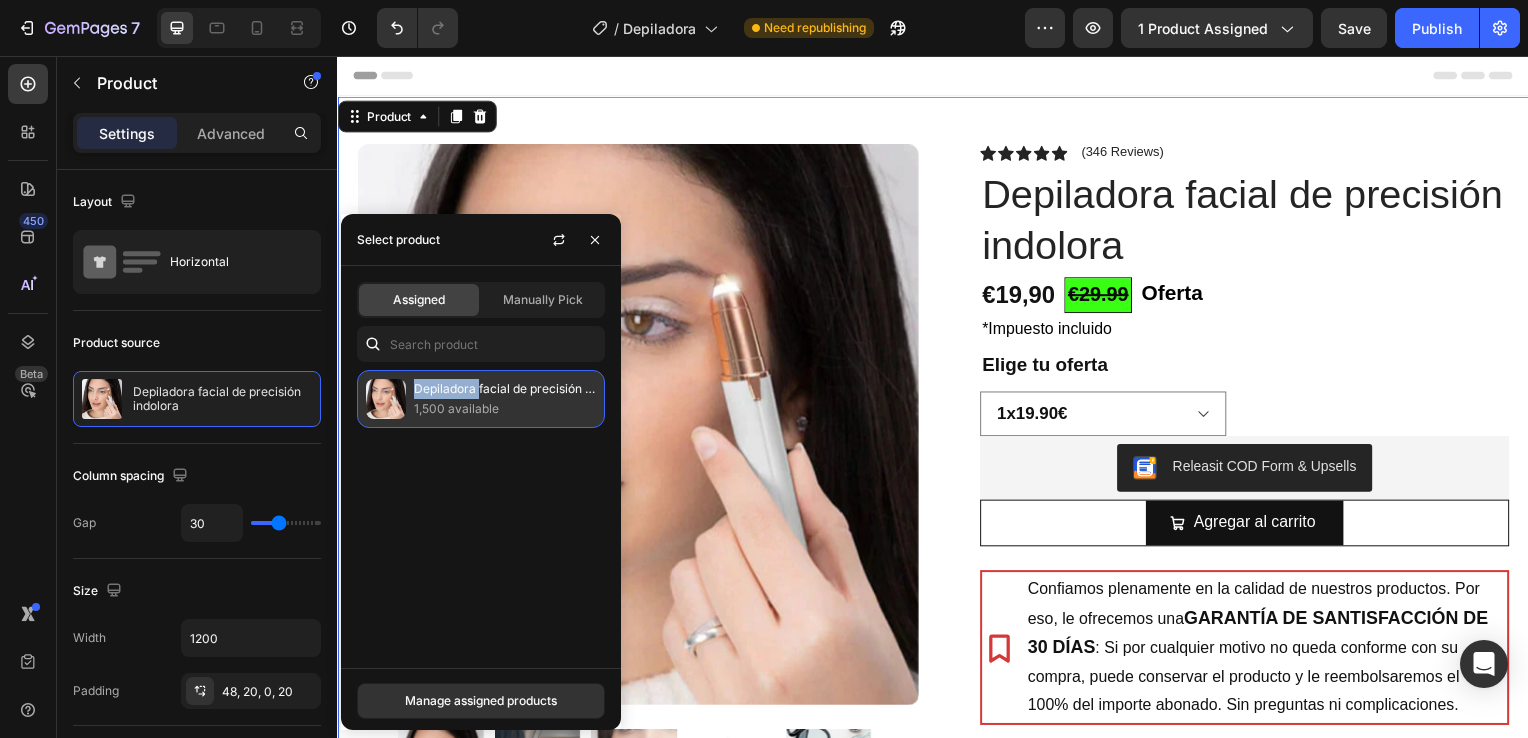 click on "Depiladora facial de precisión indolora" at bounding box center [505, 389] 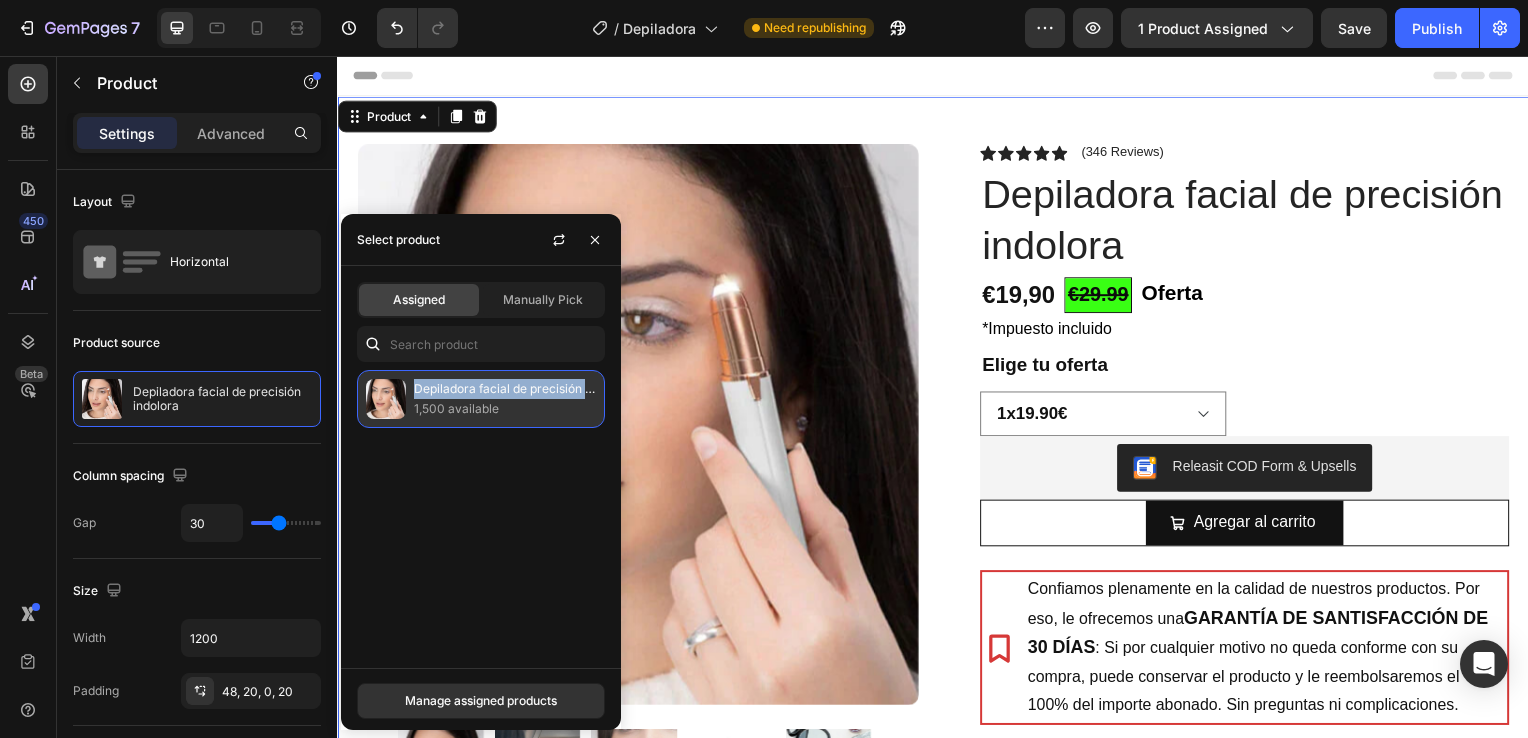 click on "Depiladora facial de precisión indolora" at bounding box center [505, 389] 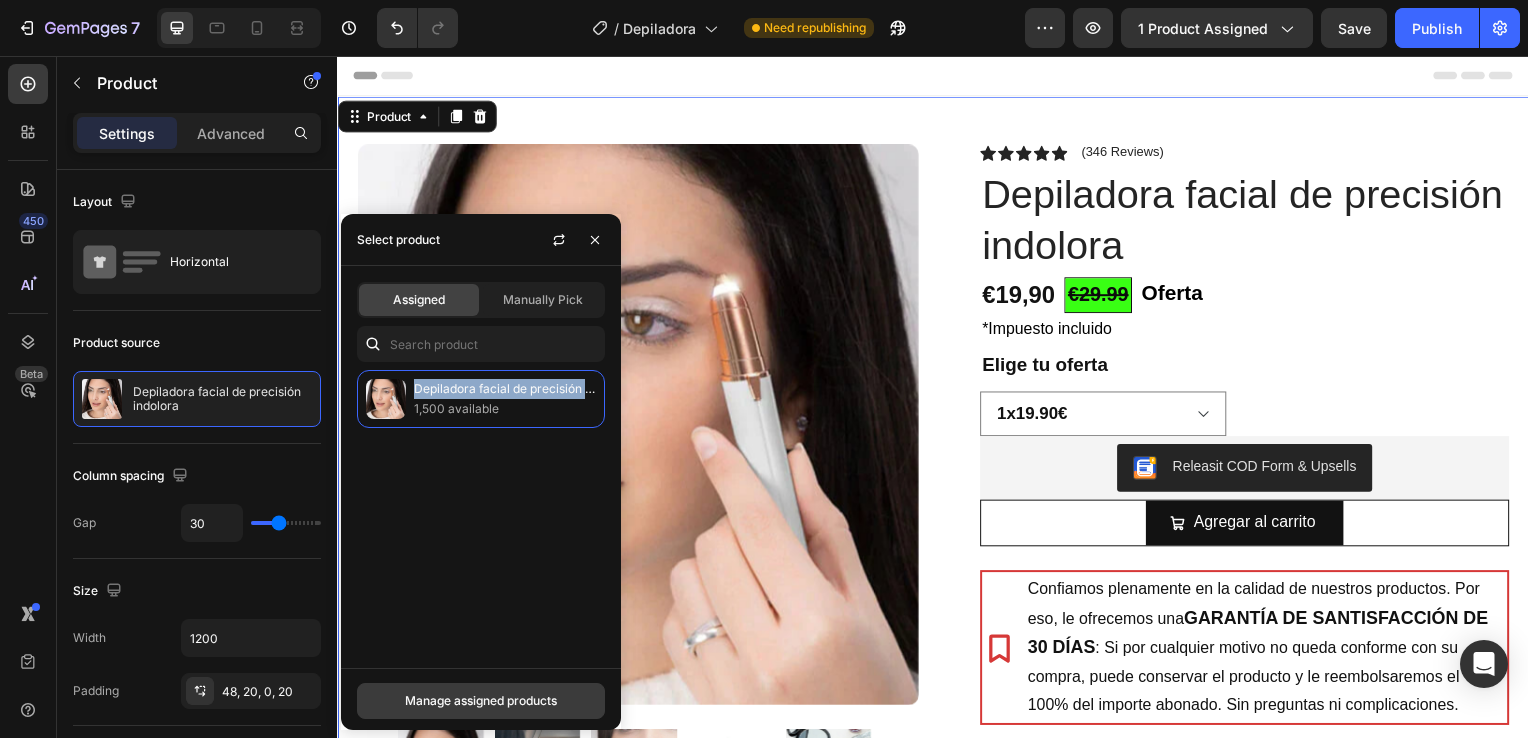 click on "Manage assigned products" at bounding box center [481, 701] 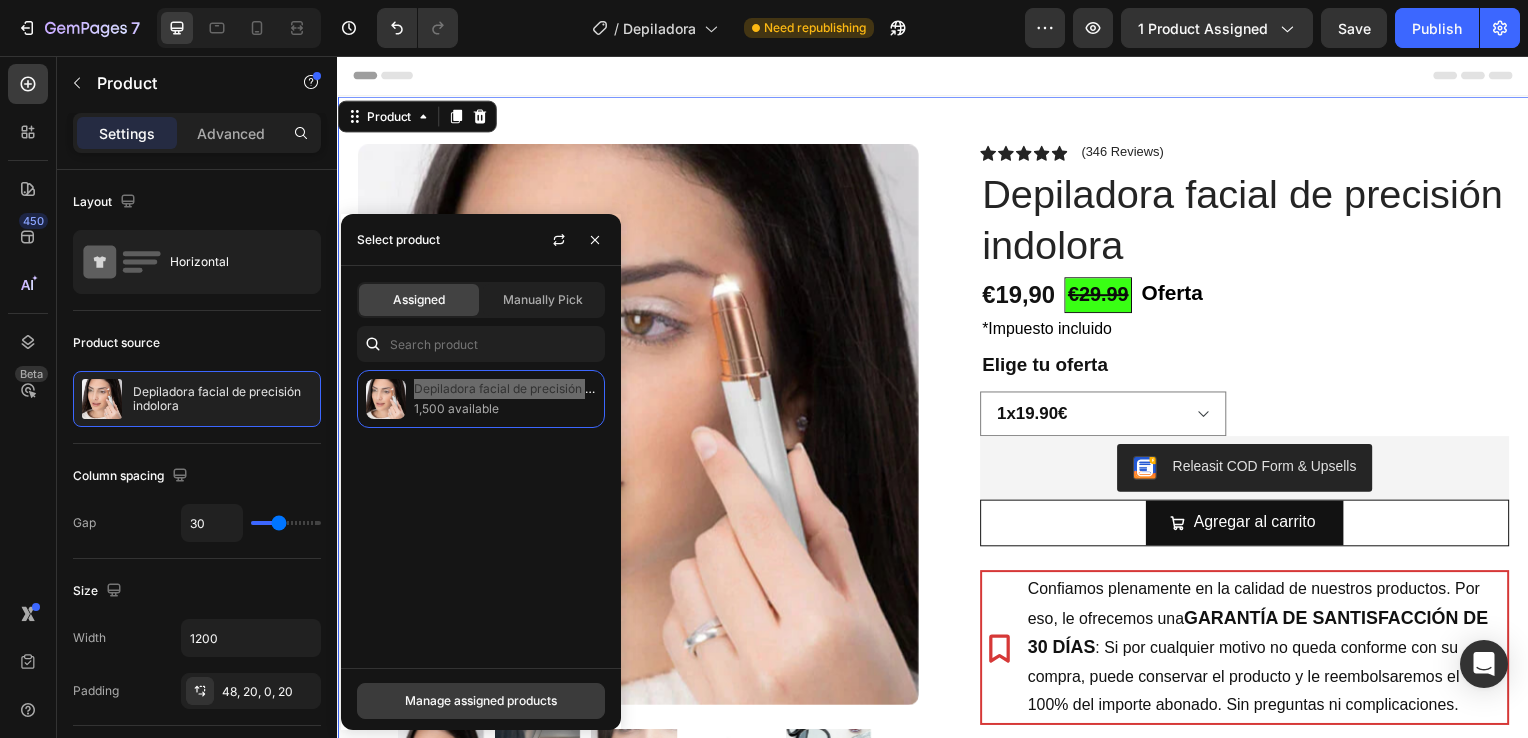 click at bounding box center [639, 483] 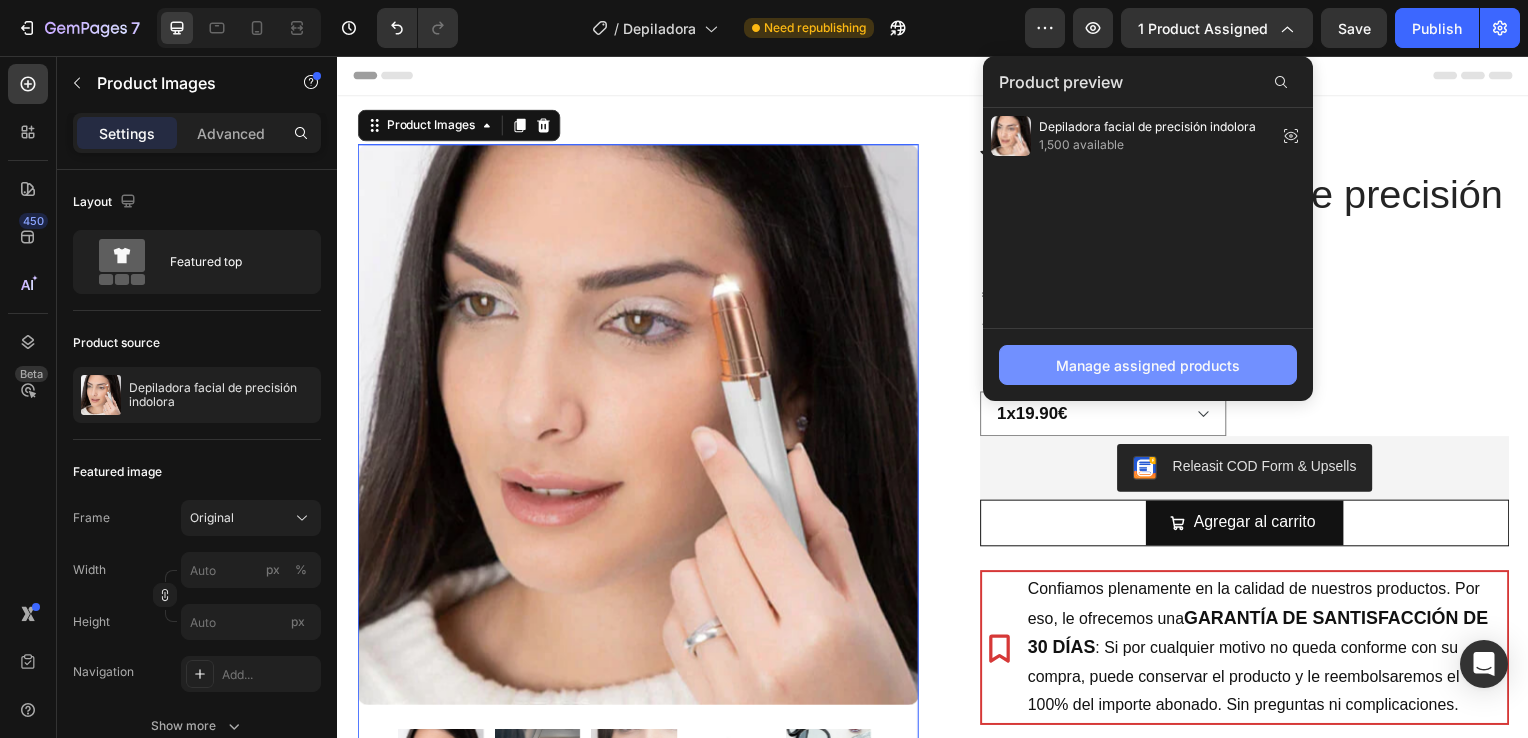 click on "Manage assigned products" at bounding box center (1148, 365) 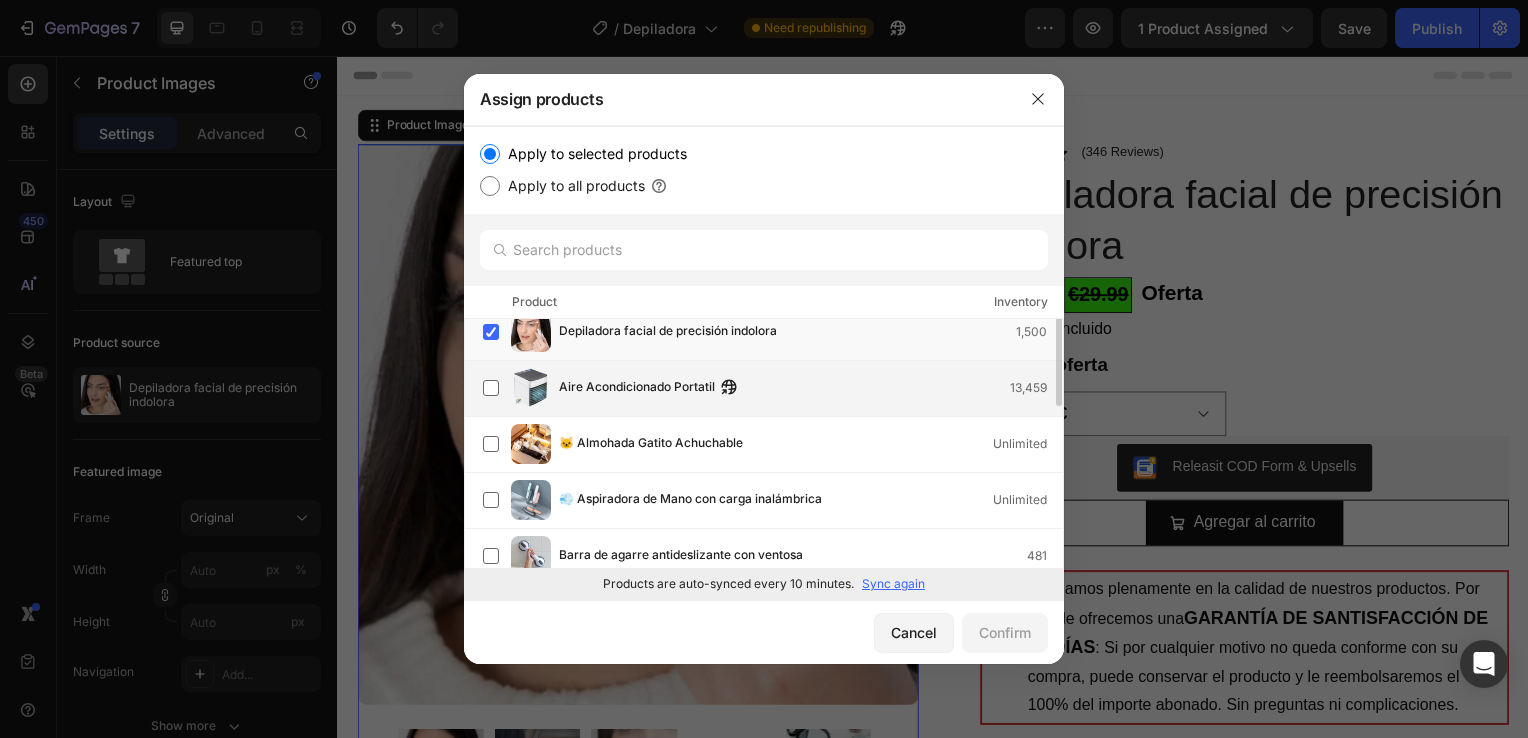 scroll, scrollTop: 0, scrollLeft: 0, axis: both 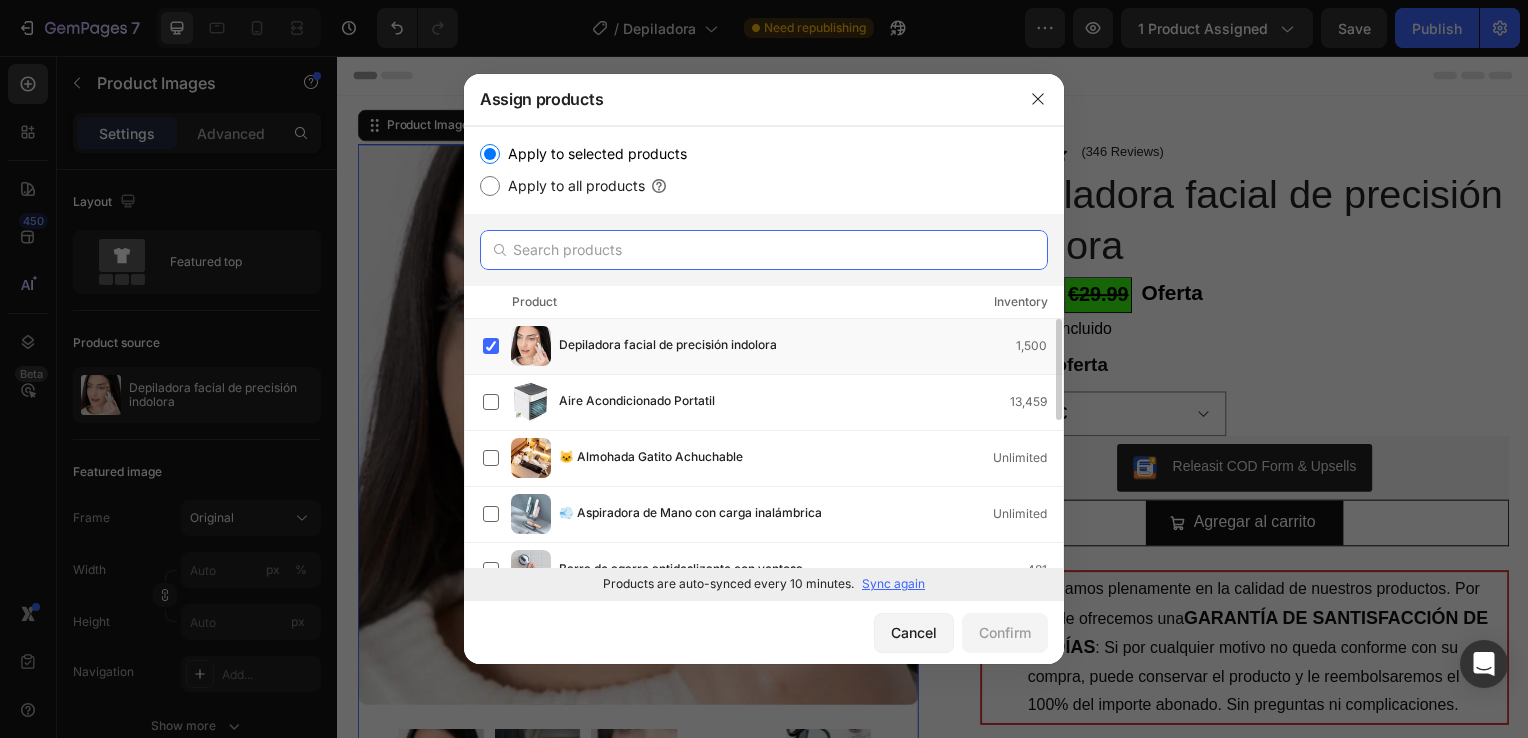 click at bounding box center [764, 250] 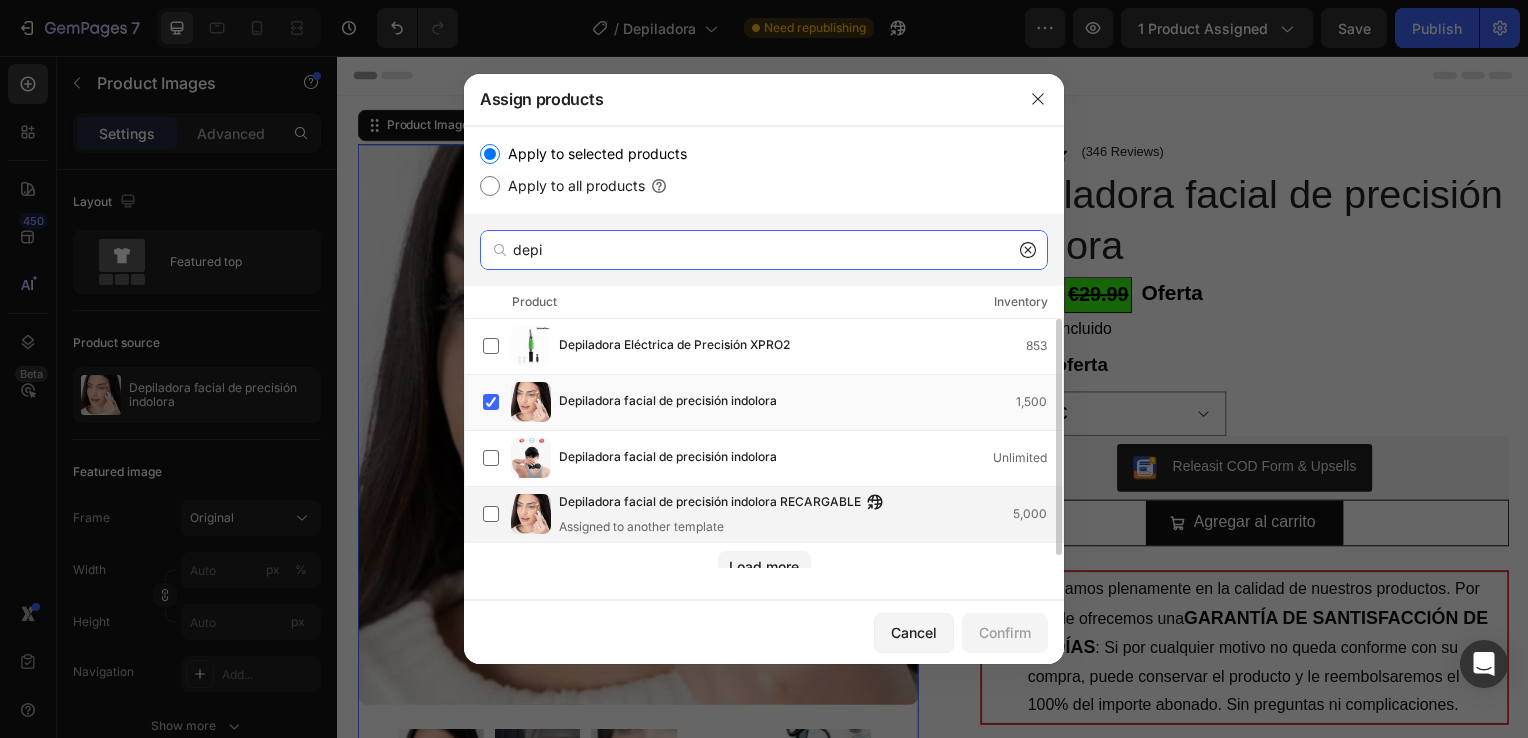 scroll, scrollTop: 14, scrollLeft: 0, axis: vertical 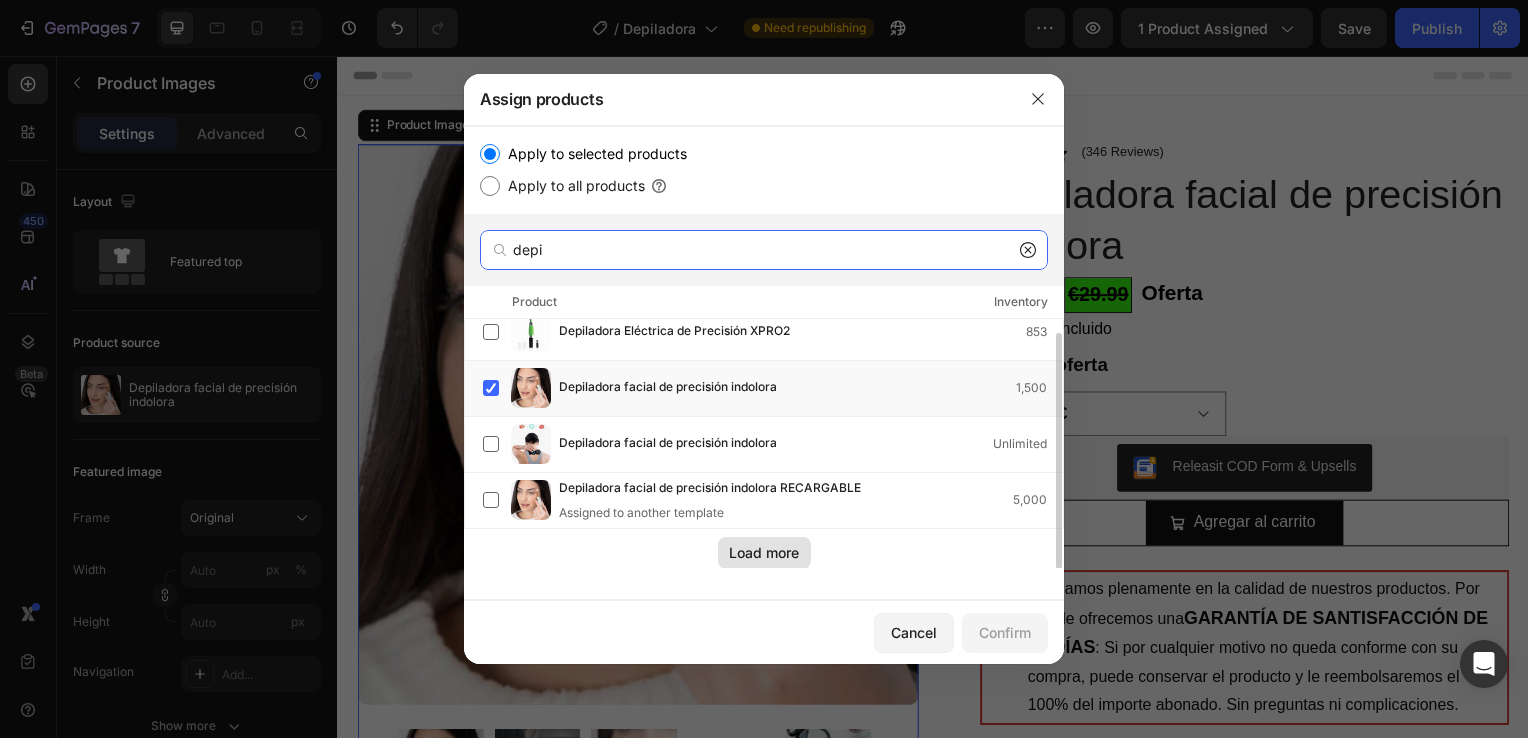 type on "depi" 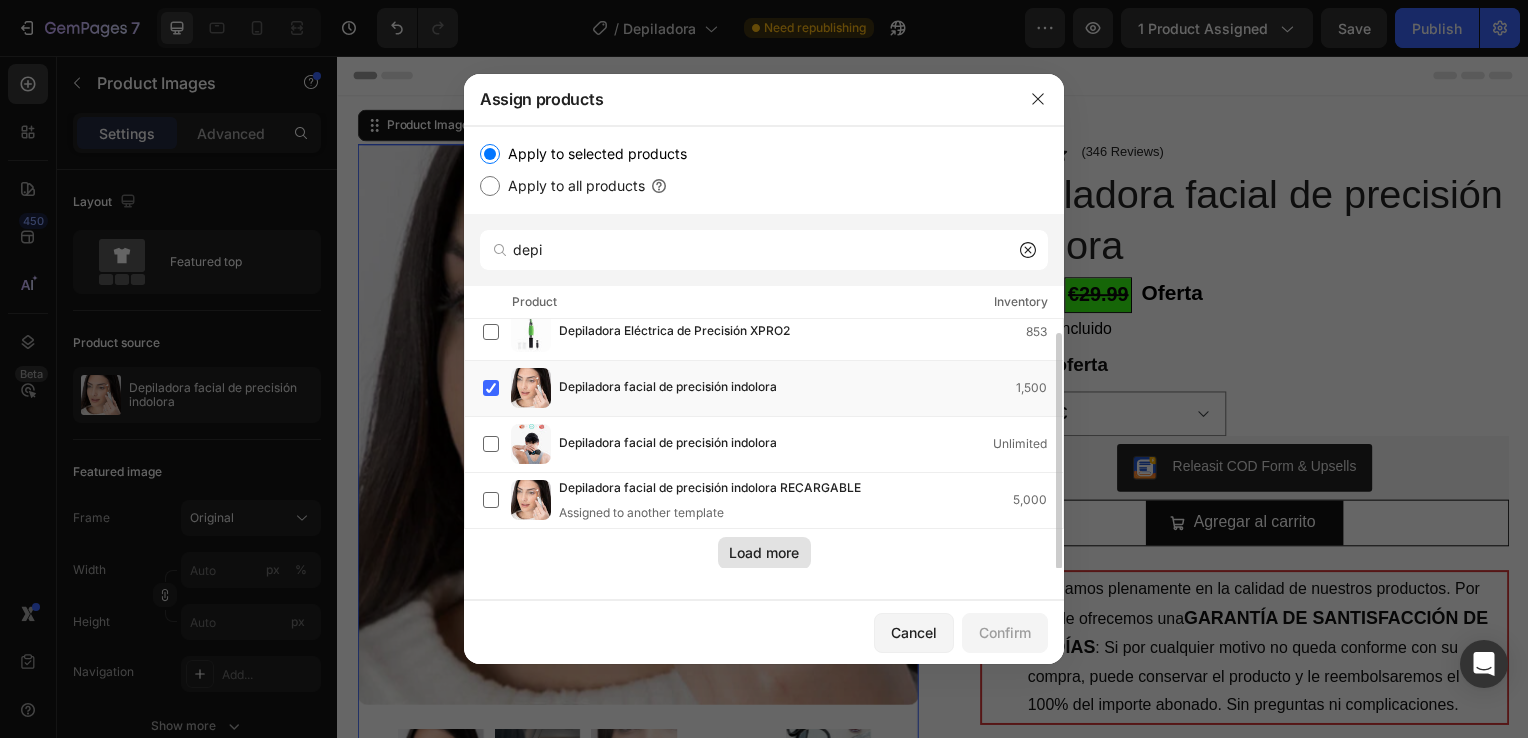 click on "Load more" 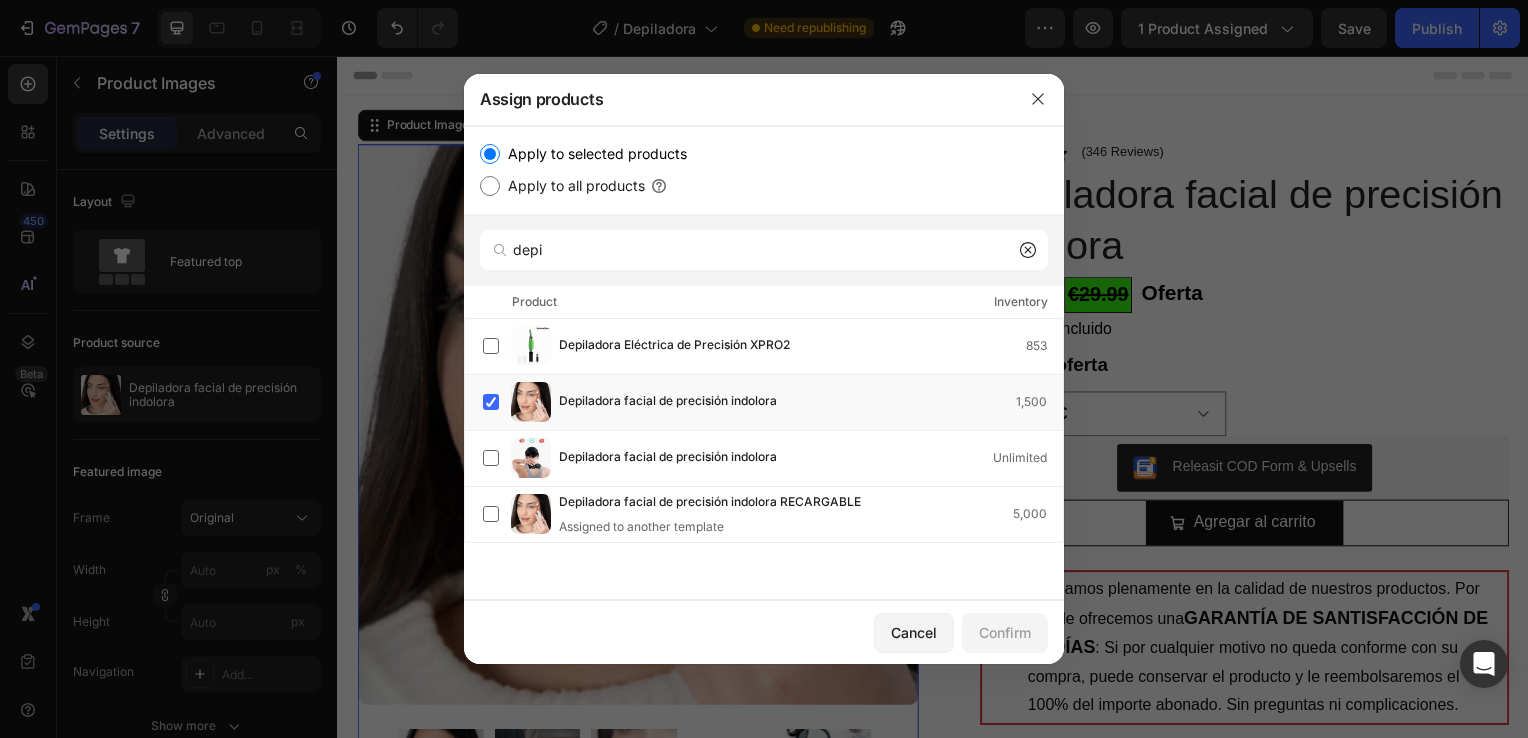 scroll, scrollTop: 0, scrollLeft: 0, axis: both 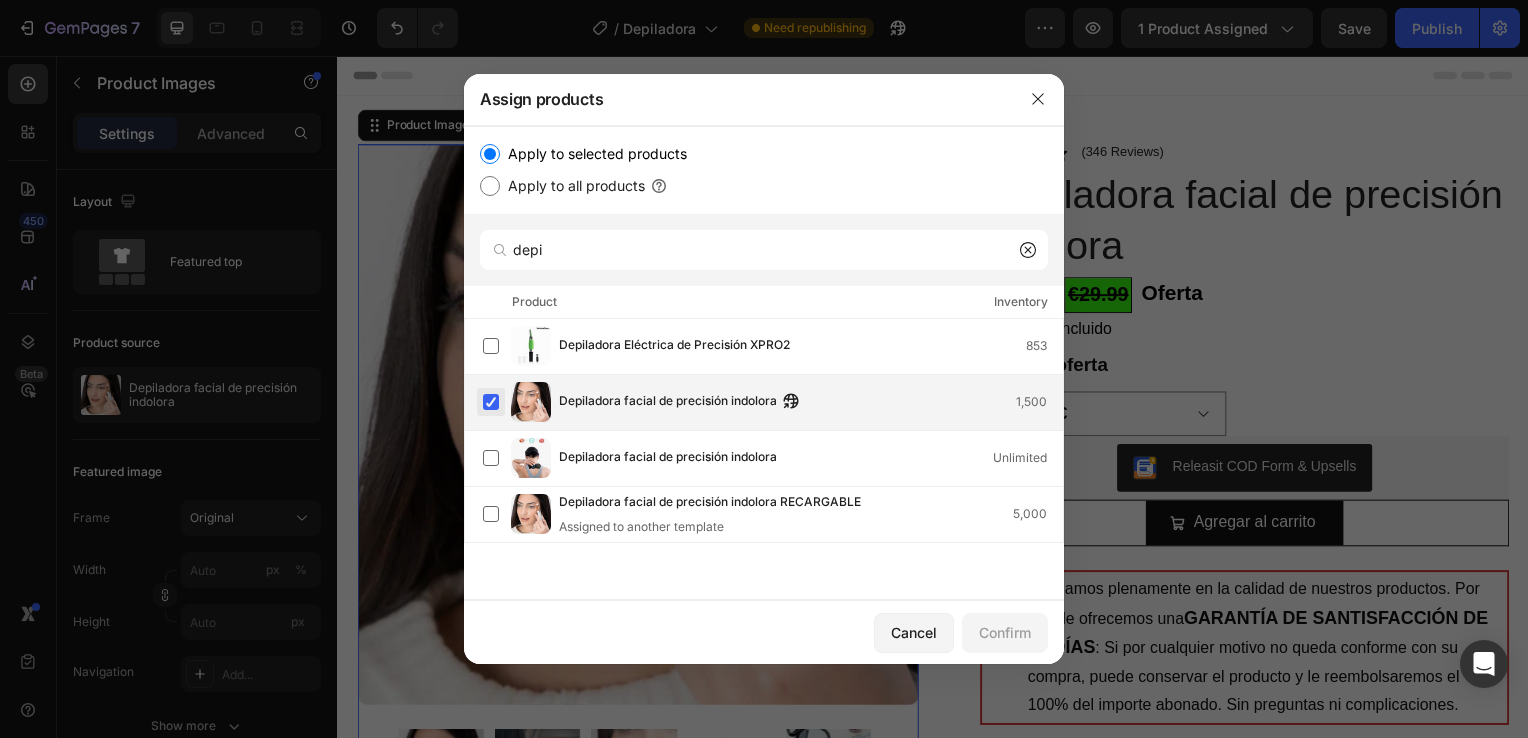 click at bounding box center [491, 402] 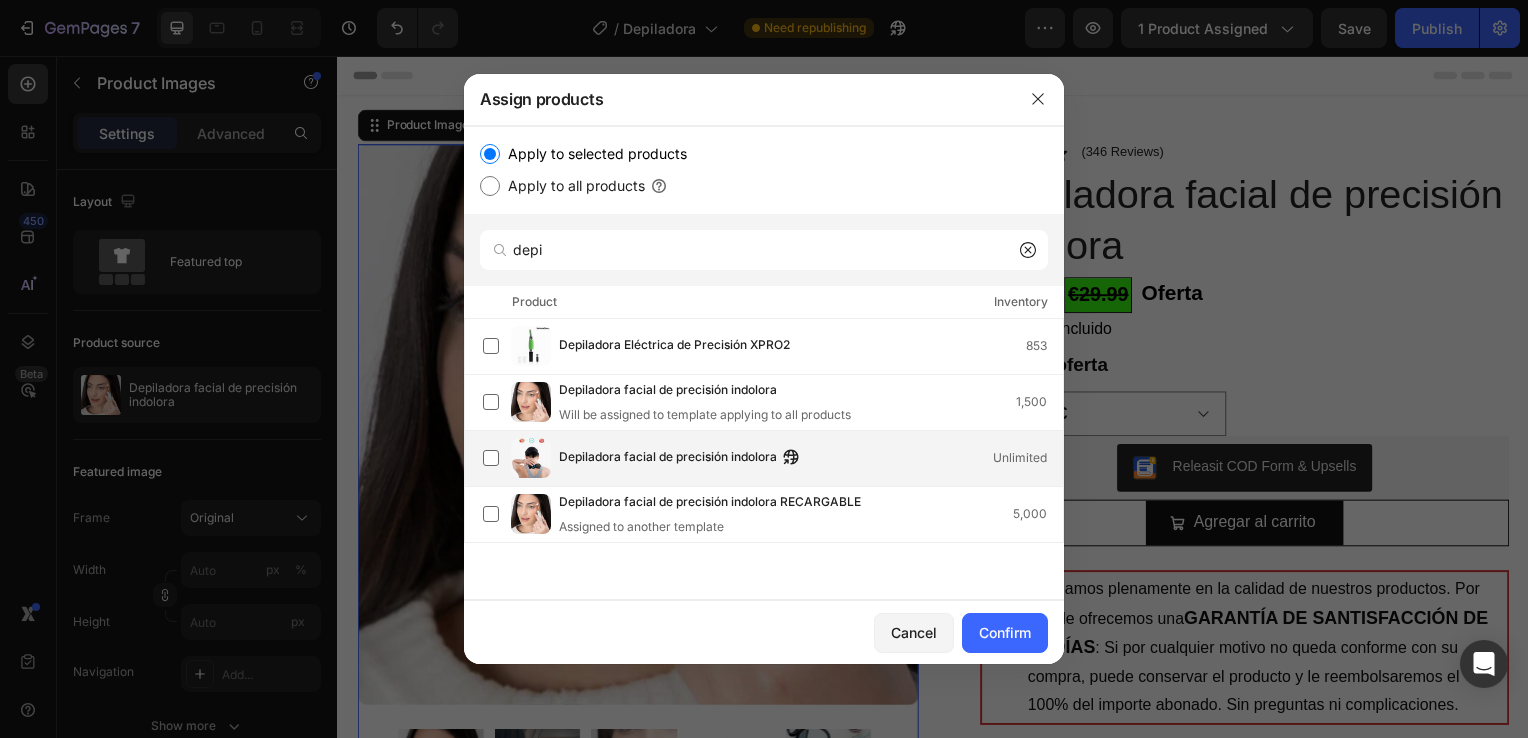 click on "Depiladora facial de precisión indolora" at bounding box center (668, 458) 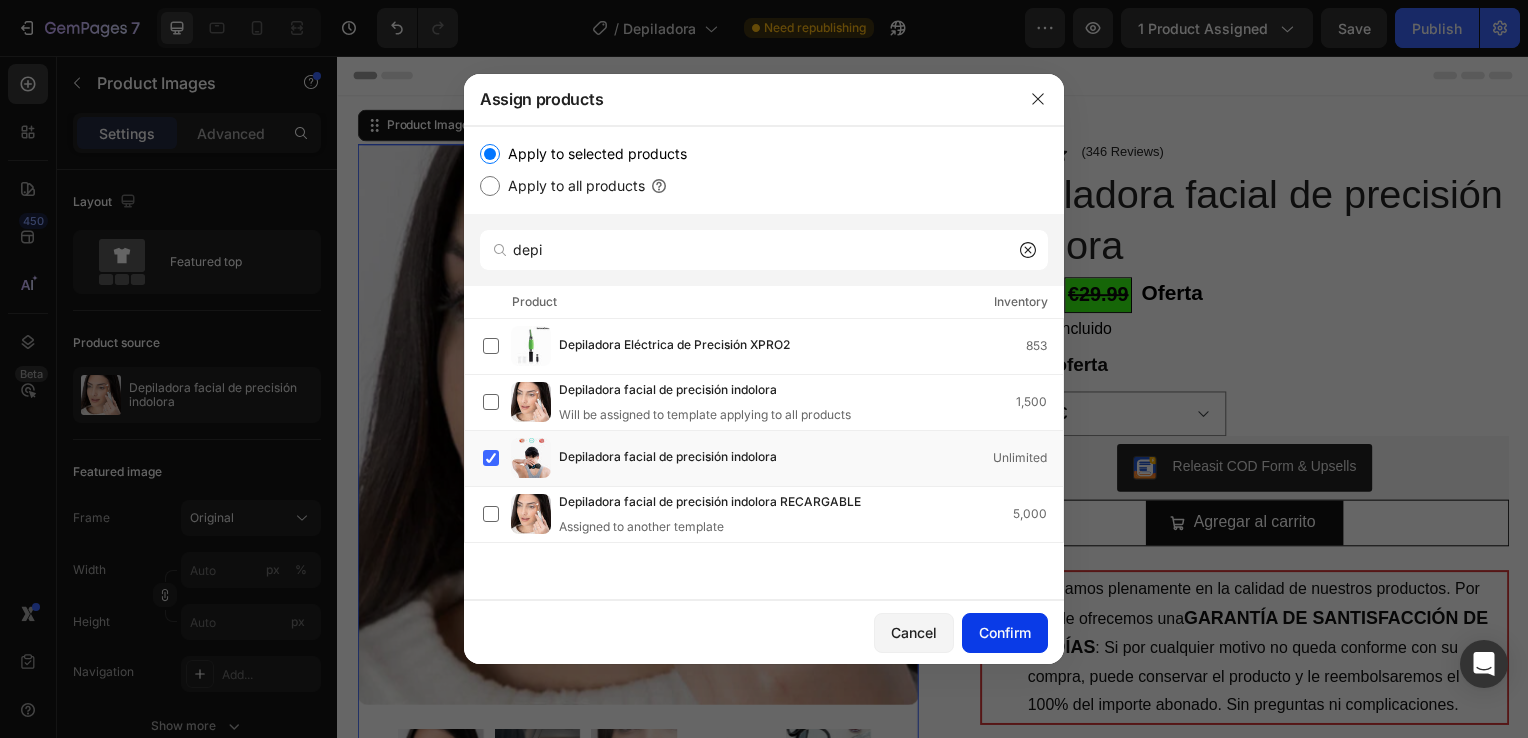 click on "Confirm" at bounding box center (1005, 632) 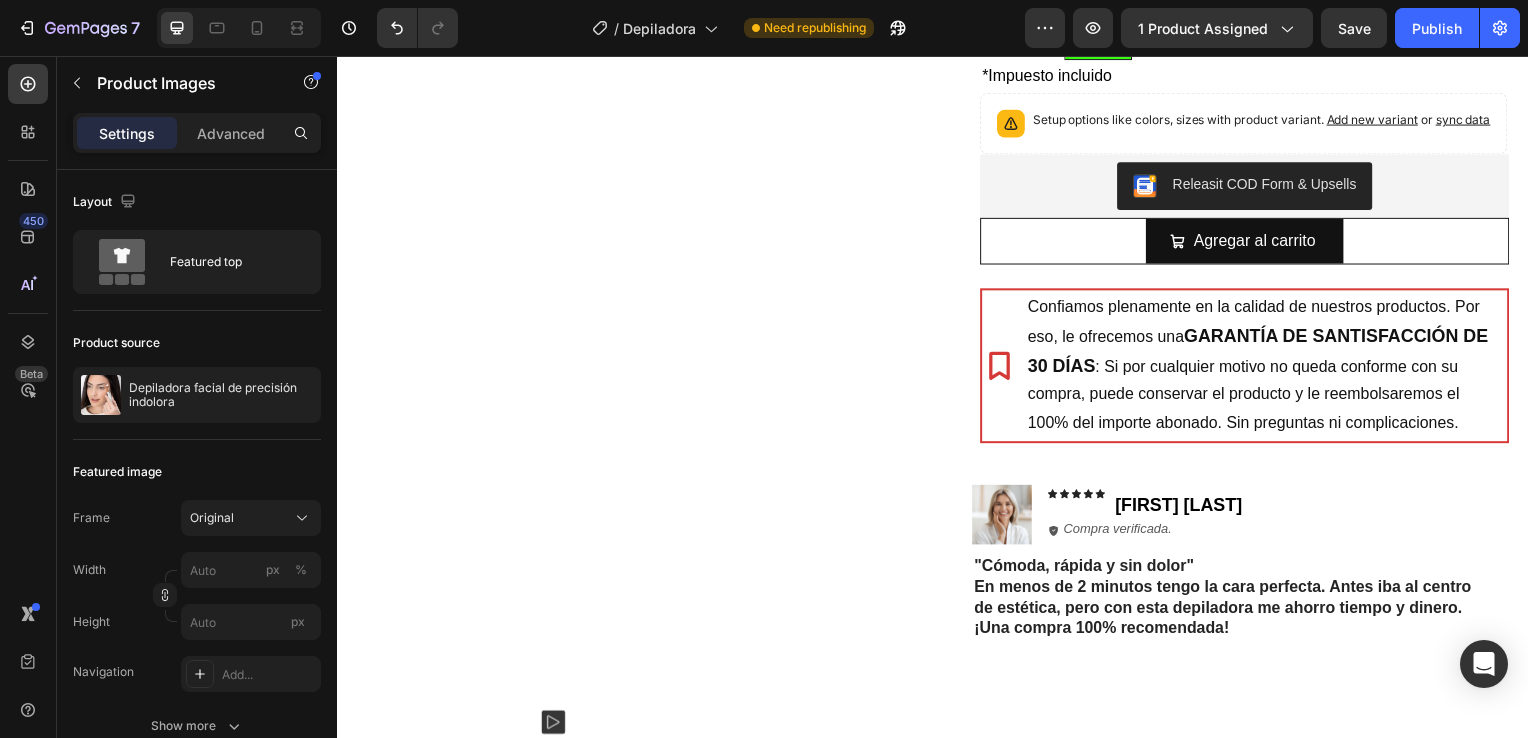 scroll, scrollTop: 140, scrollLeft: 0, axis: vertical 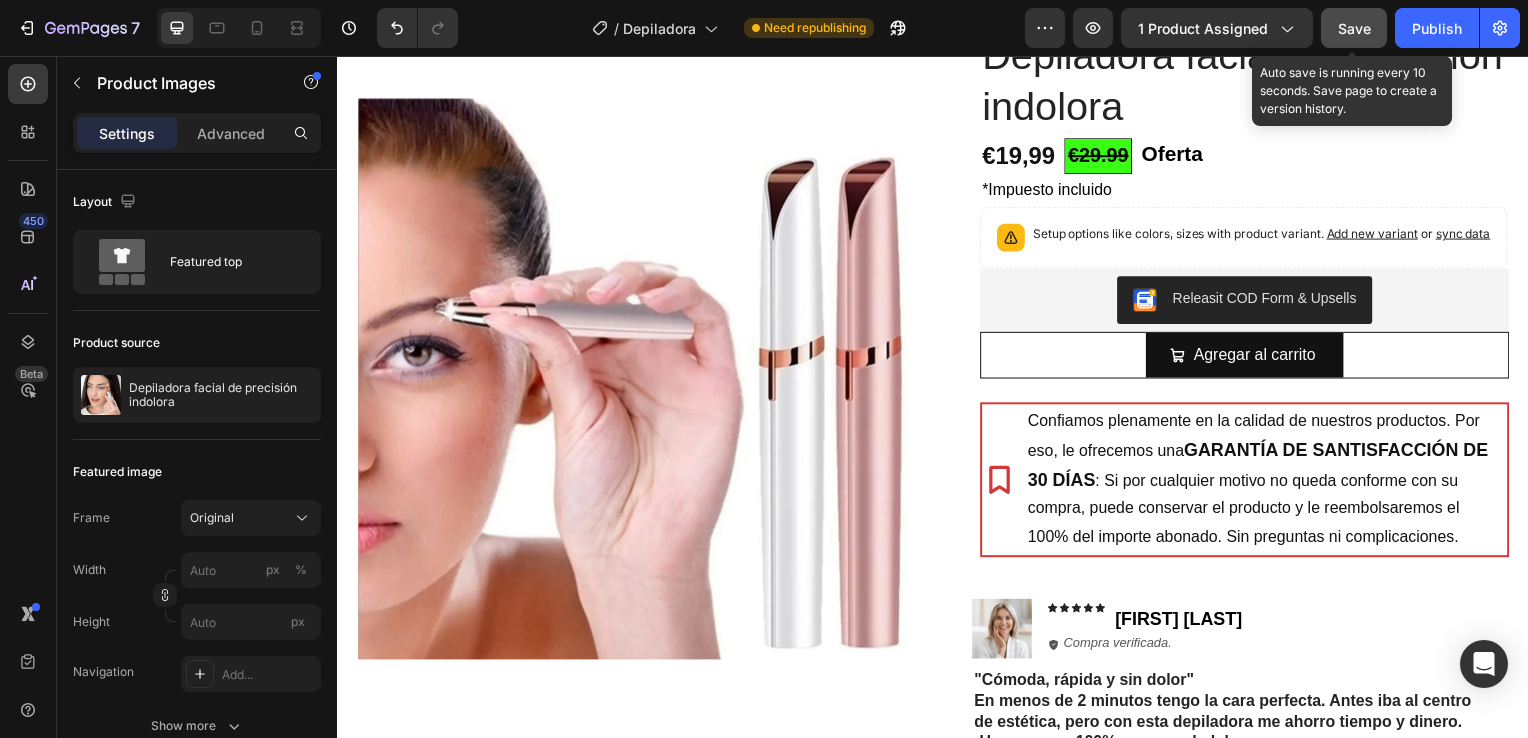 click on "Save" at bounding box center [1354, 28] 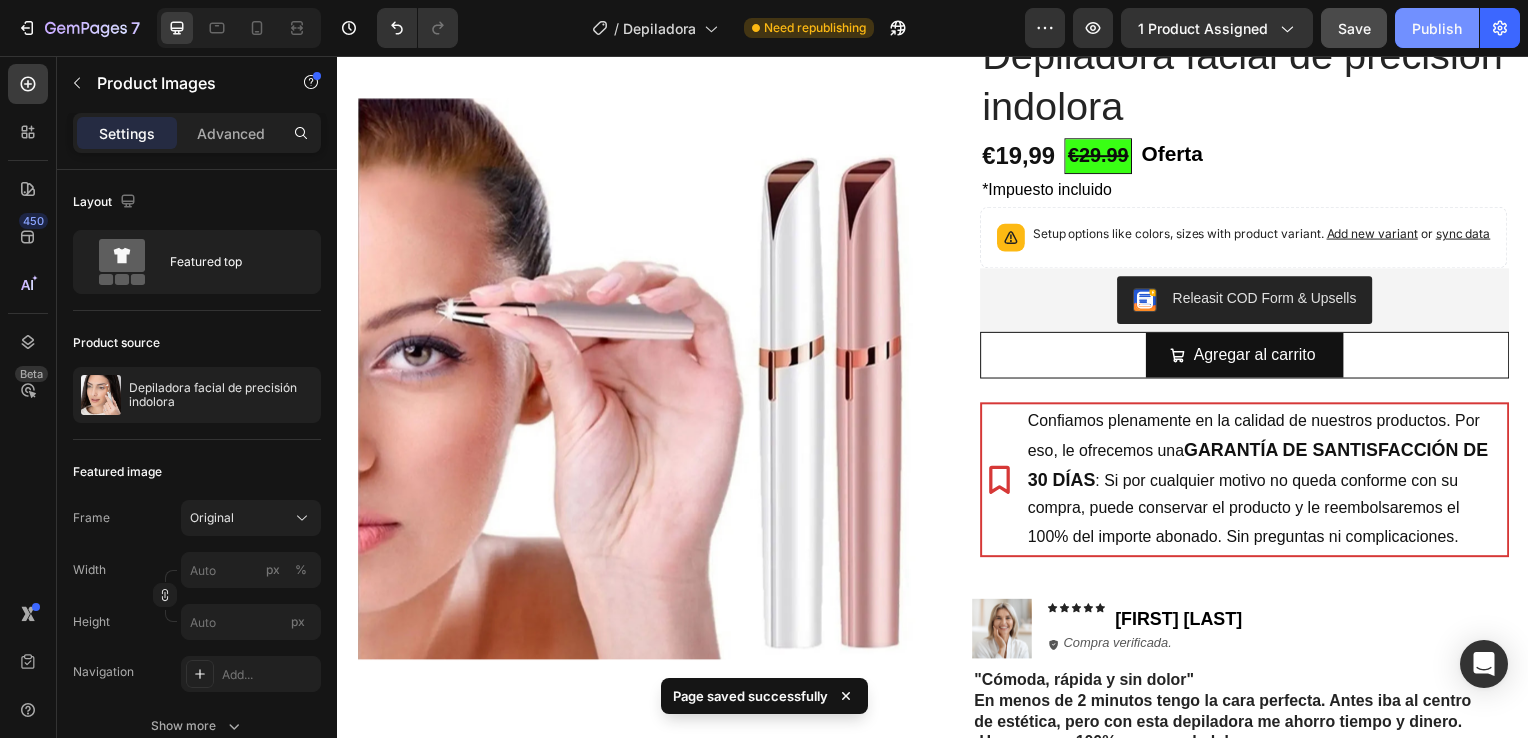 click on "Publish" at bounding box center (1437, 28) 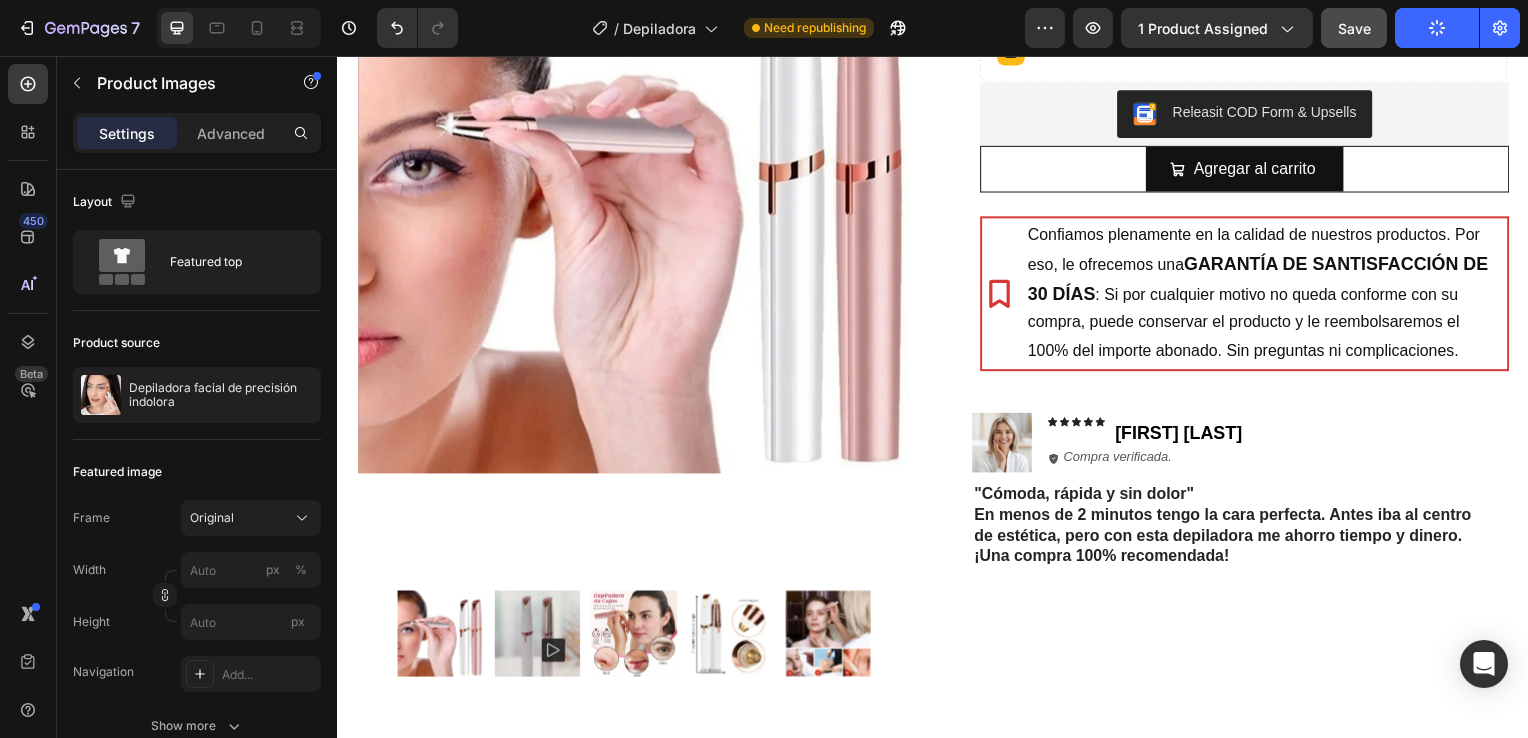 scroll, scrollTop: 328, scrollLeft: 0, axis: vertical 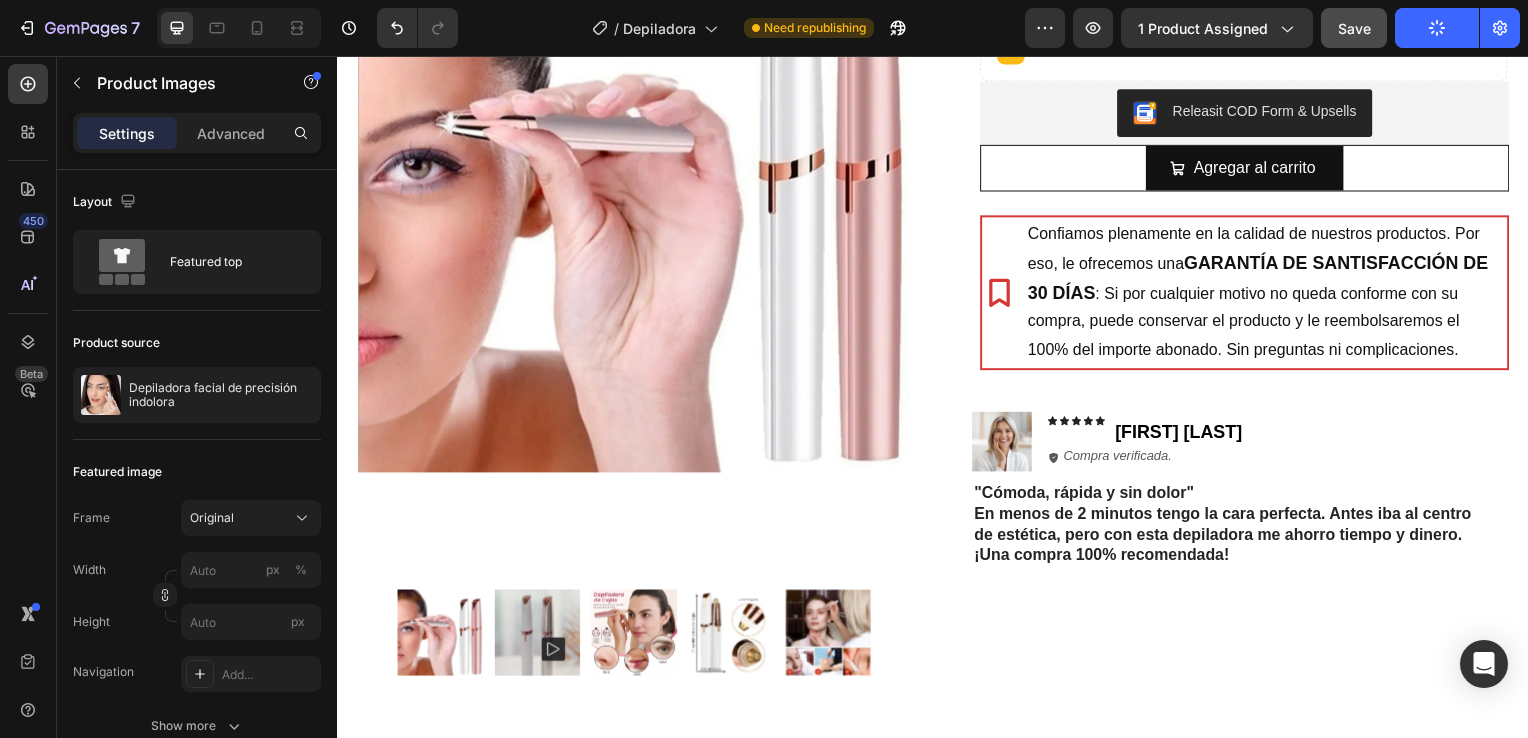 click at bounding box center (538, 637) 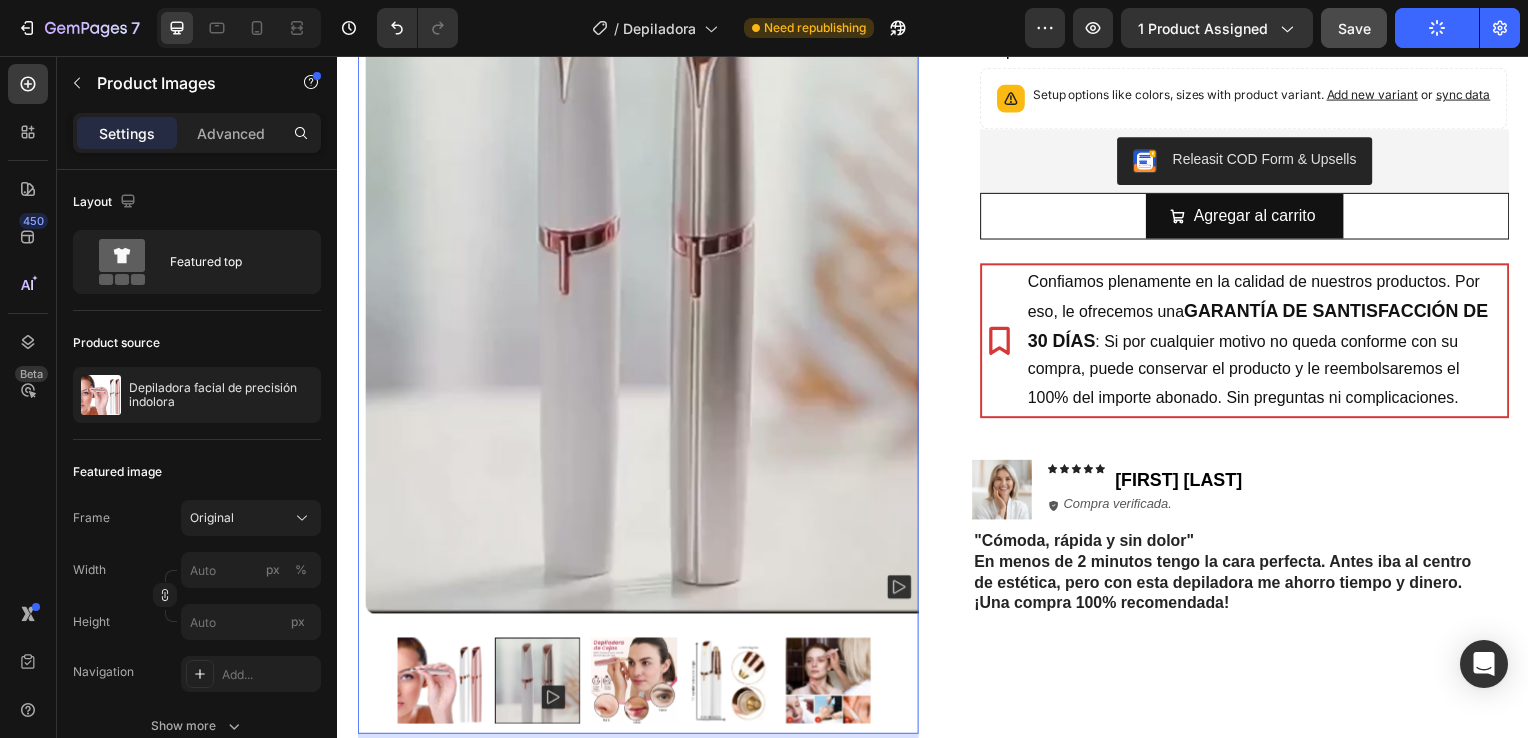 scroll, scrollTop: 282, scrollLeft: 0, axis: vertical 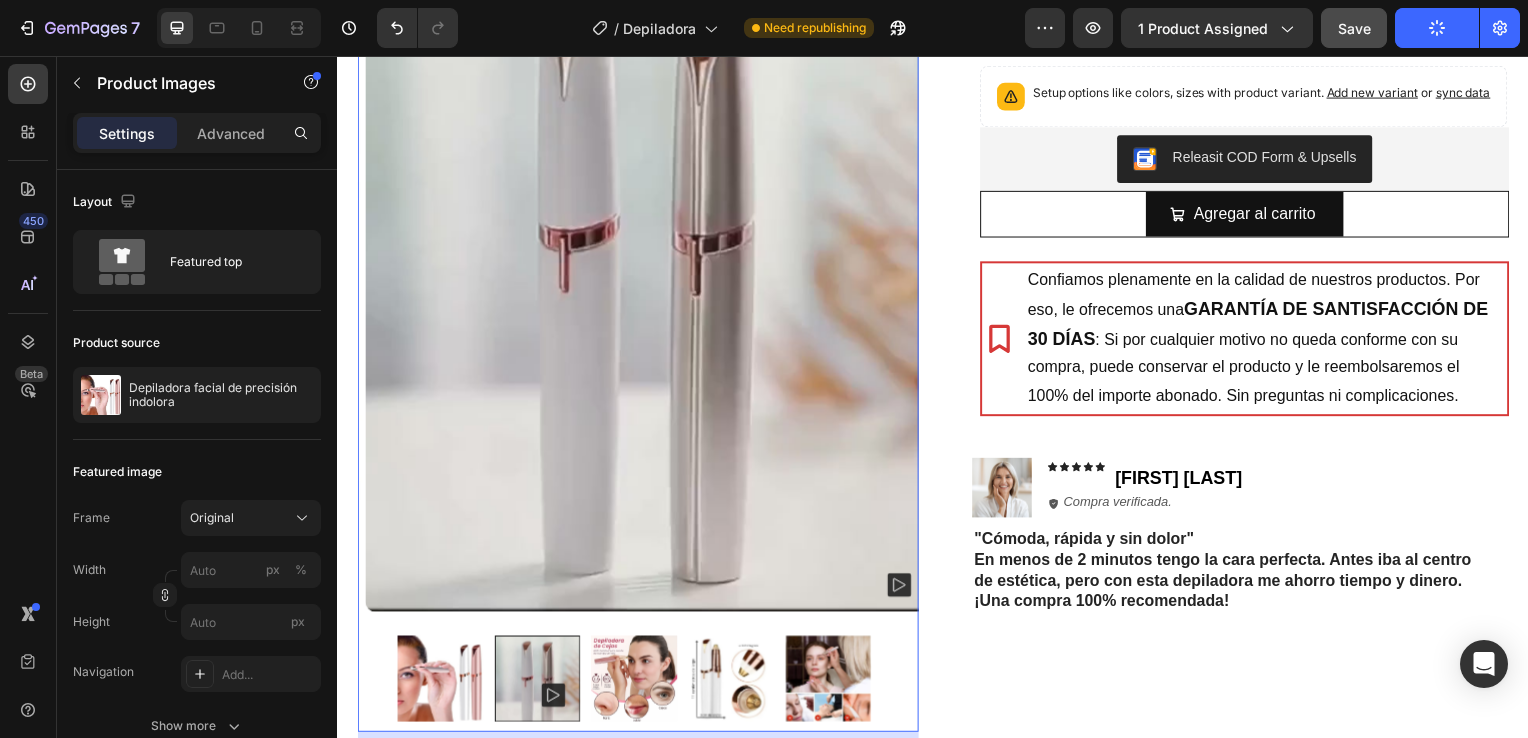 click 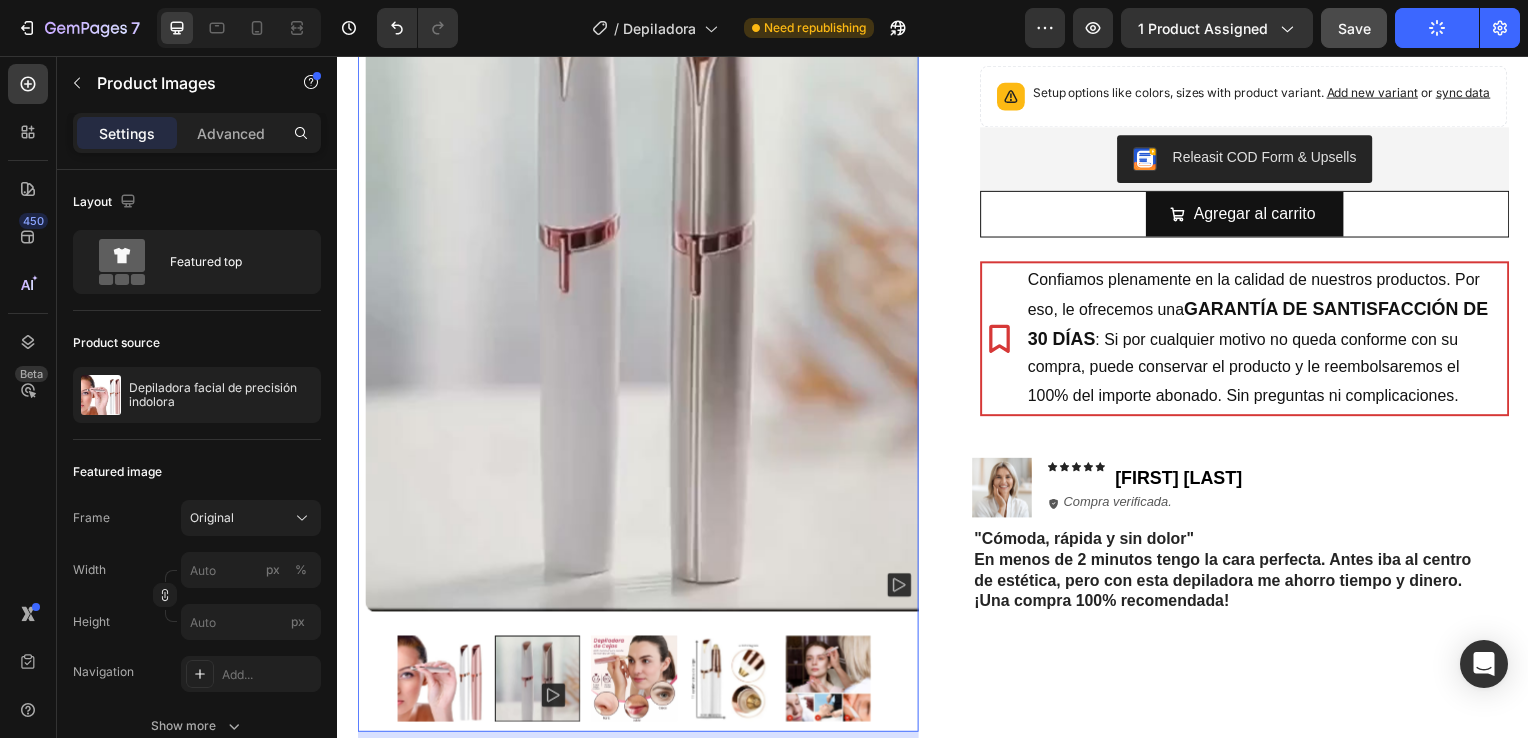click at bounding box center (647, 239) 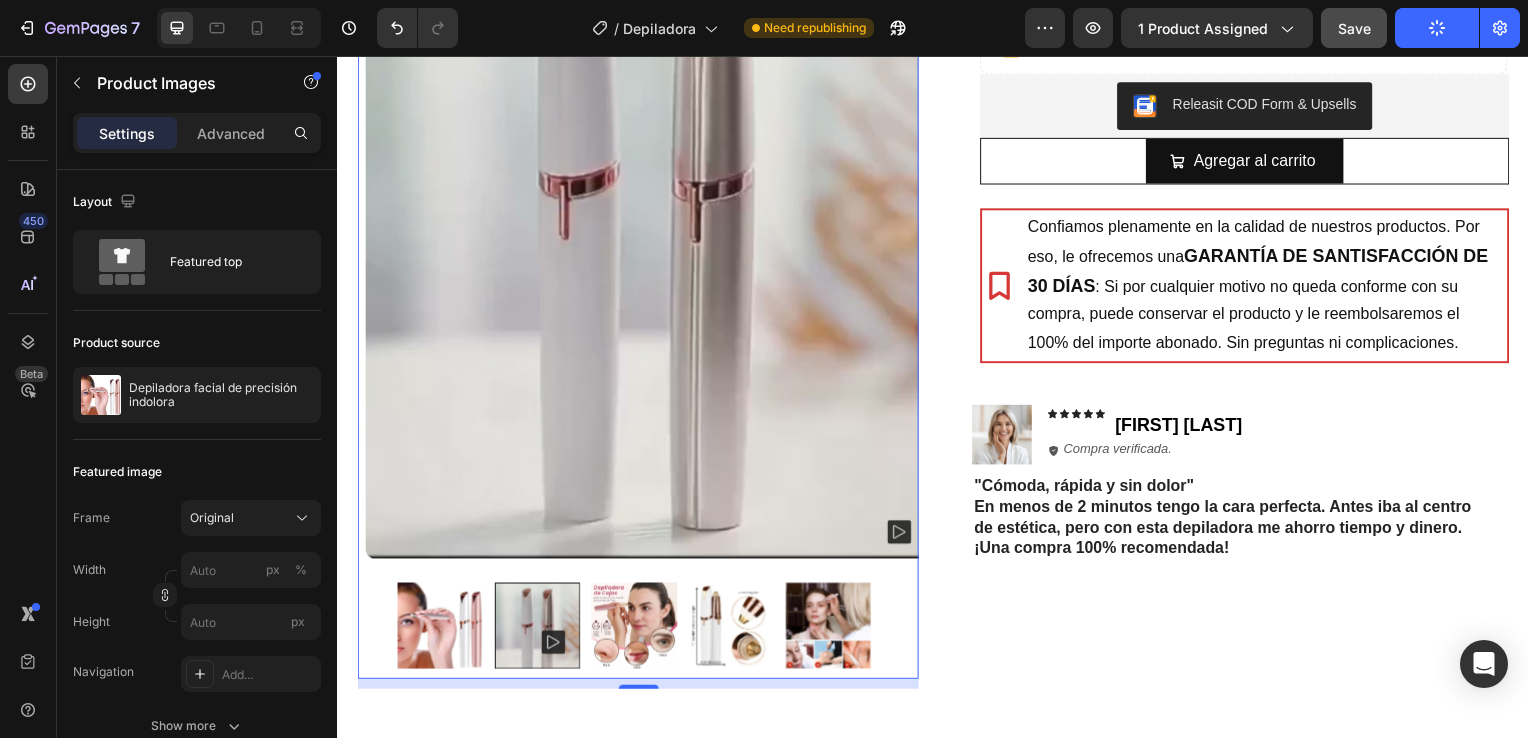scroll, scrollTop: 344, scrollLeft: 0, axis: vertical 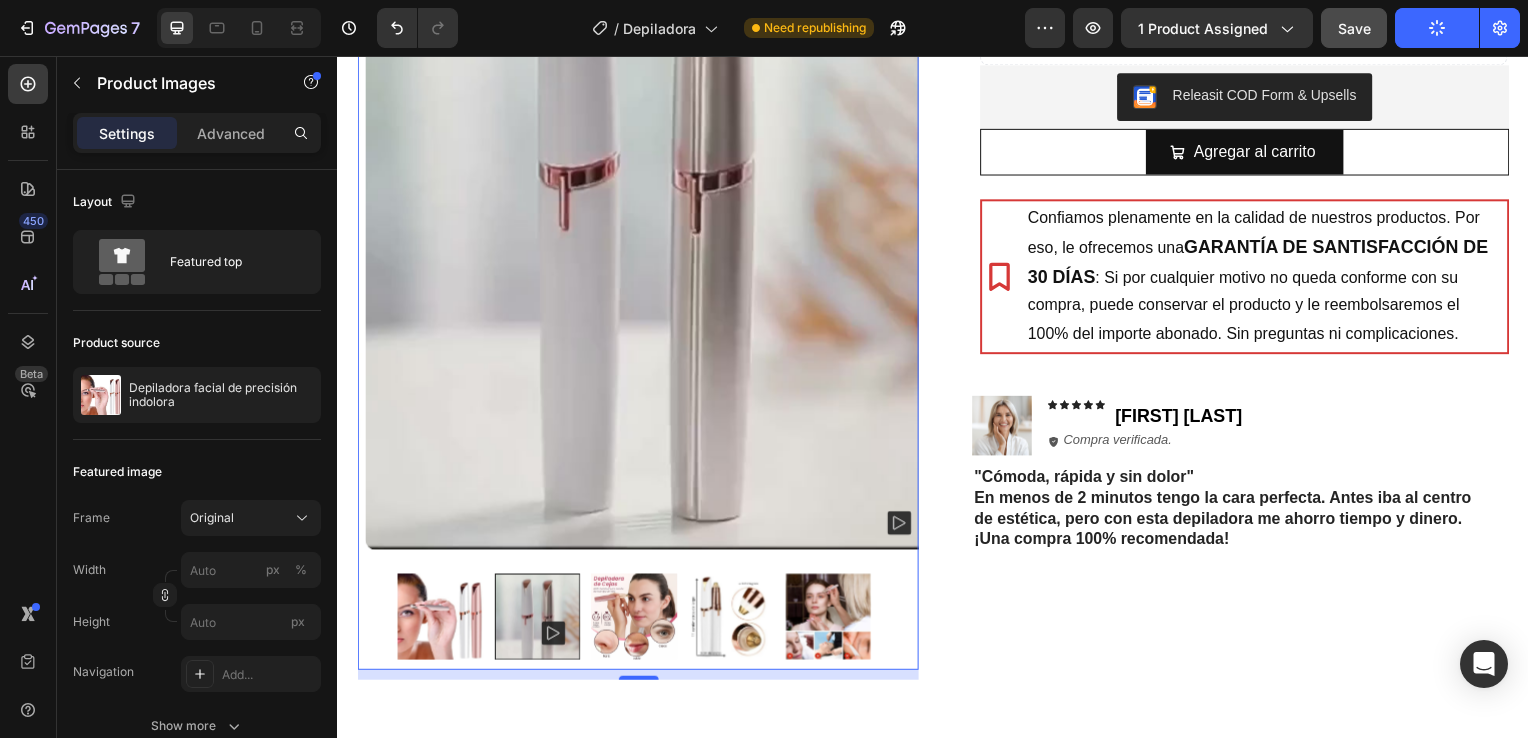 click 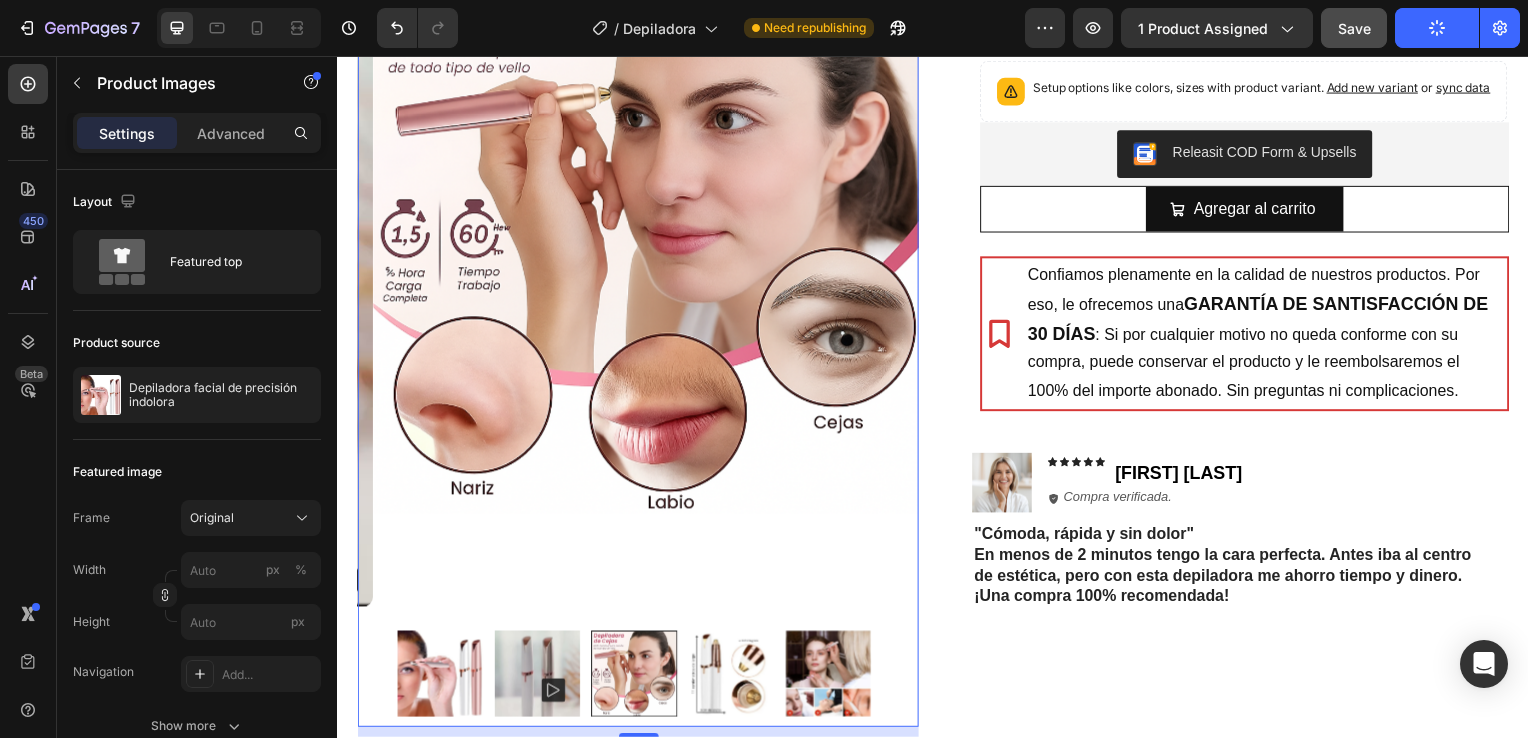 scroll, scrollTop: 340, scrollLeft: 0, axis: vertical 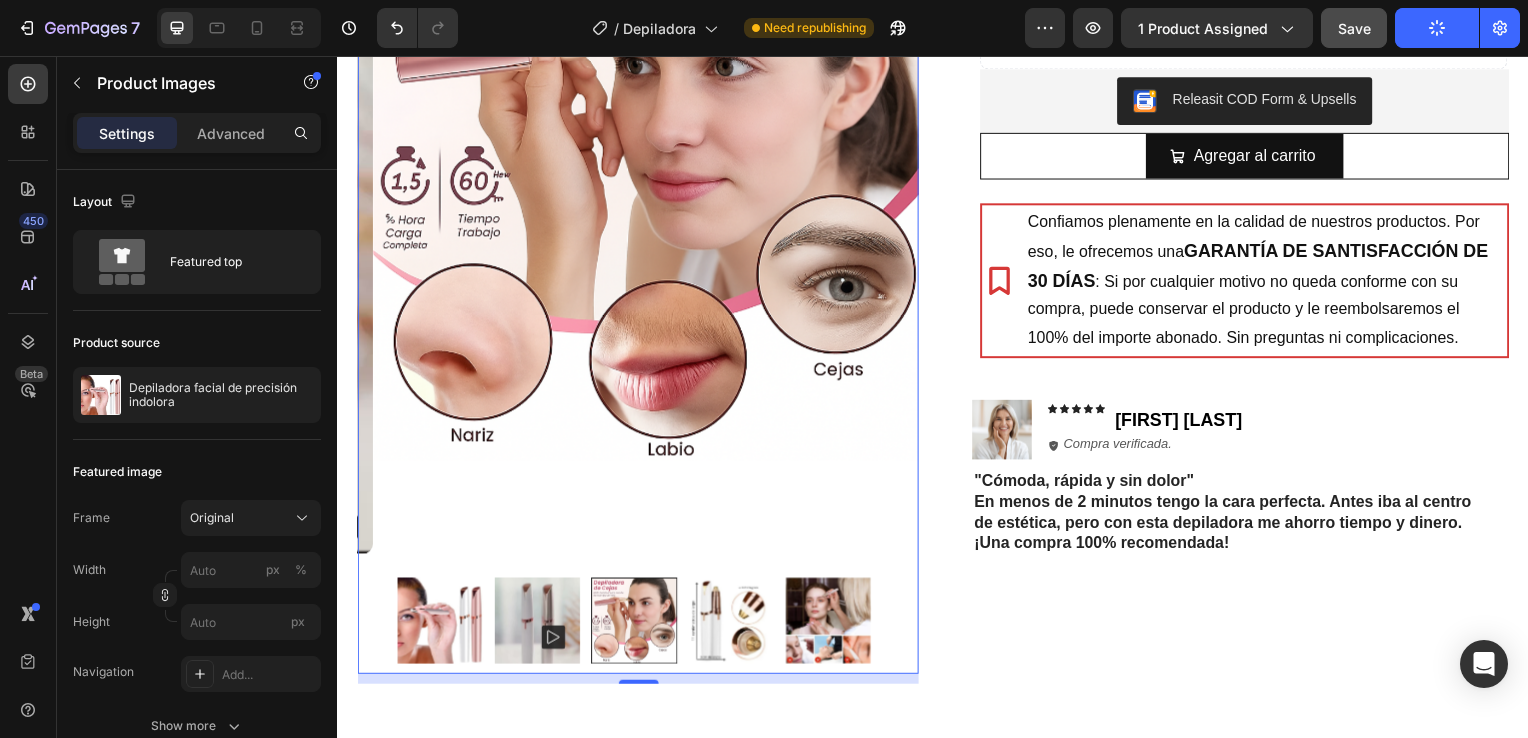 click at bounding box center (733, 625) 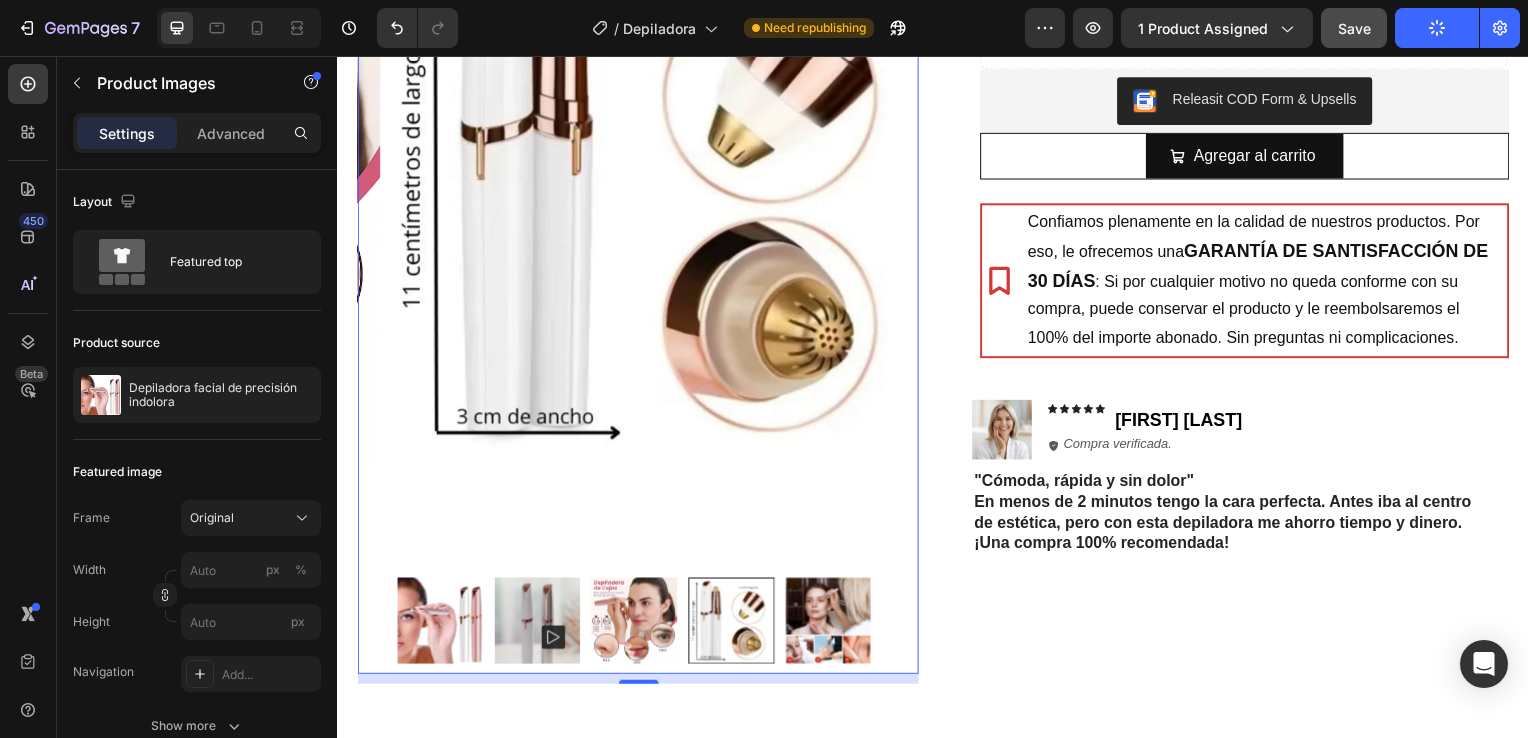 click at bounding box center (831, 625) 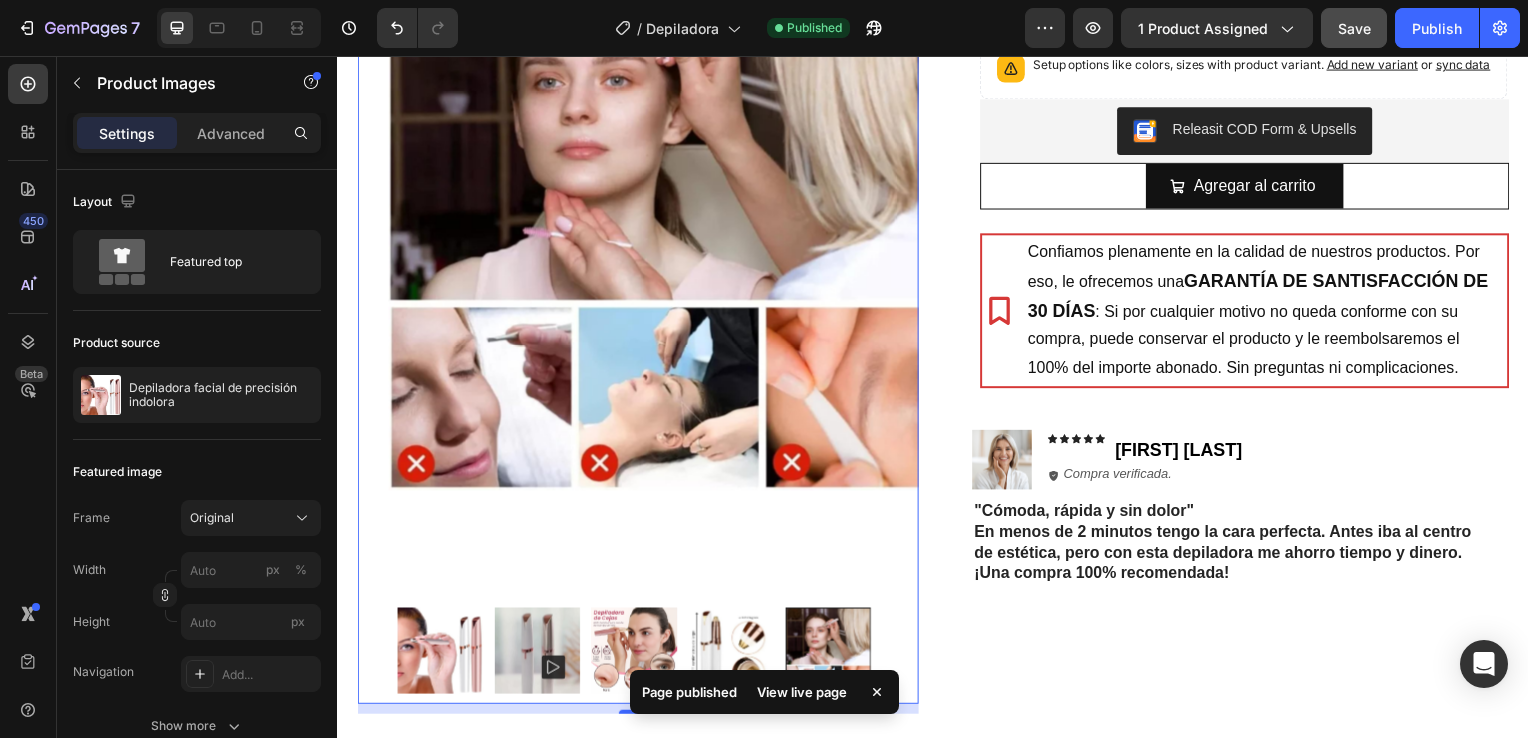 scroll, scrollTop: 299, scrollLeft: 0, axis: vertical 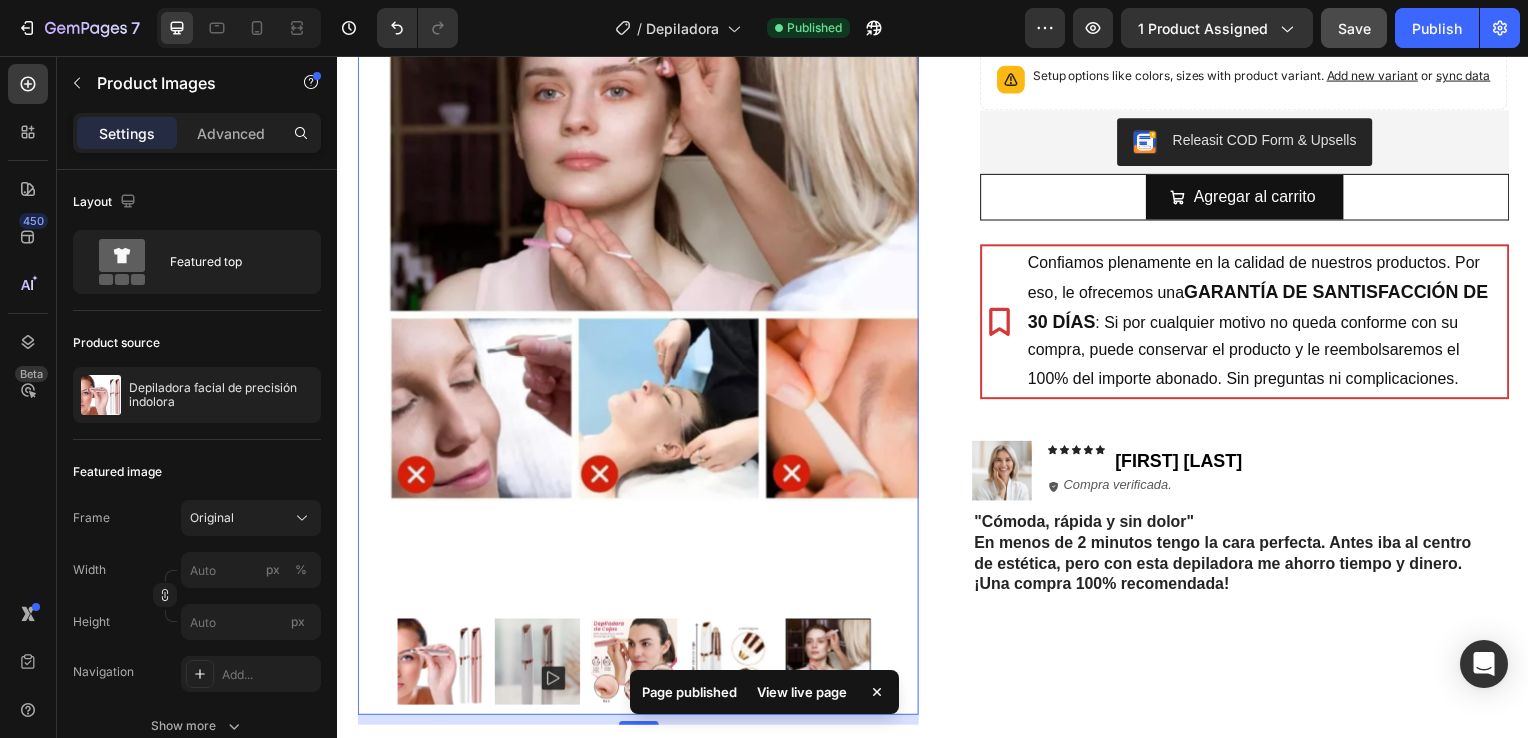 click at bounding box center (538, 666) 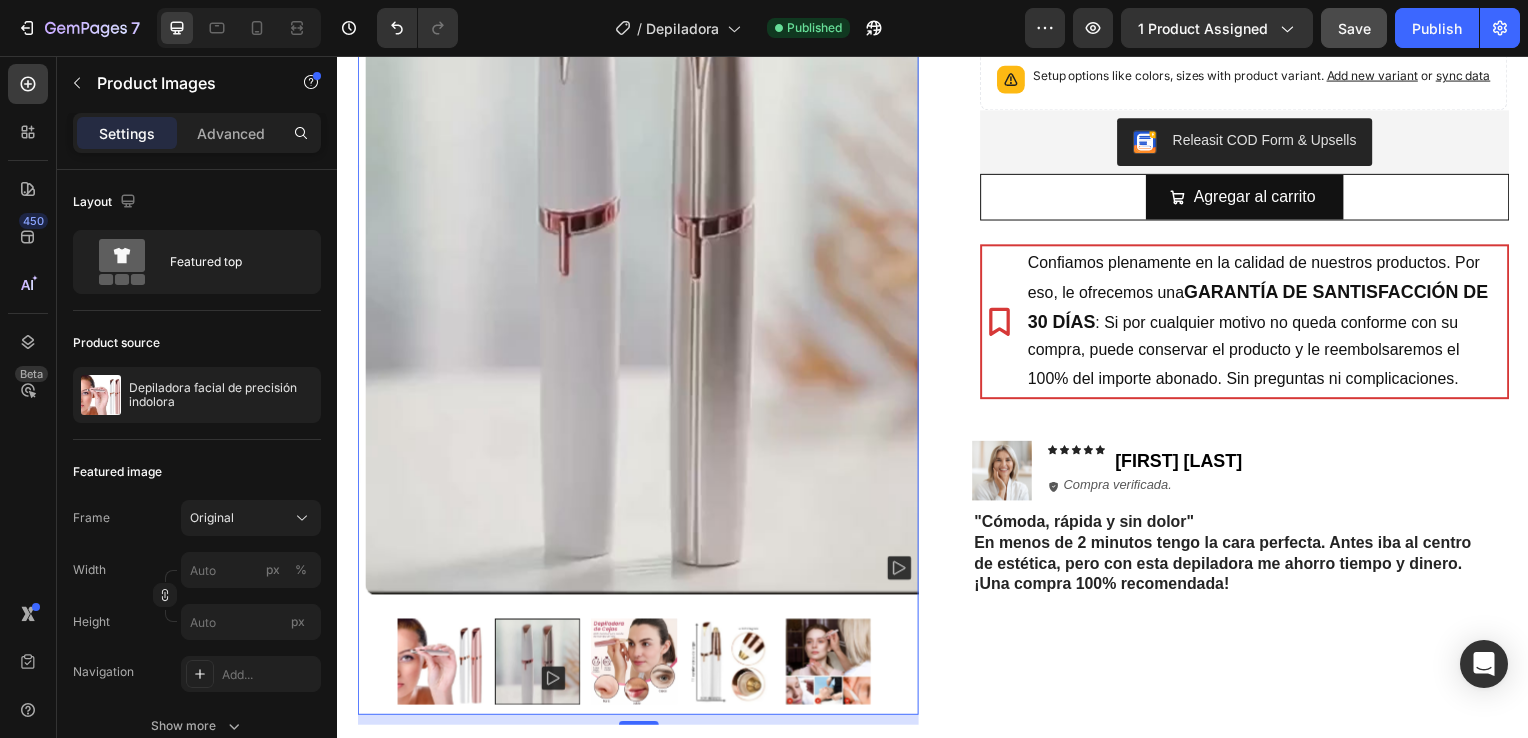 click at bounding box center [647, 222] 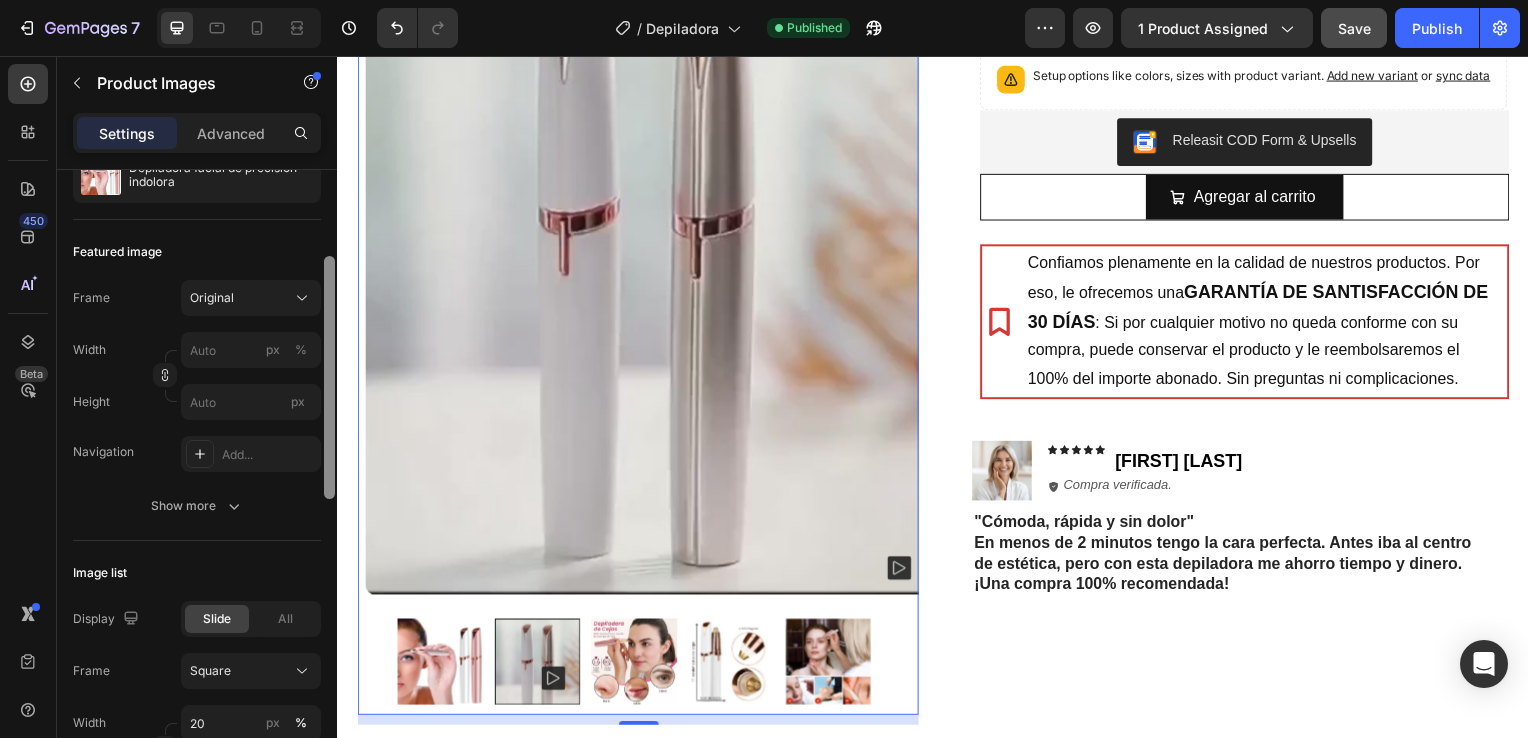 scroll, scrollTop: 221, scrollLeft: 0, axis: vertical 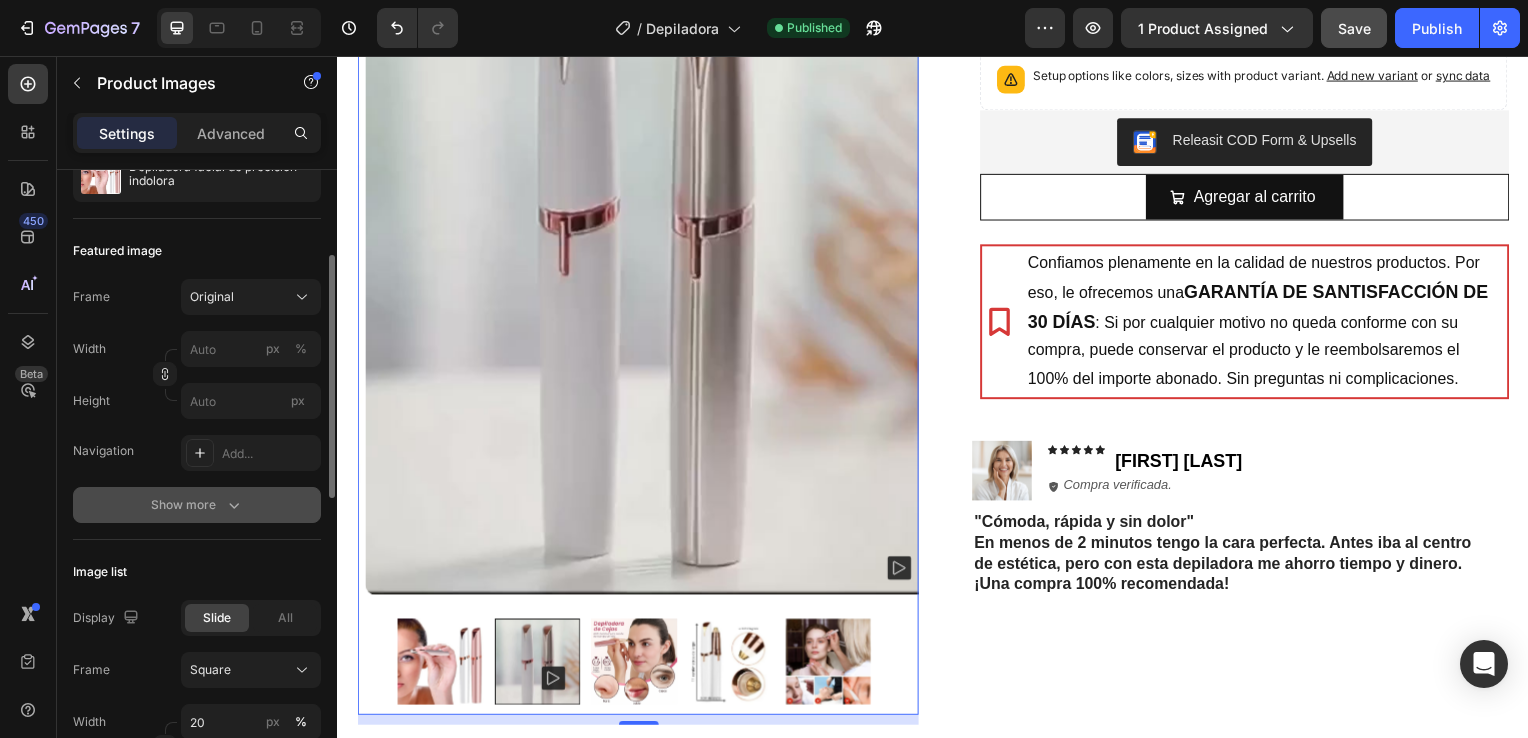 click on "Show more" at bounding box center [197, 505] 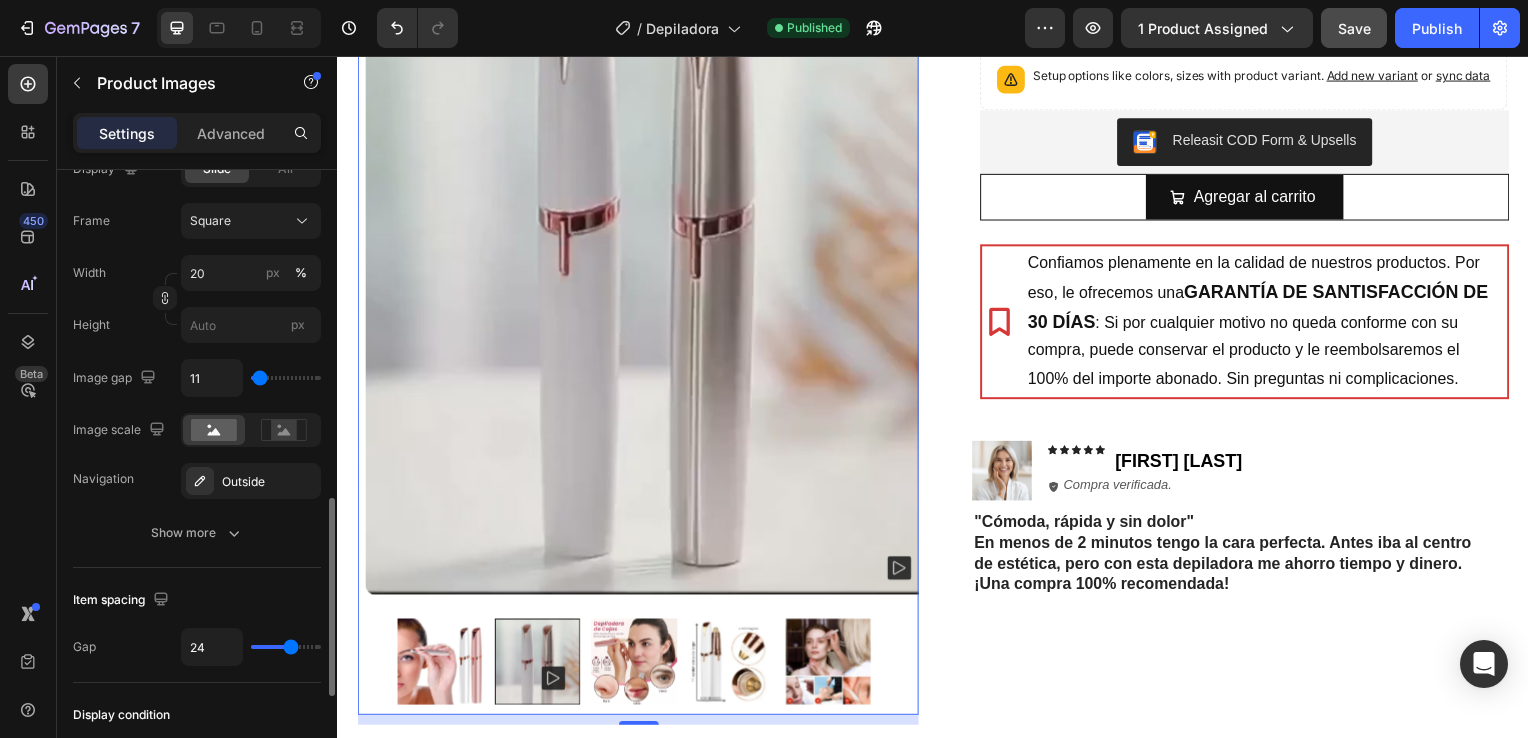 scroll, scrollTop: 1034, scrollLeft: 0, axis: vertical 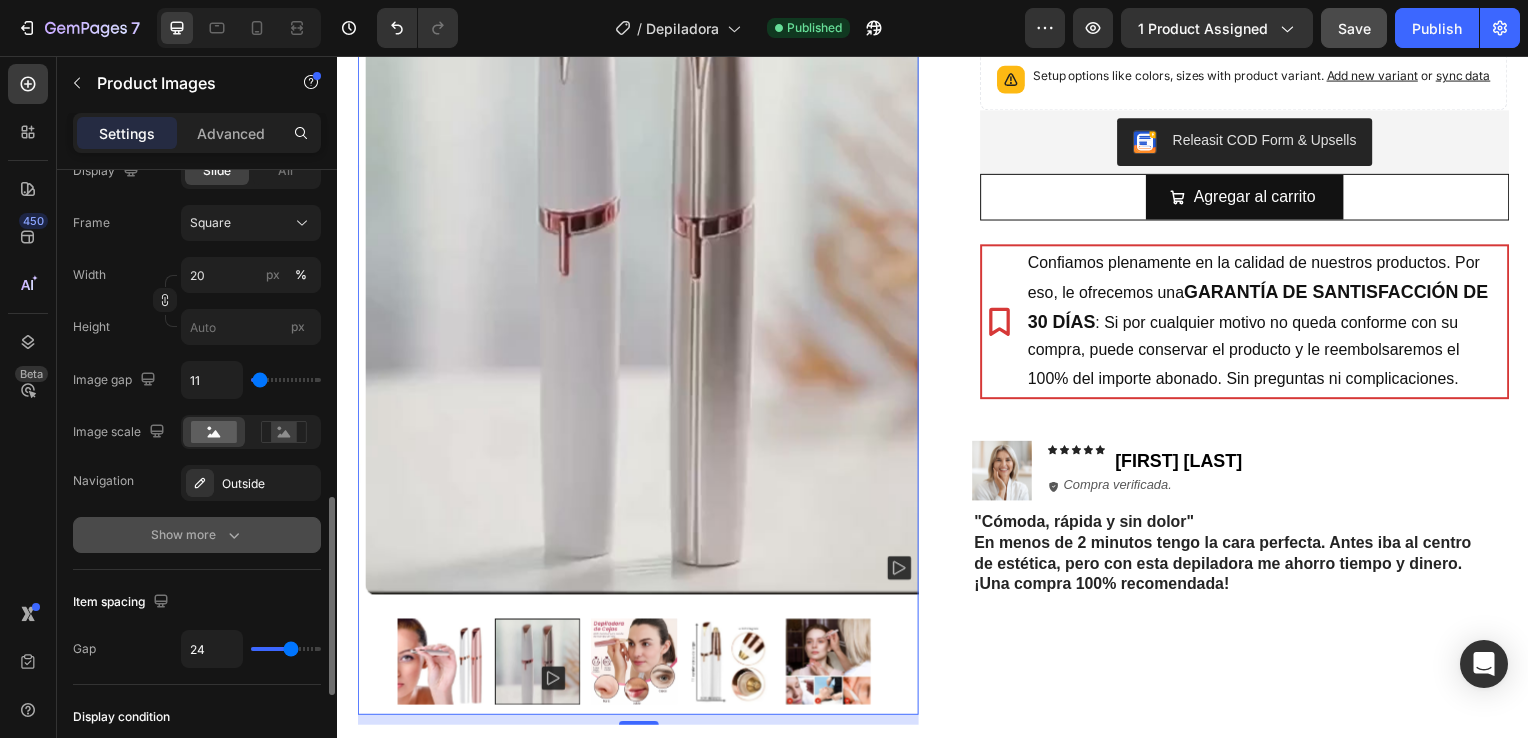 click on "Show more" at bounding box center [197, 535] 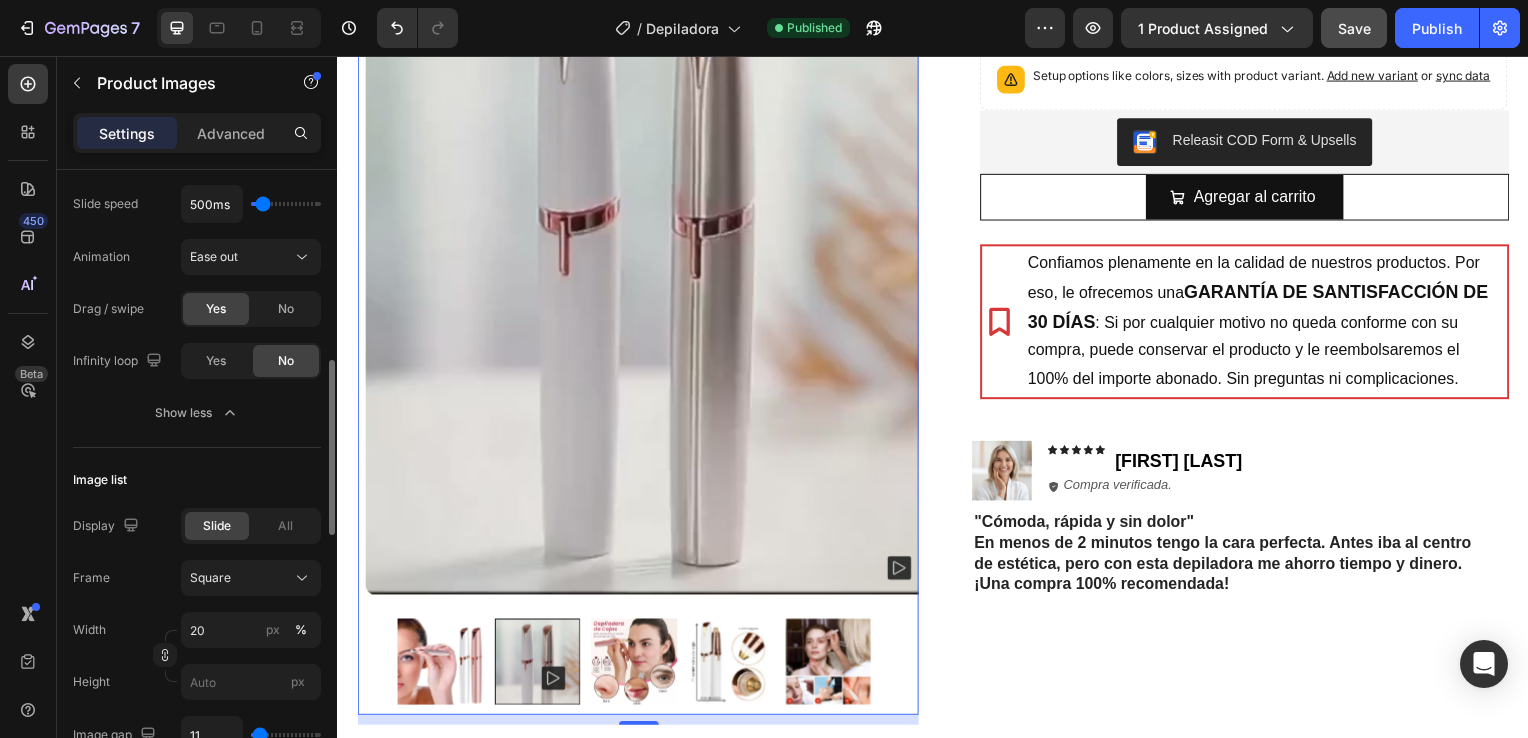 scroll, scrollTop: 678, scrollLeft: 0, axis: vertical 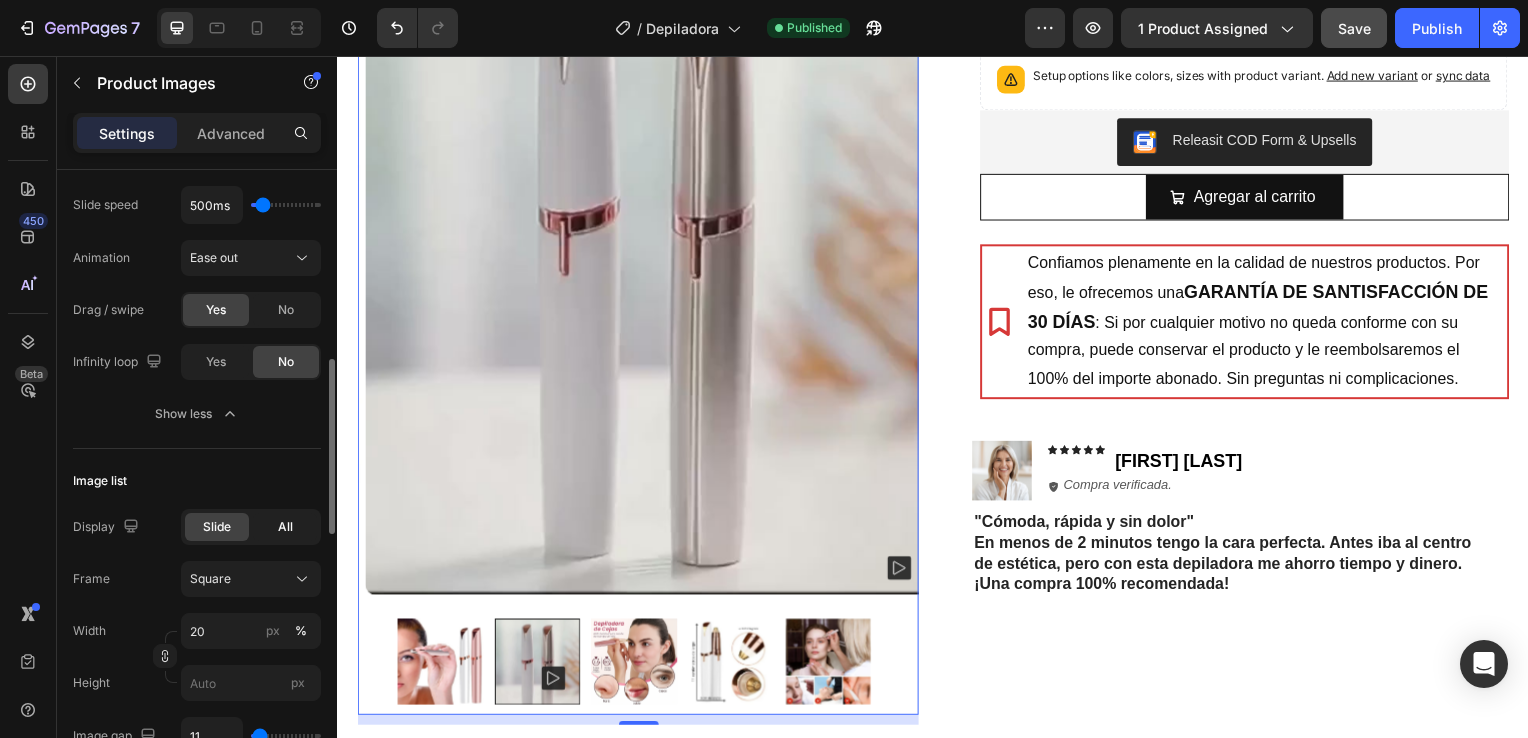 click on "All" 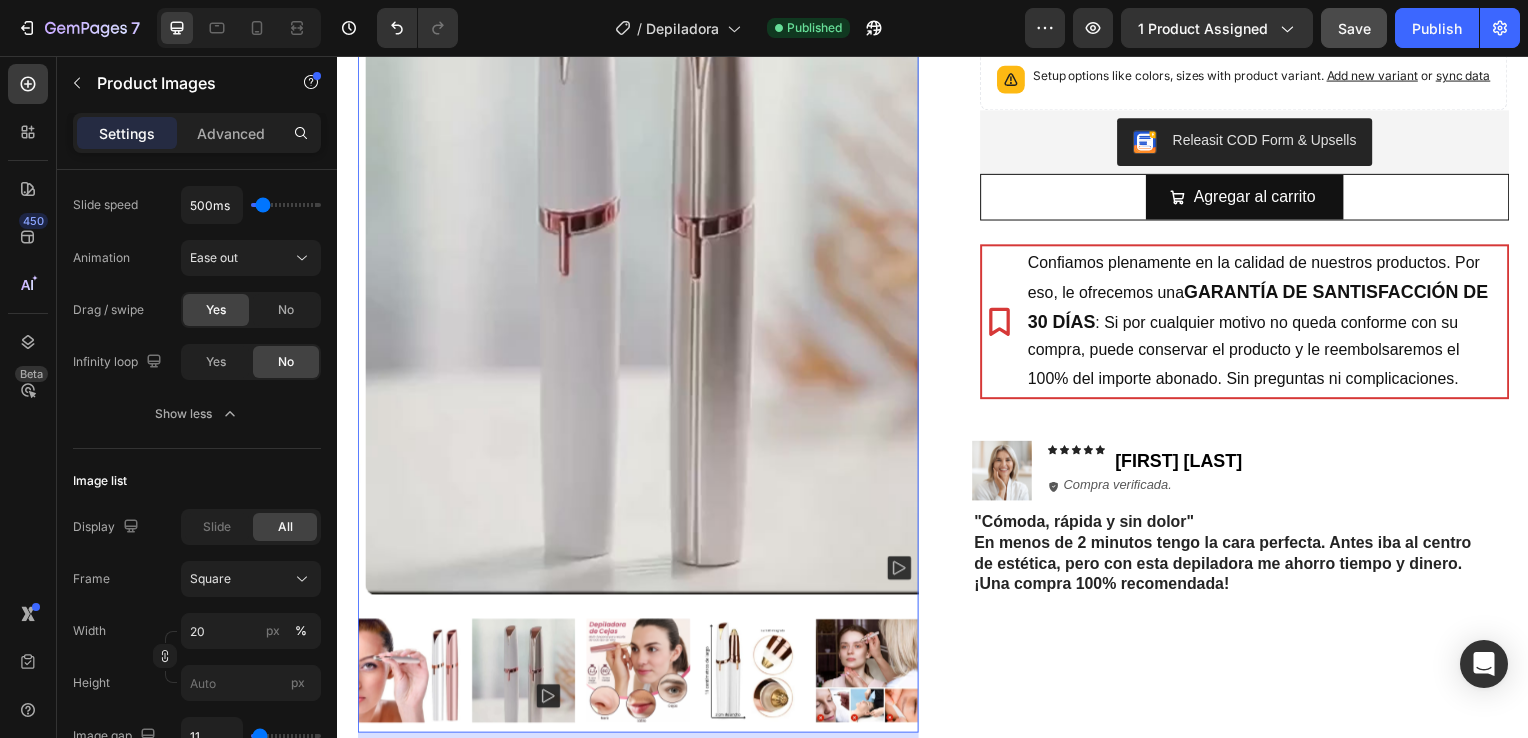 click at bounding box center (524, 675) 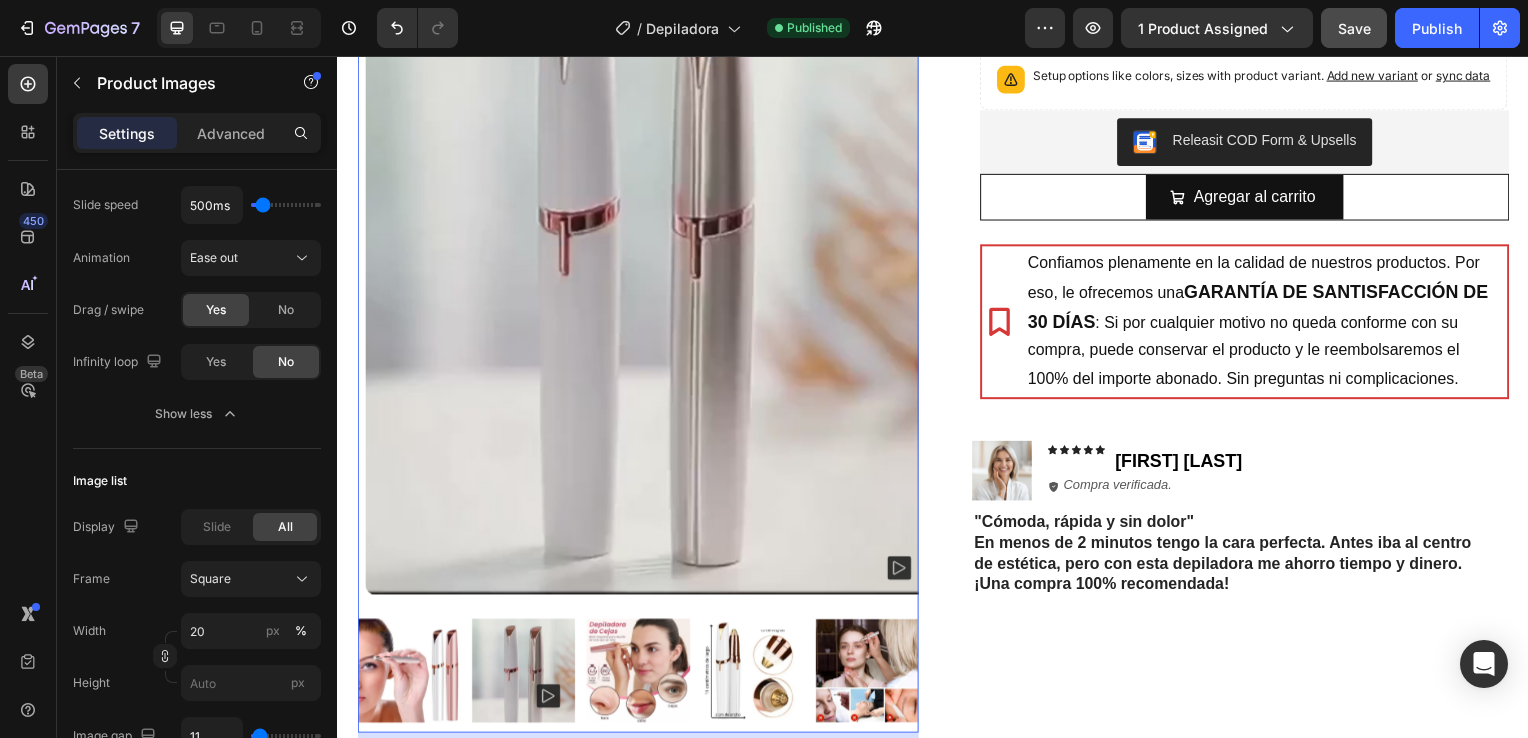 click 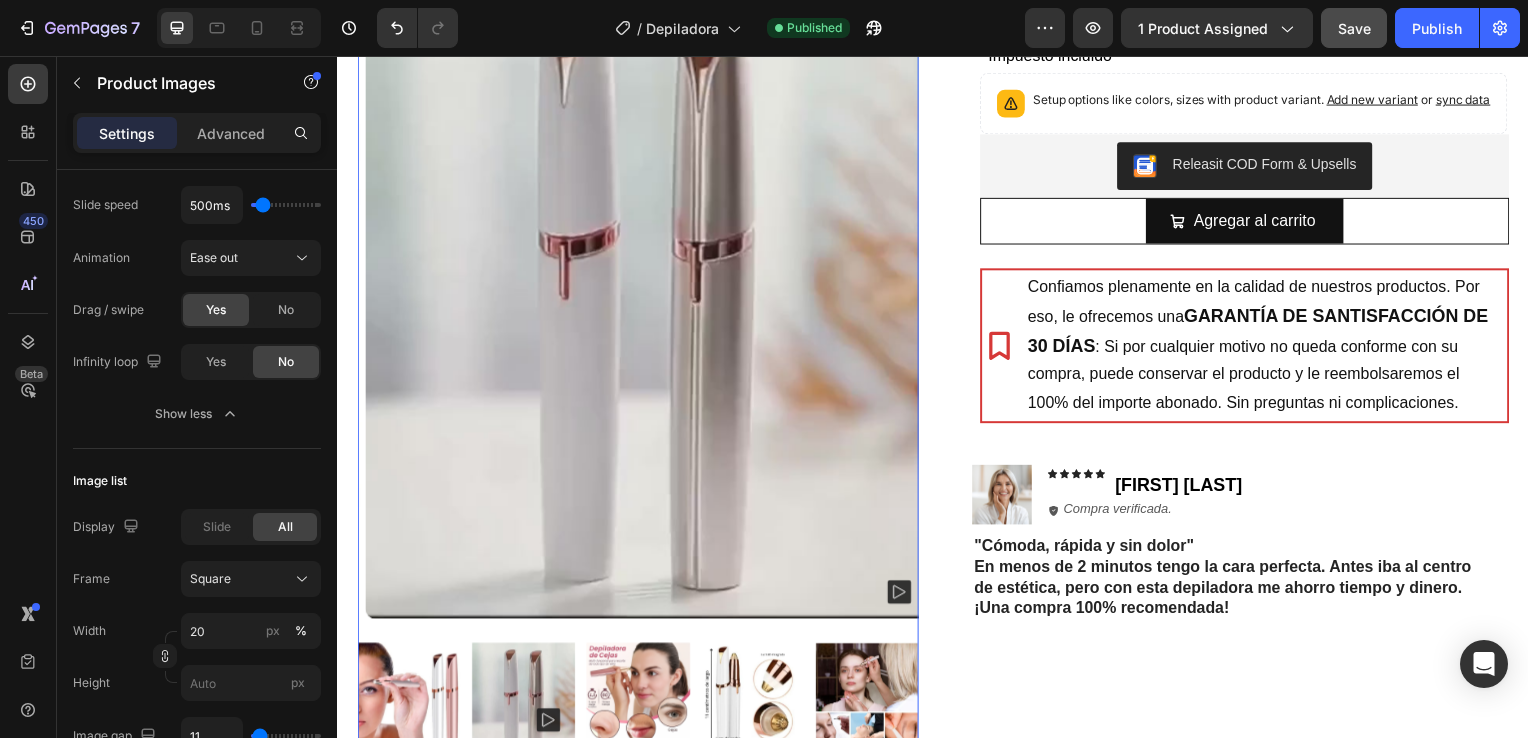scroll, scrollTop: 304, scrollLeft: 0, axis: vertical 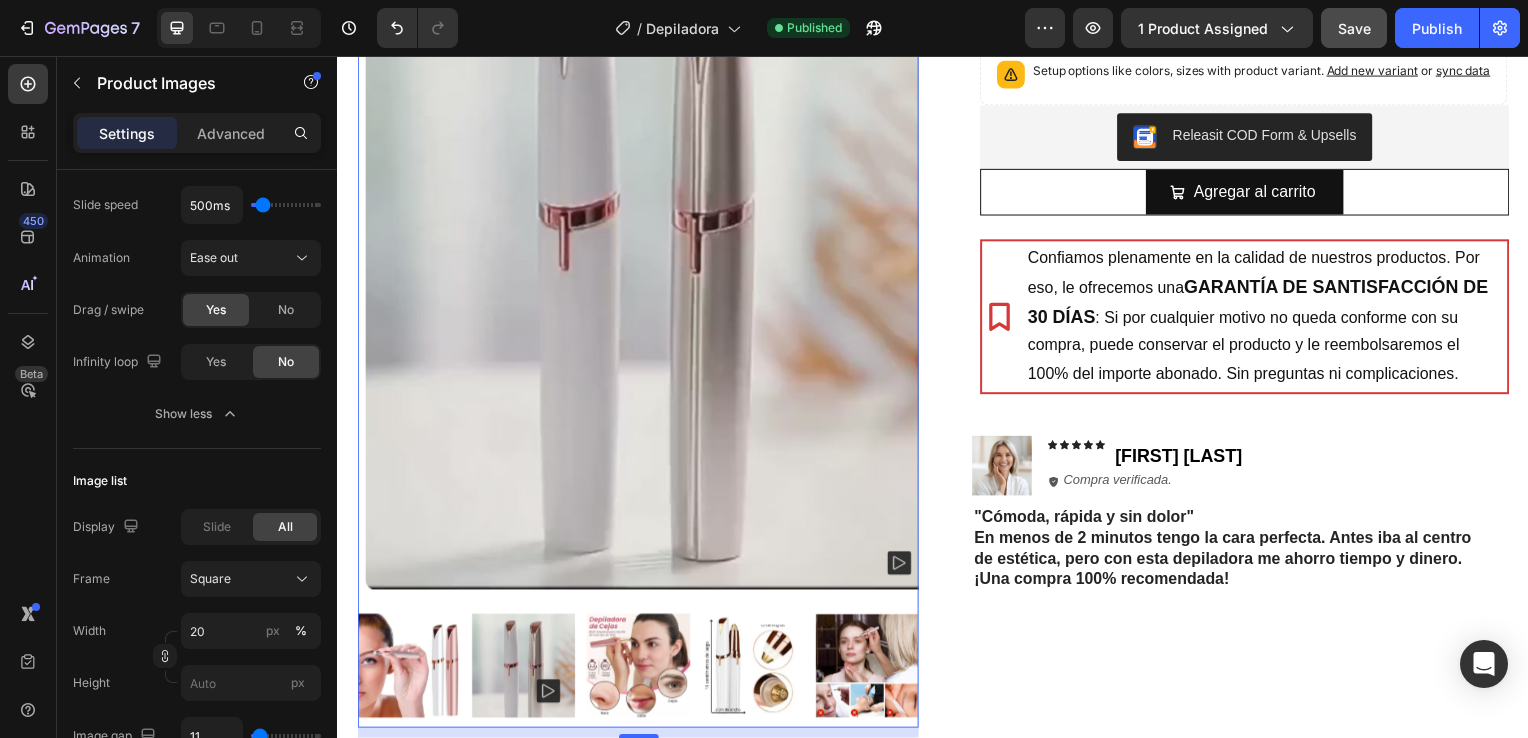 click at bounding box center [647, 217] 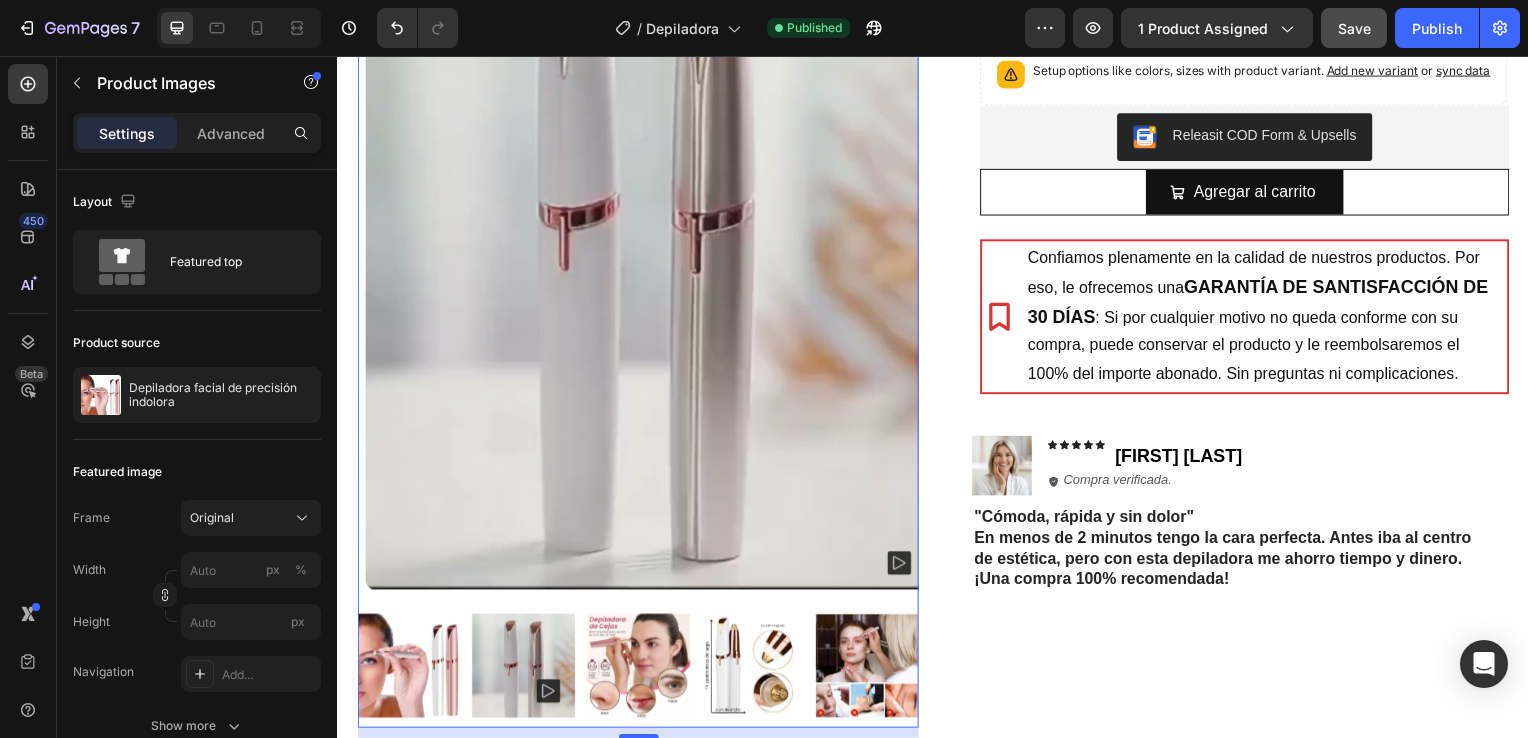 click at bounding box center (409, 670) 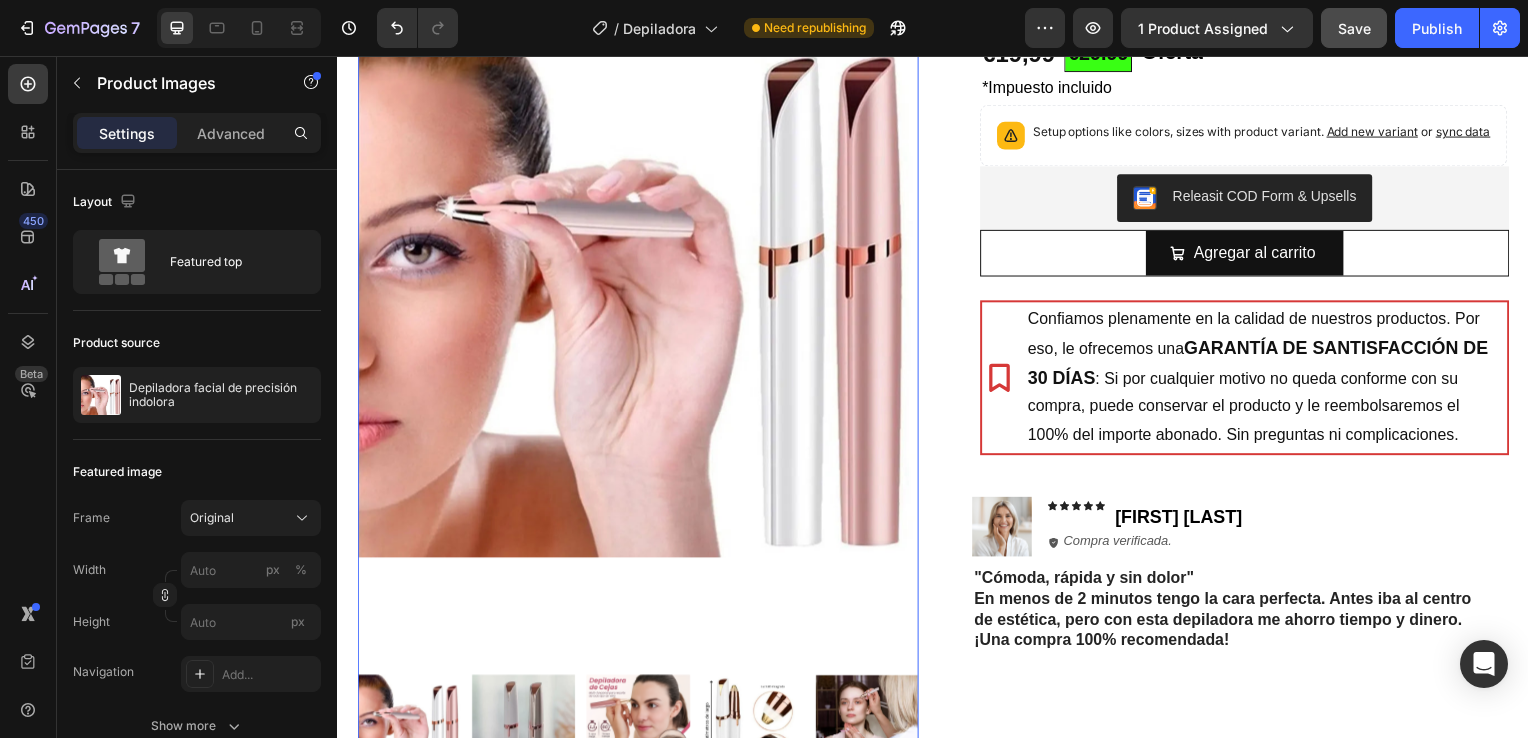 scroll, scrollTop: 243, scrollLeft: 0, axis: vertical 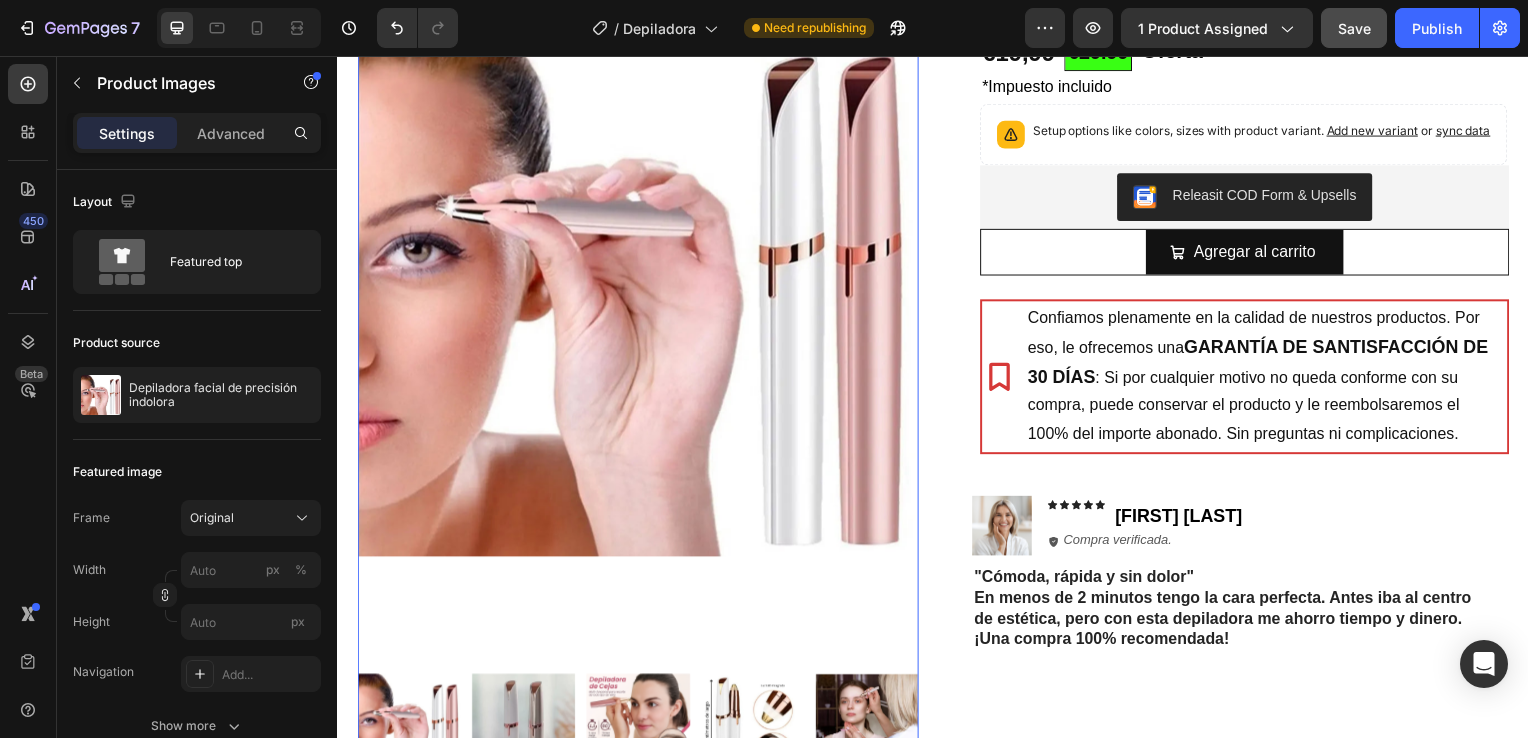 click at bounding box center [639, 278] 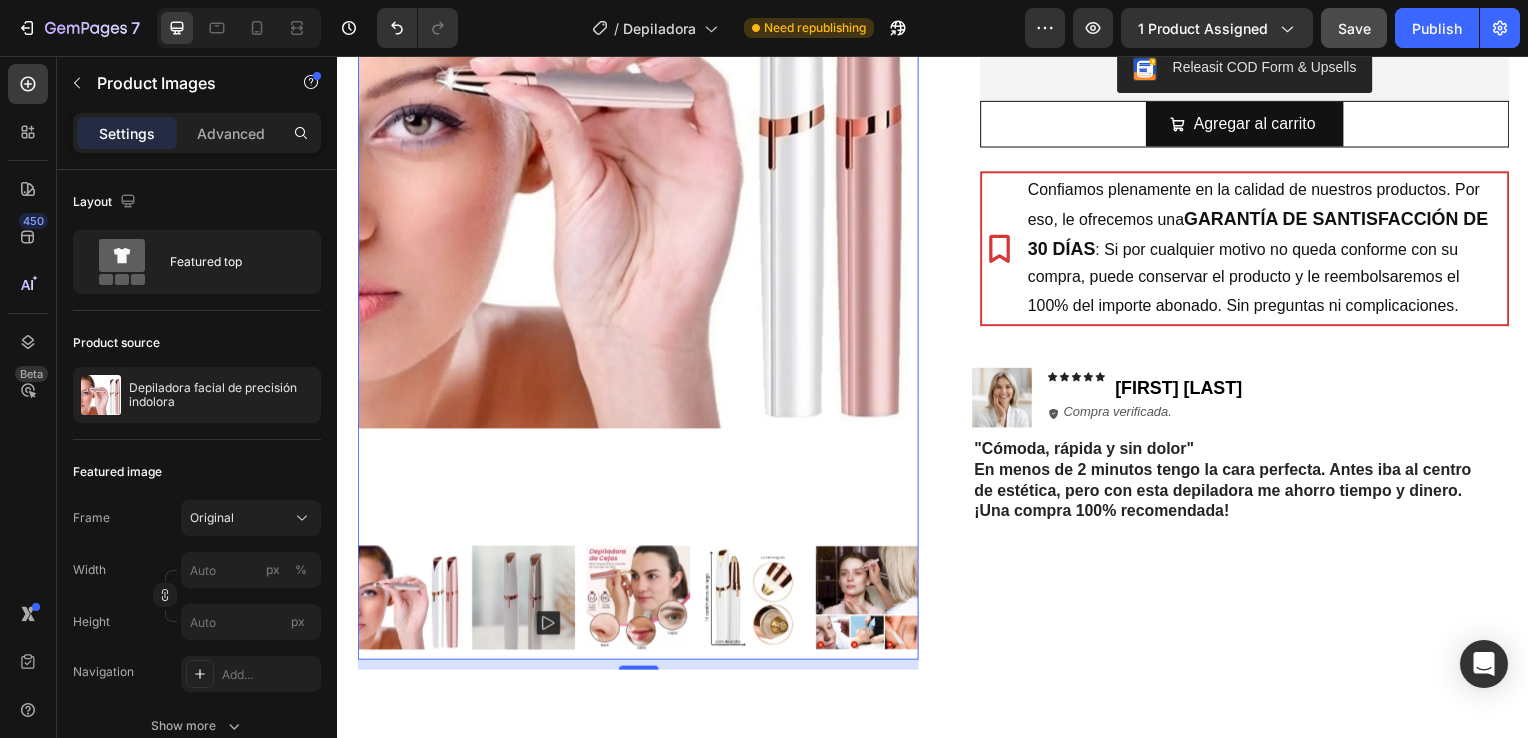 scroll, scrollTop: 400, scrollLeft: 0, axis: vertical 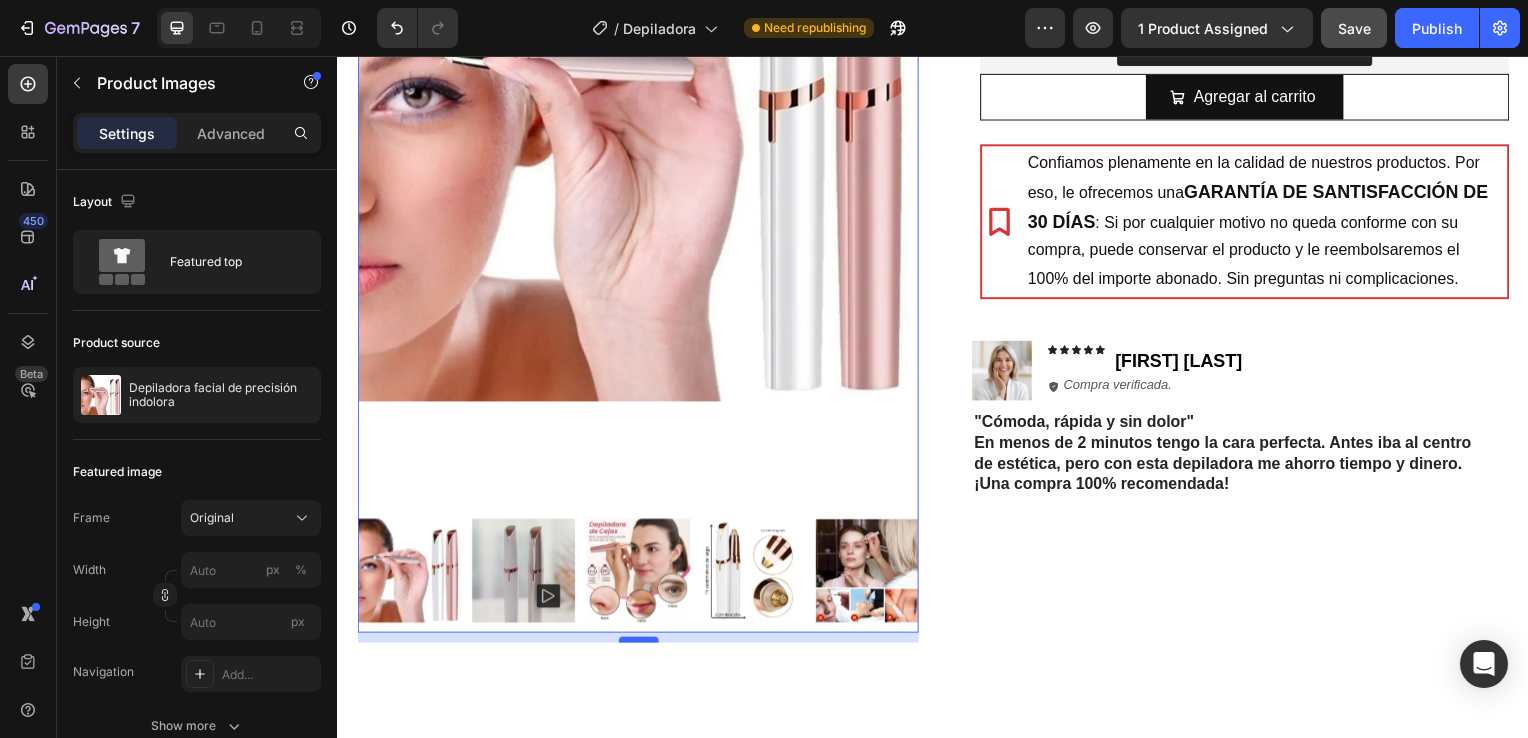 click at bounding box center [640, 644] 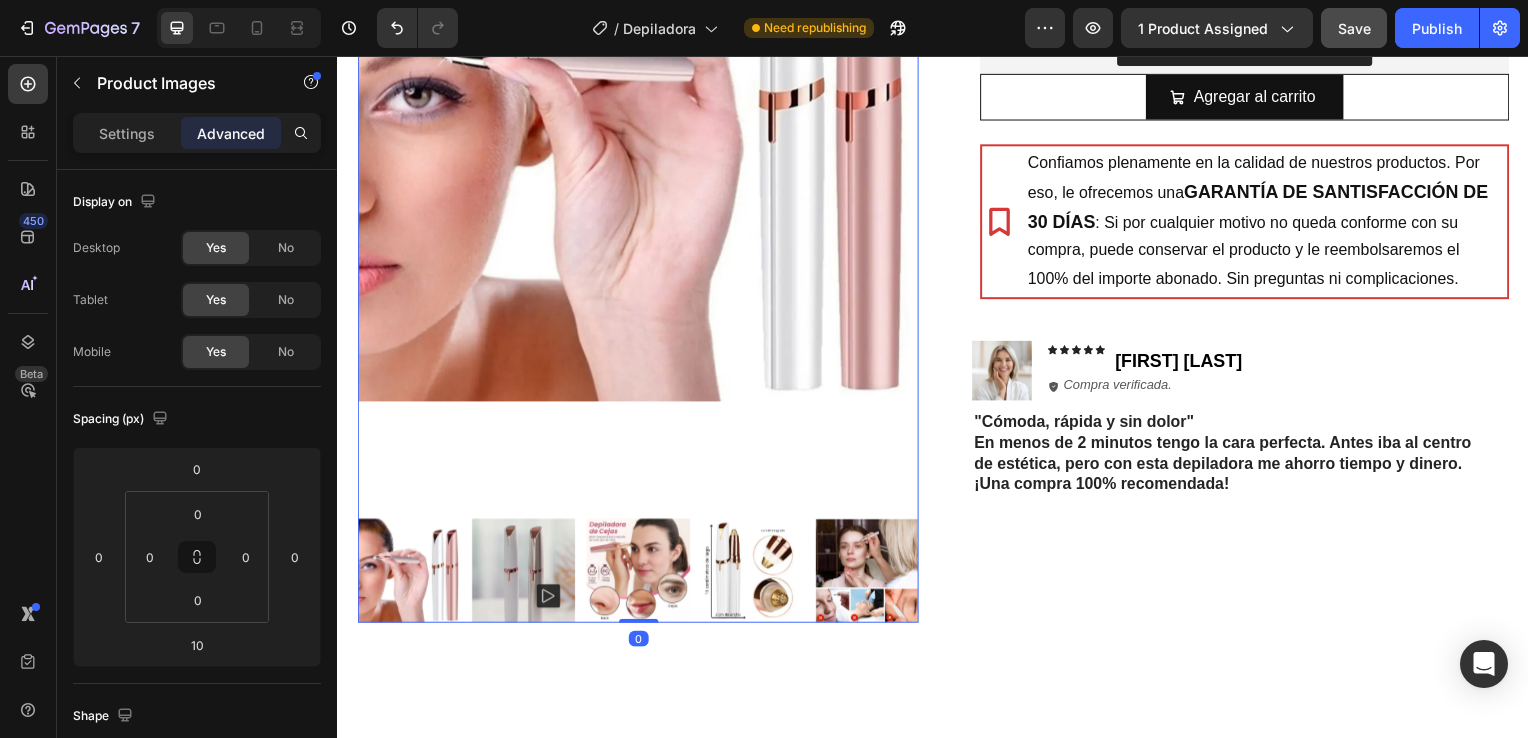 drag, startPoint x: 626, startPoint y: 631, endPoint x: 626, endPoint y: 618, distance: 13 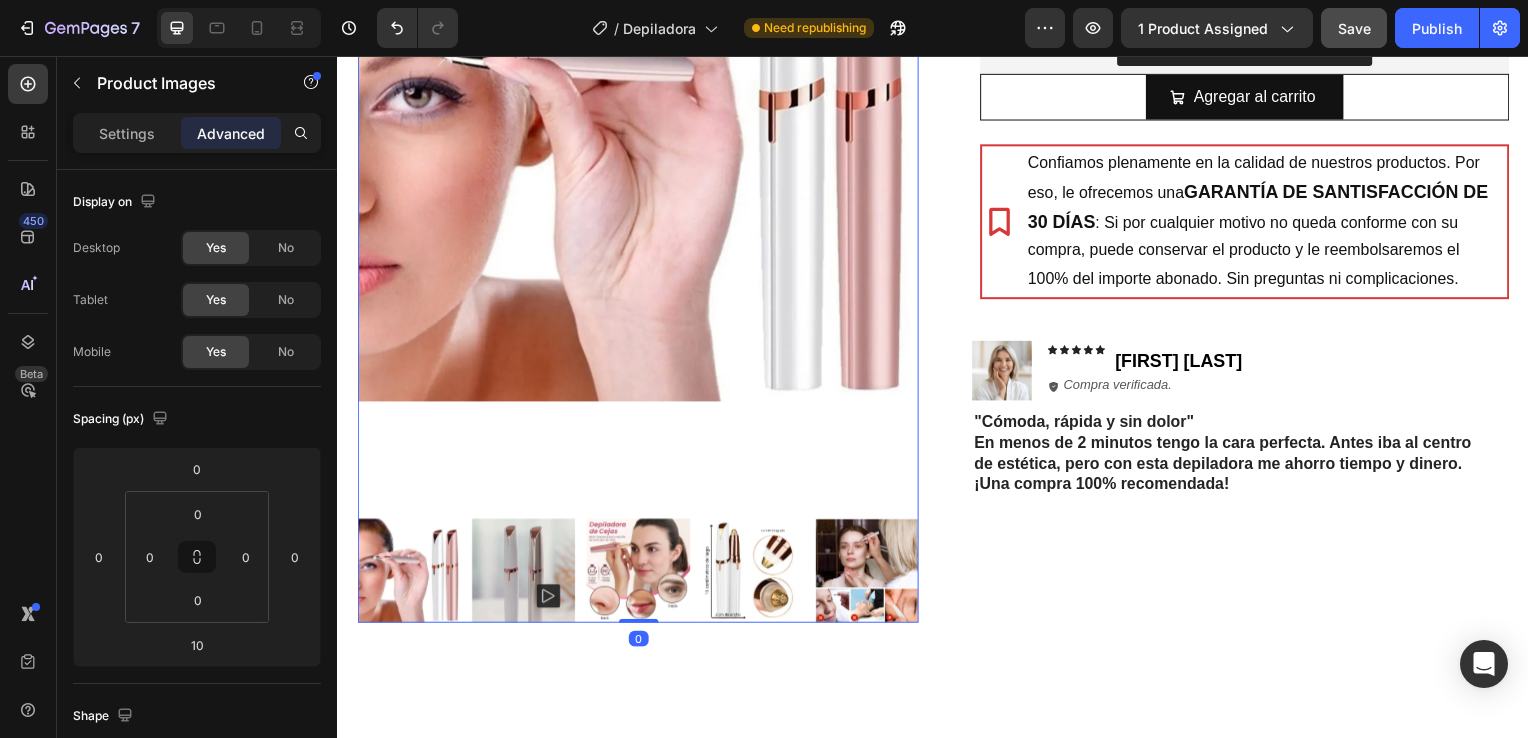 click on "Product Images   0 Row Icon Icon Icon Icon Icon Icon List (346 Reviews) Text Block Row Depiladora facial de precisión indolora Product Title €19,99 Product Price Product Price €29.99 Text Block Oferta Text Block Row Row *Impuesto incluido Text Block Setup options like colors, sizes with product variant.       Add new variant   or   sync data Product Variants & Swatches Row Releasit COD Form & Upsells Releasit COD Form & Upsells
Agregar al carrito Add to Cart Row Row
Confiamos plenamente en la calidad de nuestros productos. Por eso, le ofrecemos una  GARANTÍA DE SANTISFACCIÓN DE 30 DÍAS : Si por cualquier motivo no queda conforme con su compra, puede conservar el producto y le reembolsaremos el 100% del importe abonado. Sin preguntas ni complicaciones. Item List Row Image Icon Icon Icon Icon Icon Icon List [FIRST] [LAST] Text Block Row Row
Icon Compra verificada. Text Block Row Row "Cómoda, rápida y sin dolor"     Text Block Row Product Section 1" at bounding box center (937, 212) 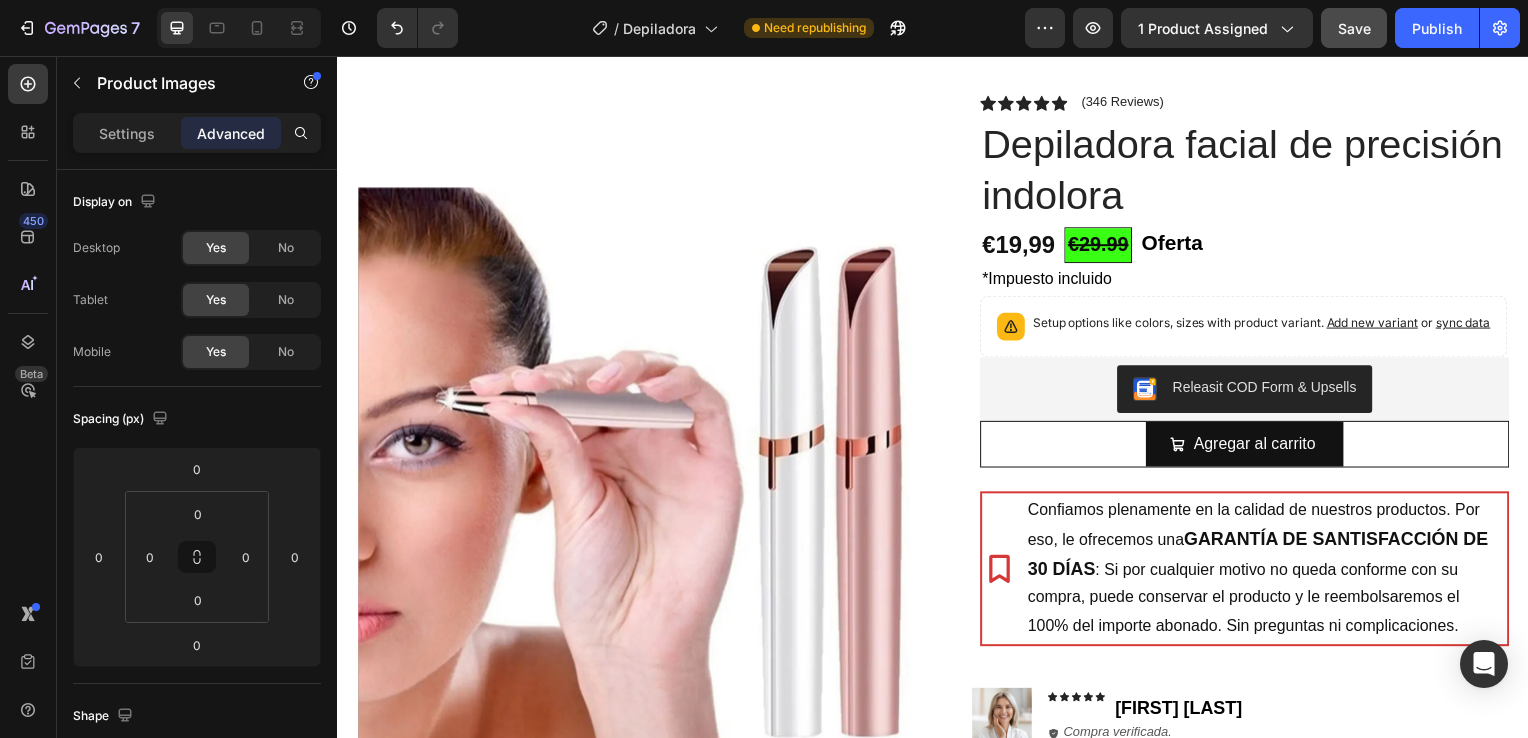 scroll, scrollTop: 0, scrollLeft: 0, axis: both 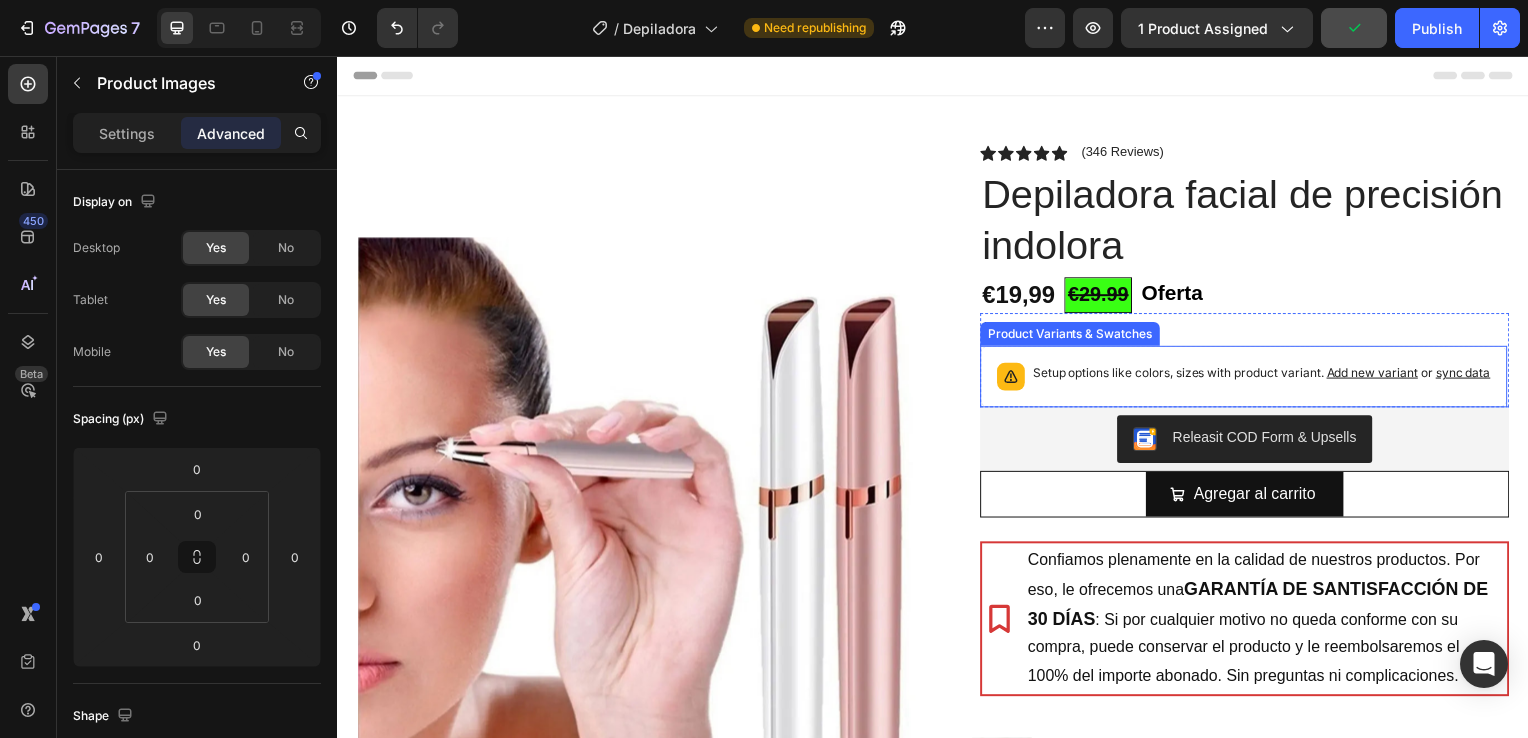 click on "Setup options like colors, sizes with product variant.       Add new variant   or   sync data" at bounding box center (1267, 375) 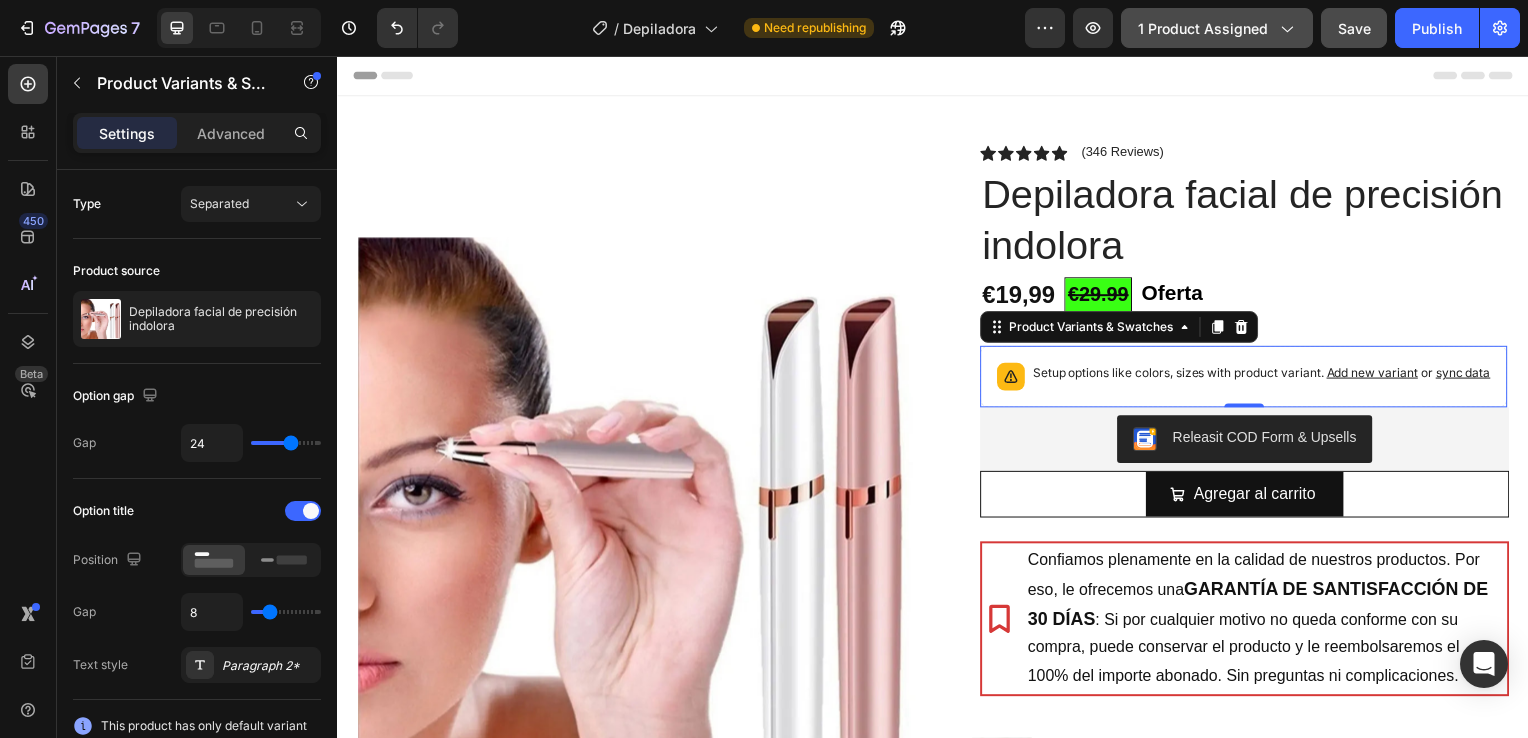 click on "1 product assigned" 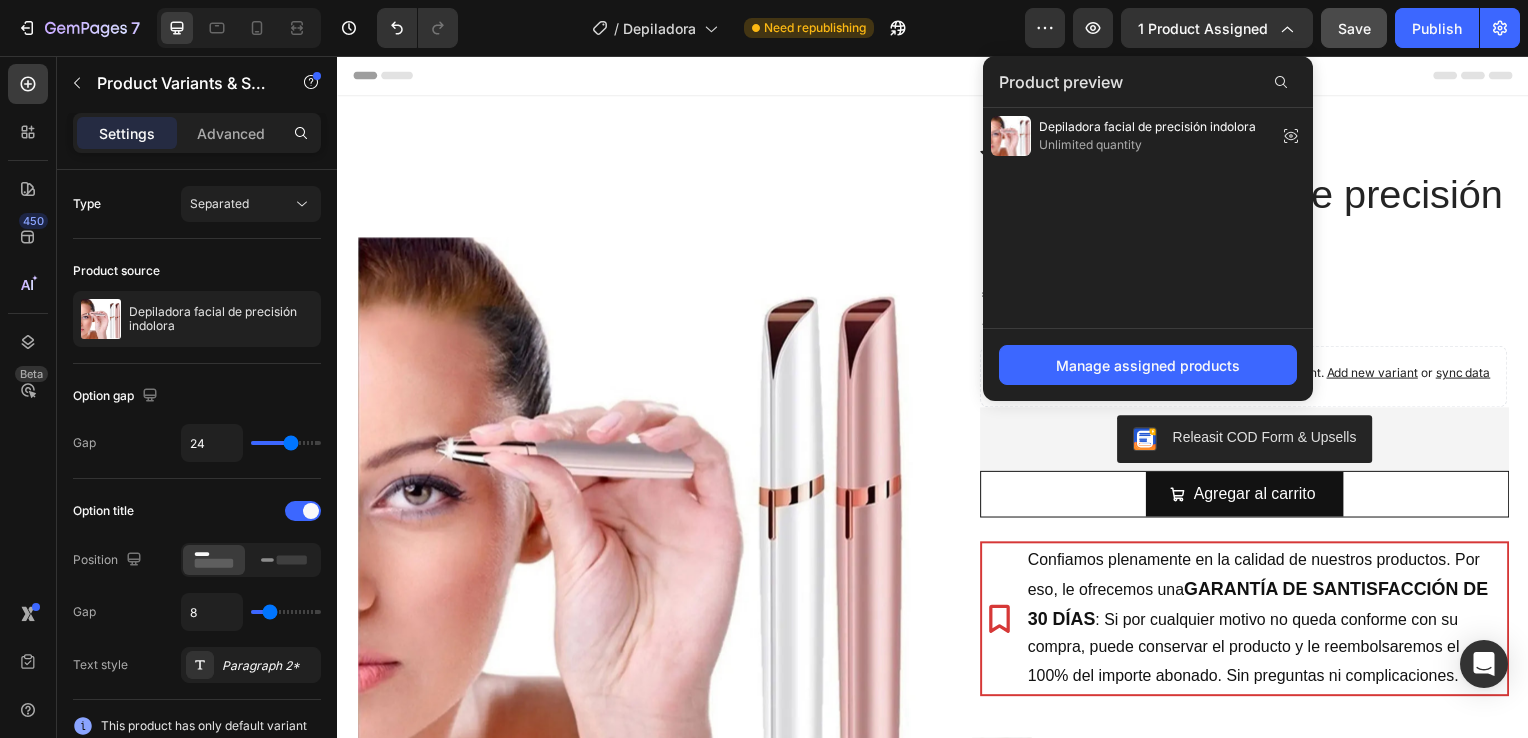click on "Header" at bounding box center (937, 76) 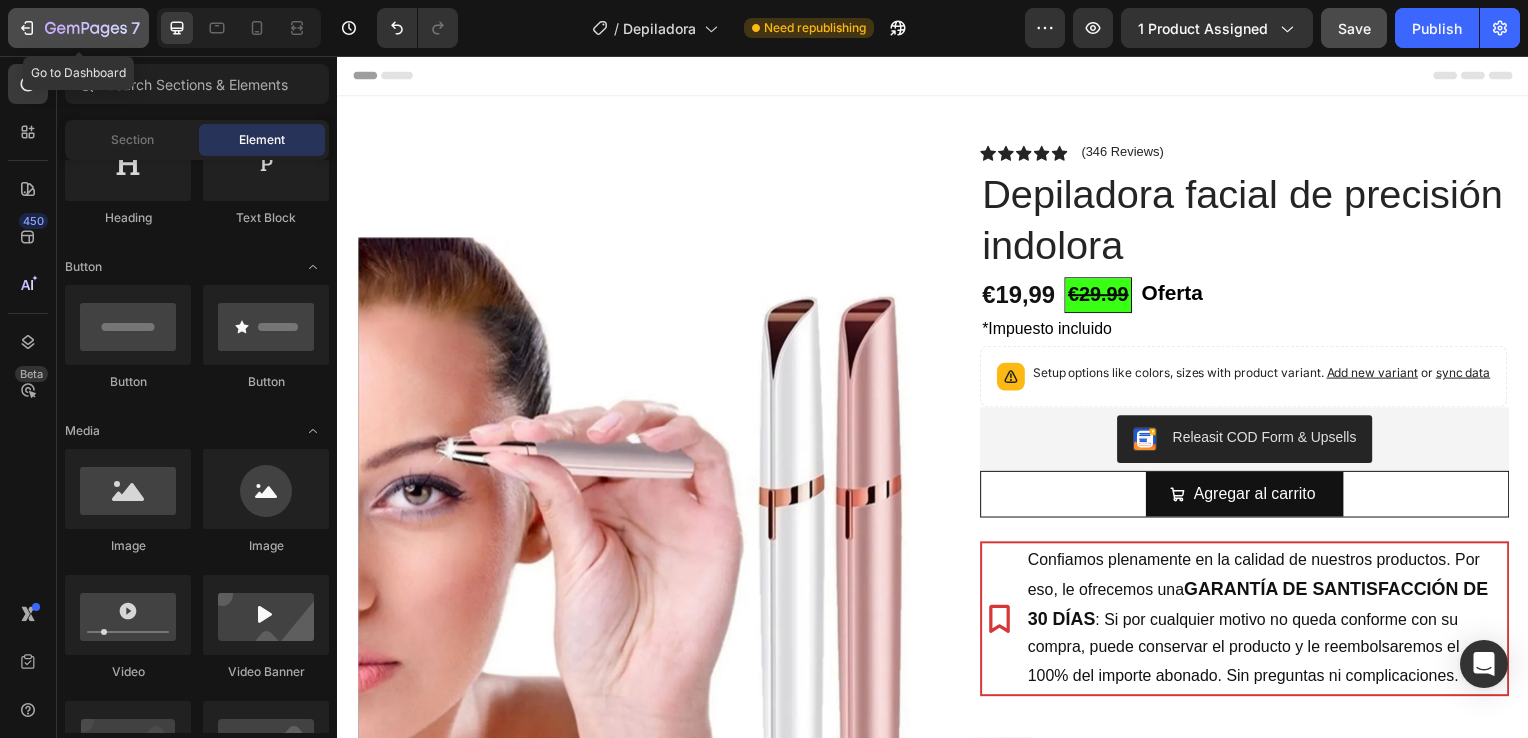 click on "7" 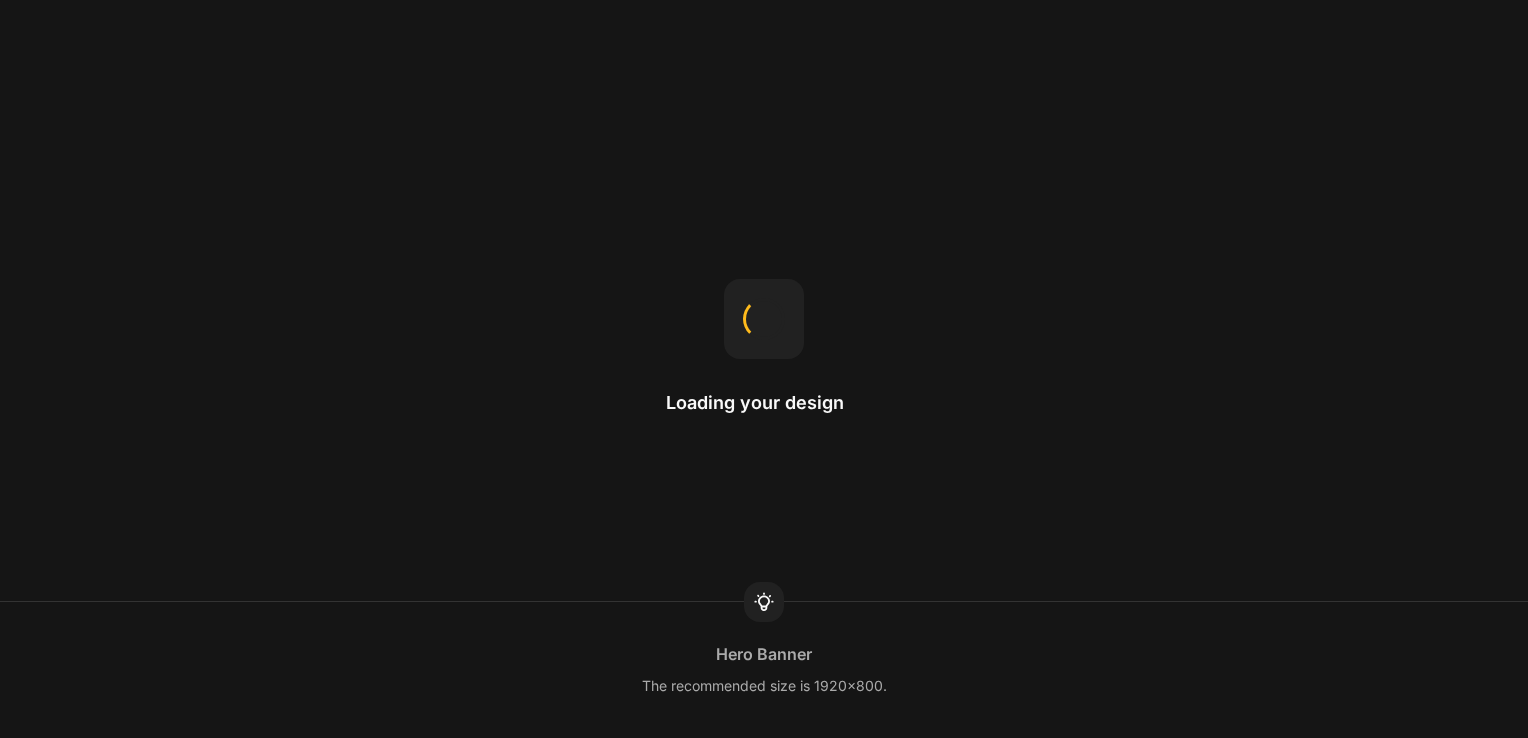 scroll, scrollTop: 0, scrollLeft: 0, axis: both 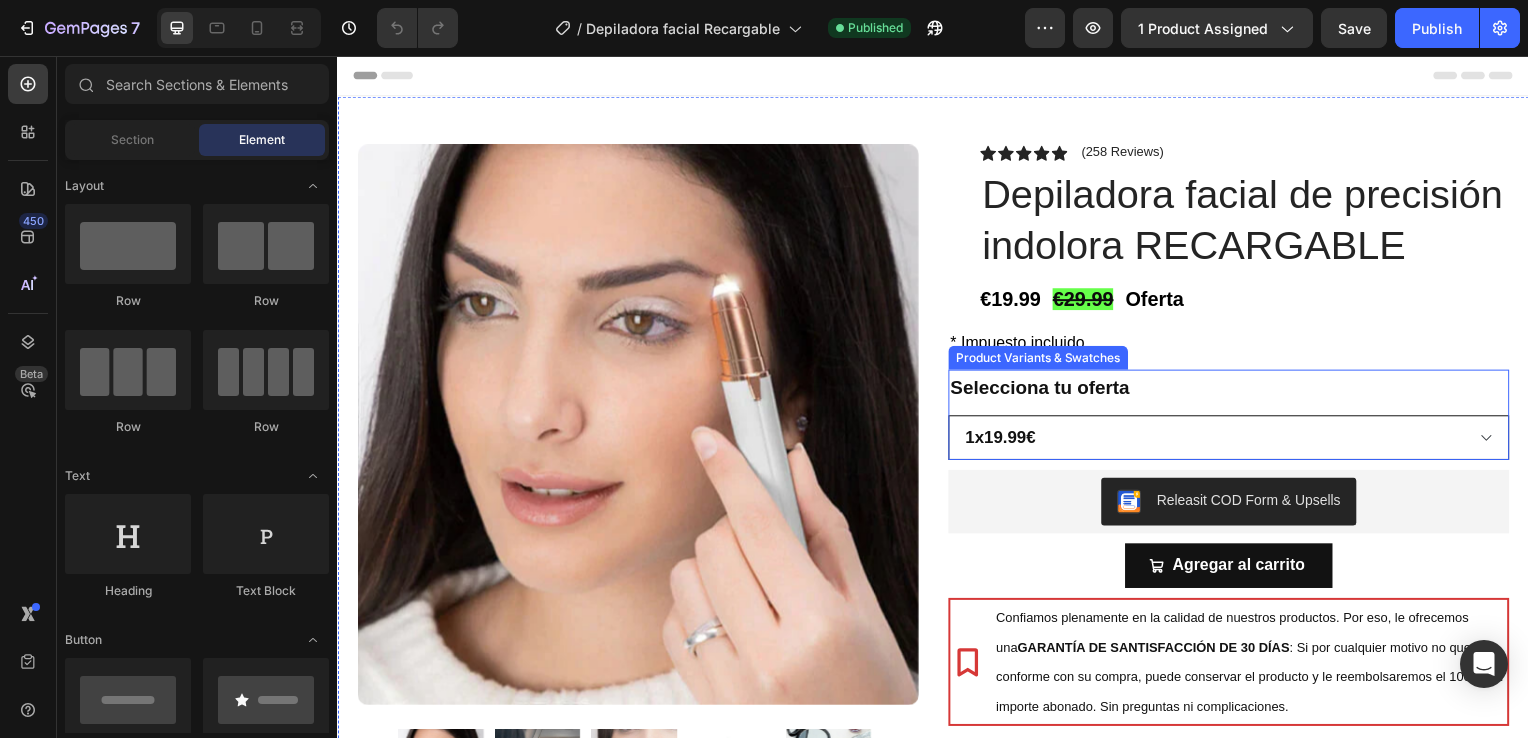 click on "1x19.99€ 2x29.99€ 3x32.99 ( MAS VENDIDA )" at bounding box center (1234, 440) 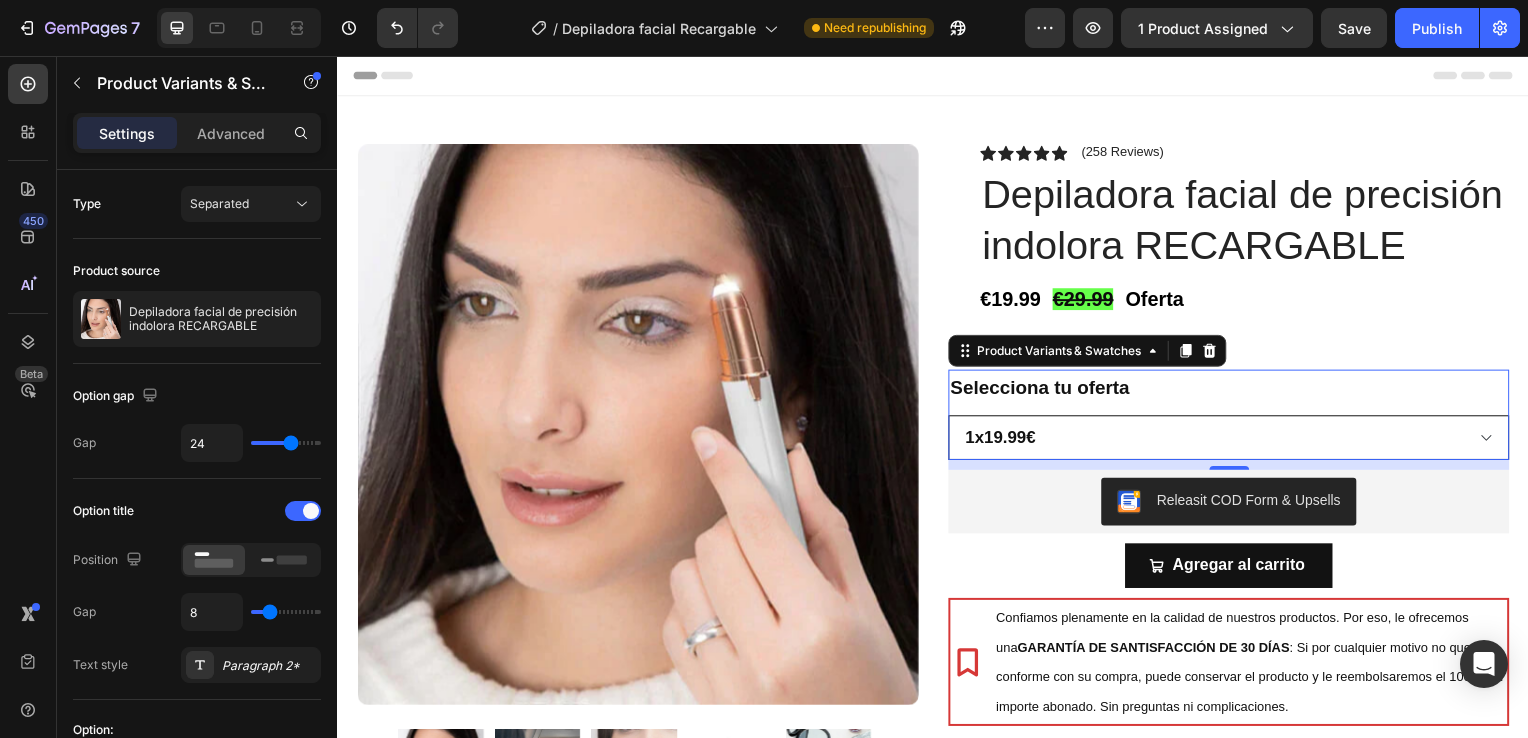 click on "1x19.99€ 2x29.99€ 3x32.99 ( MAS VENDIDA )" at bounding box center [1234, 440] 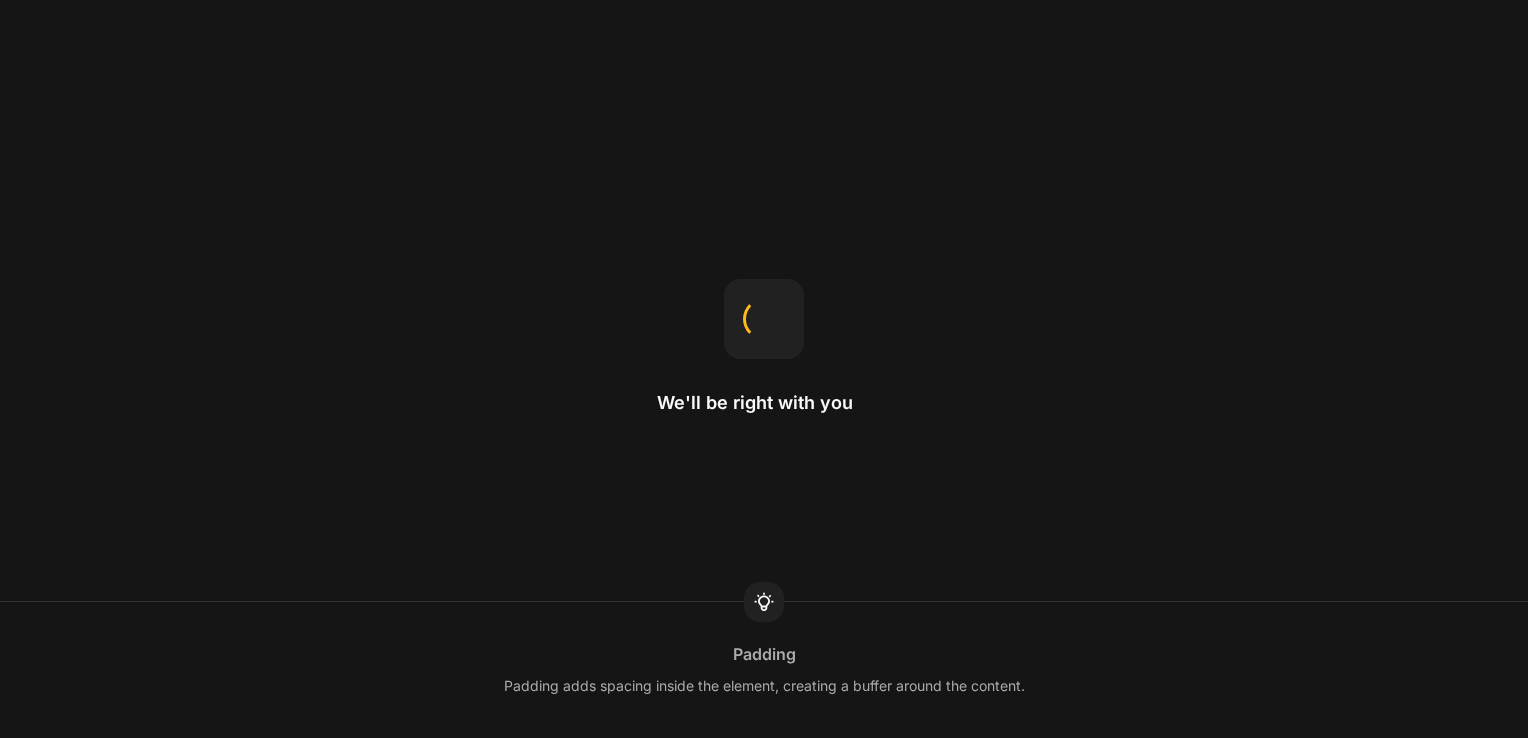 scroll, scrollTop: 0, scrollLeft: 0, axis: both 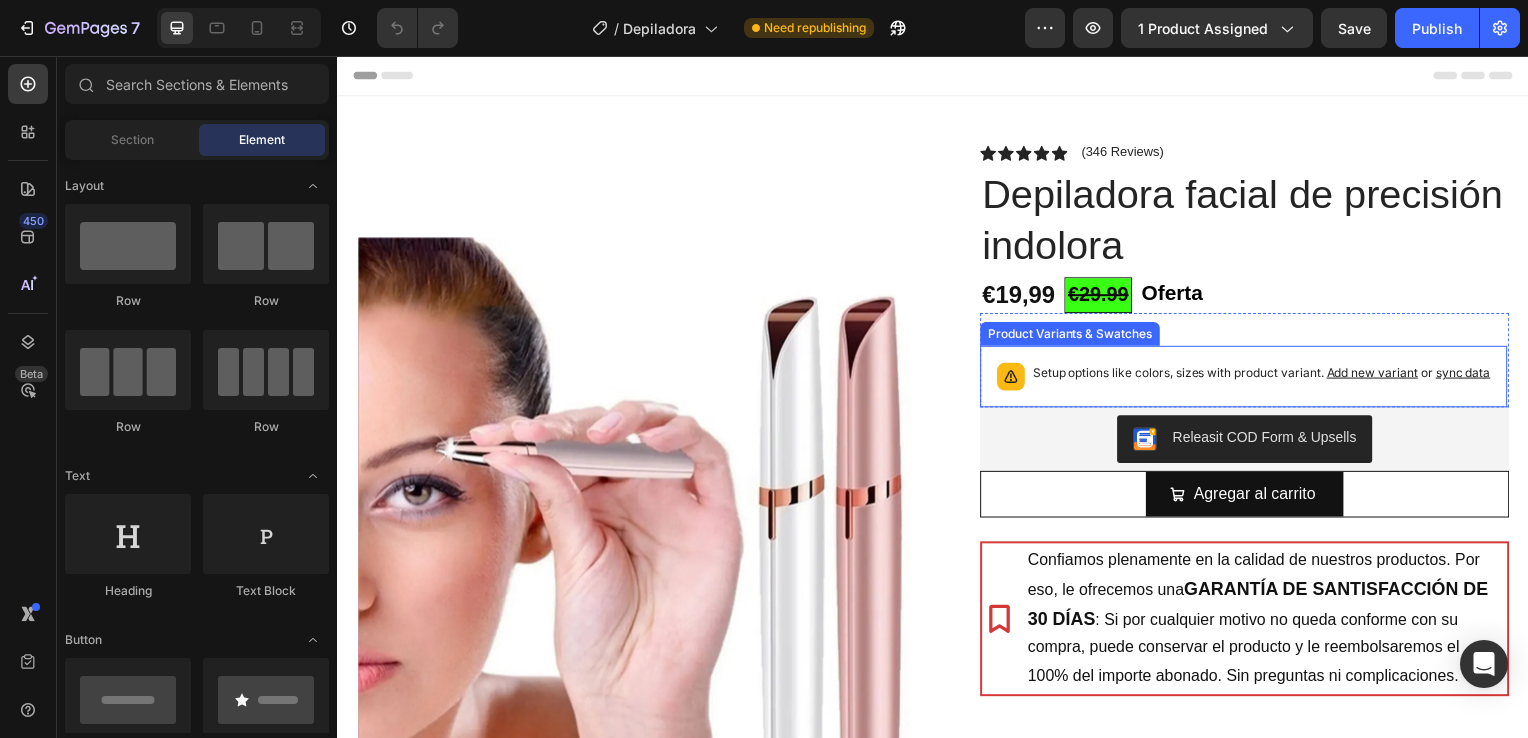 click on "Setup options like colors, sizes with product variant.       Add new variant   or   sync data" at bounding box center [1267, 375] 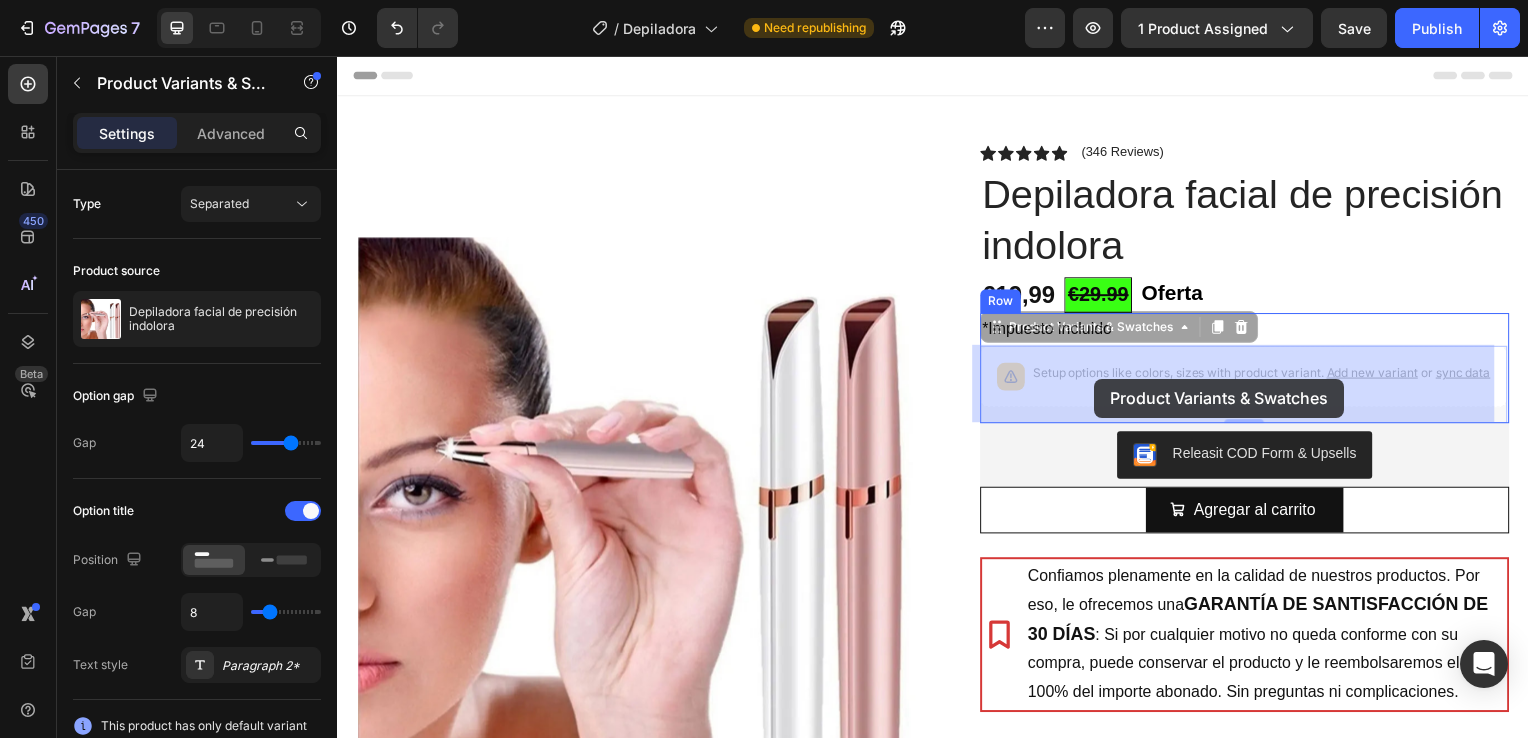 drag, startPoint x: 1026, startPoint y: 371, endPoint x: 1083, endPoint y: 375, distance: 57.14018 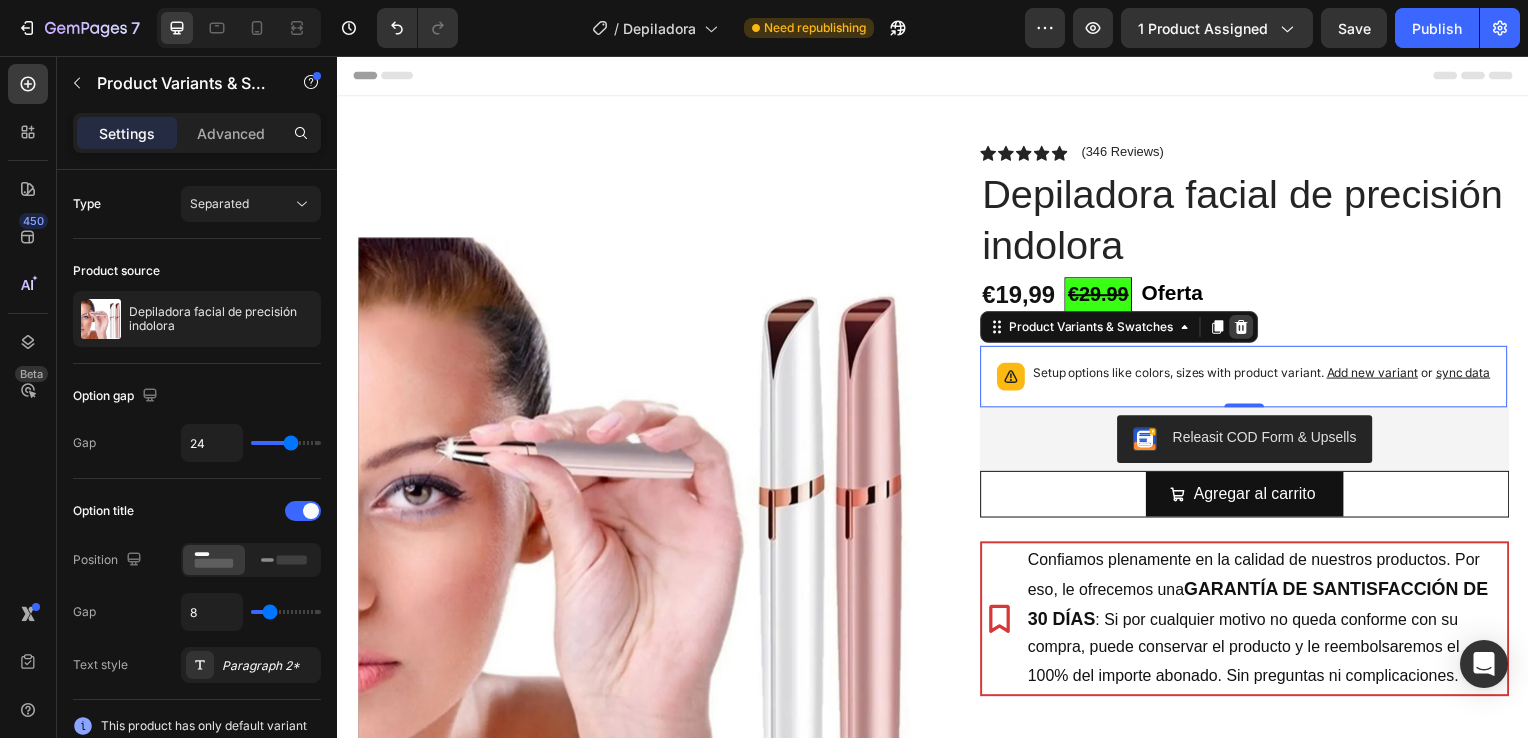 click 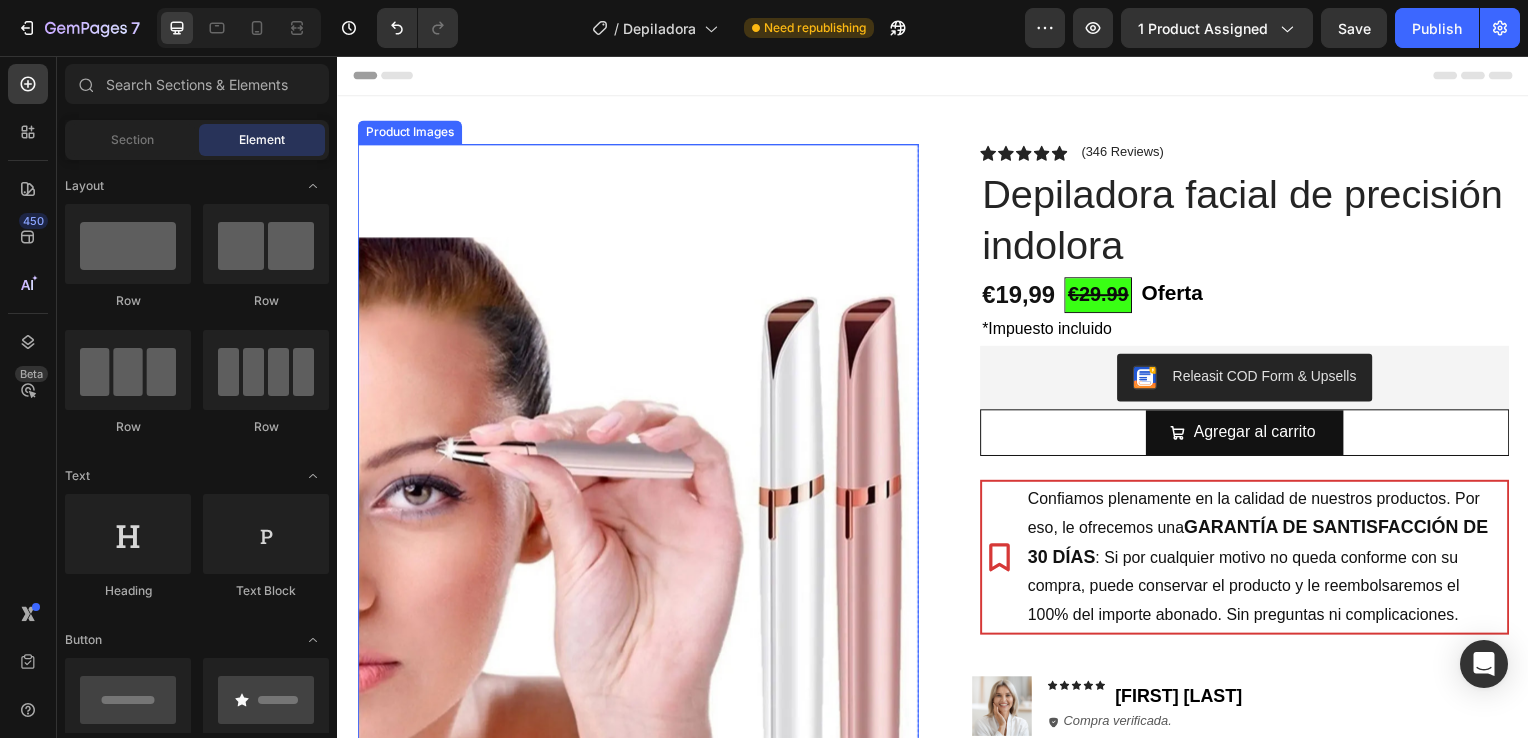 click at bounding box center (639, 521) 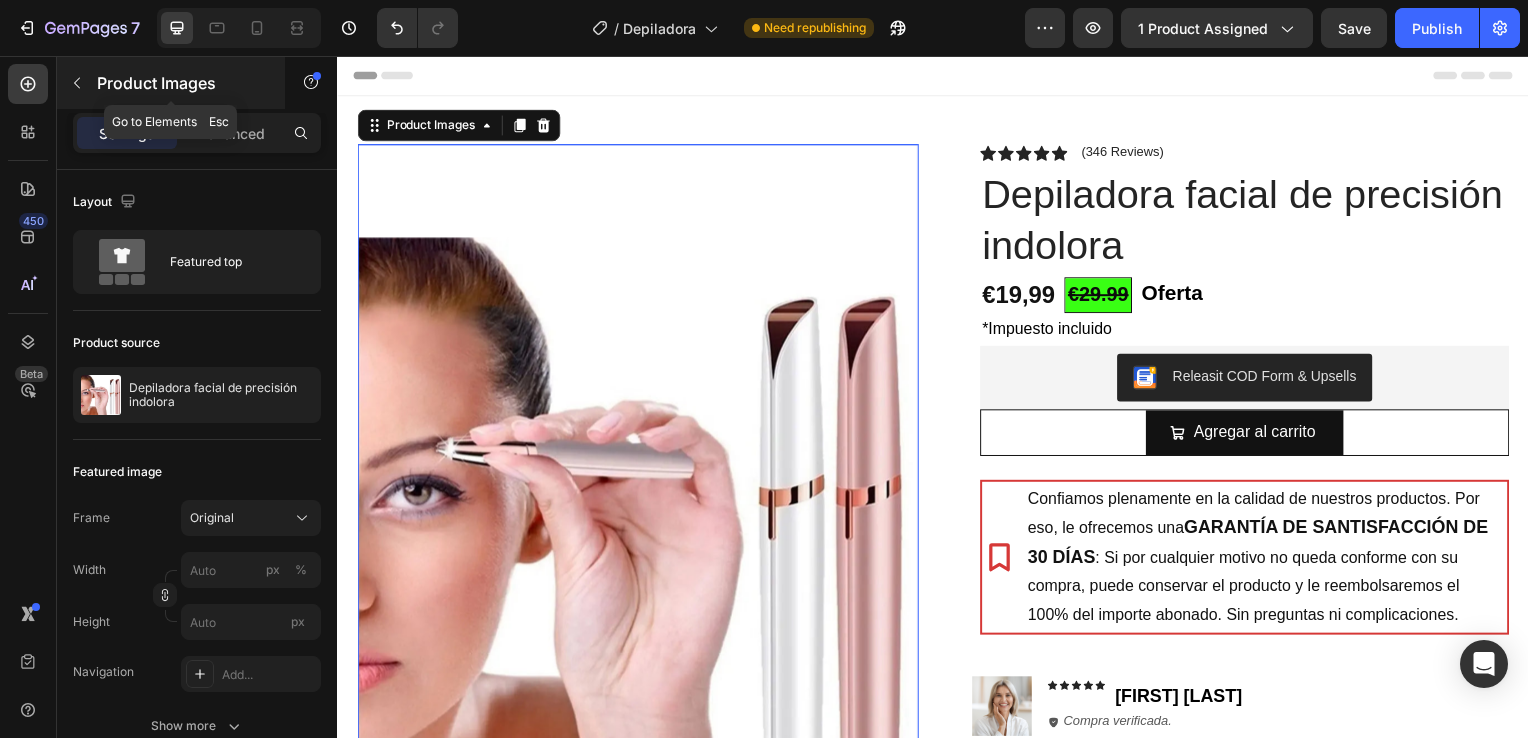 click 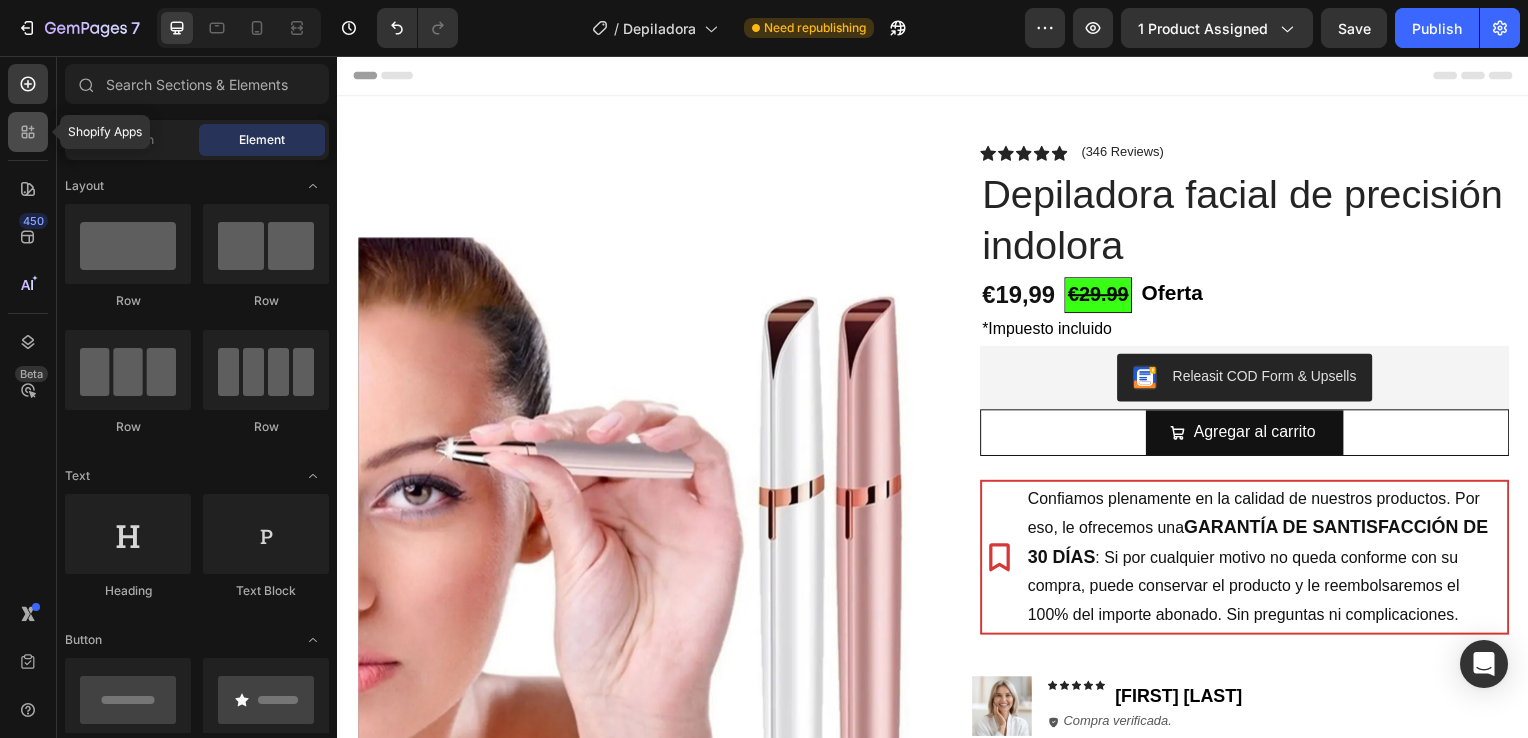 click 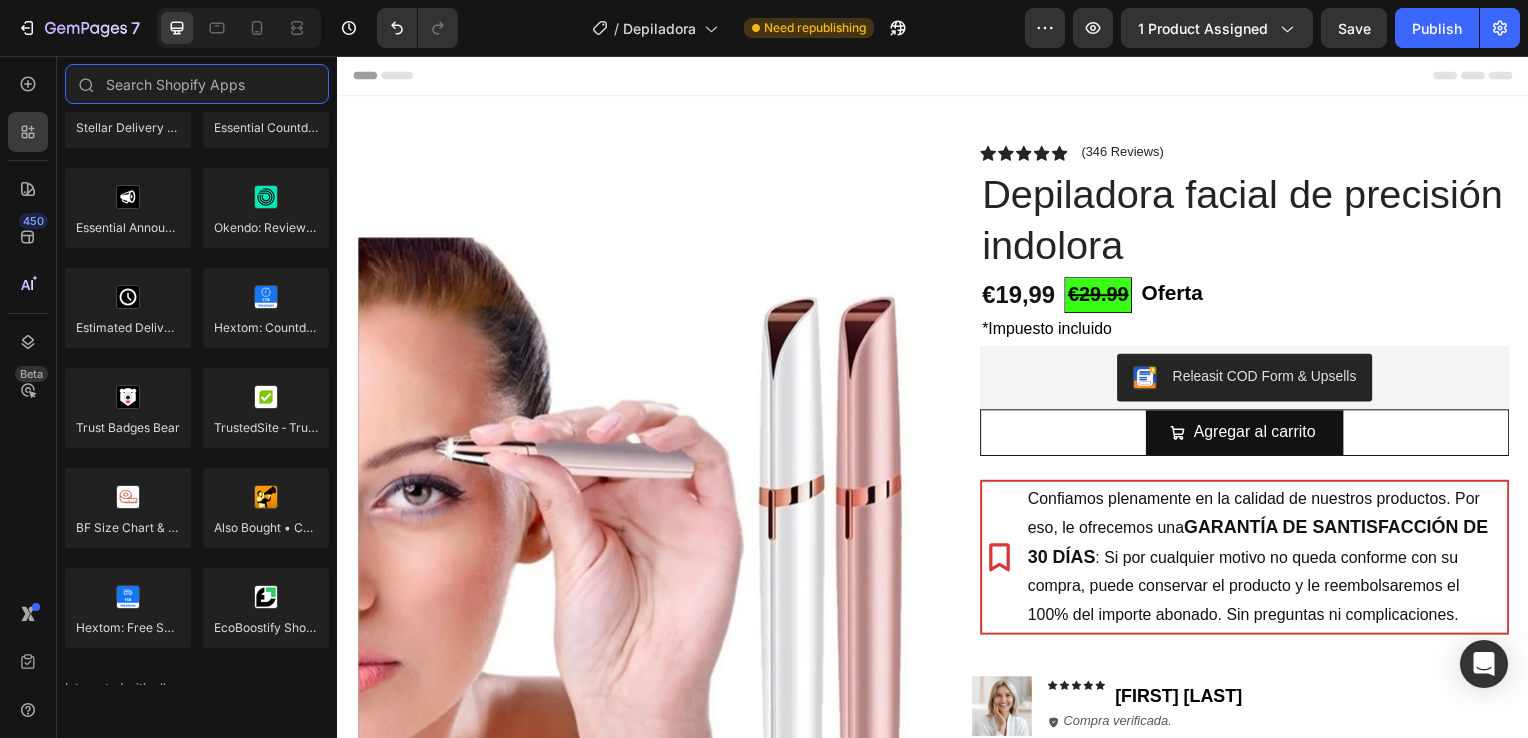scroll, scrollTop: 5748, scrollLeft: 0, axis: vertical 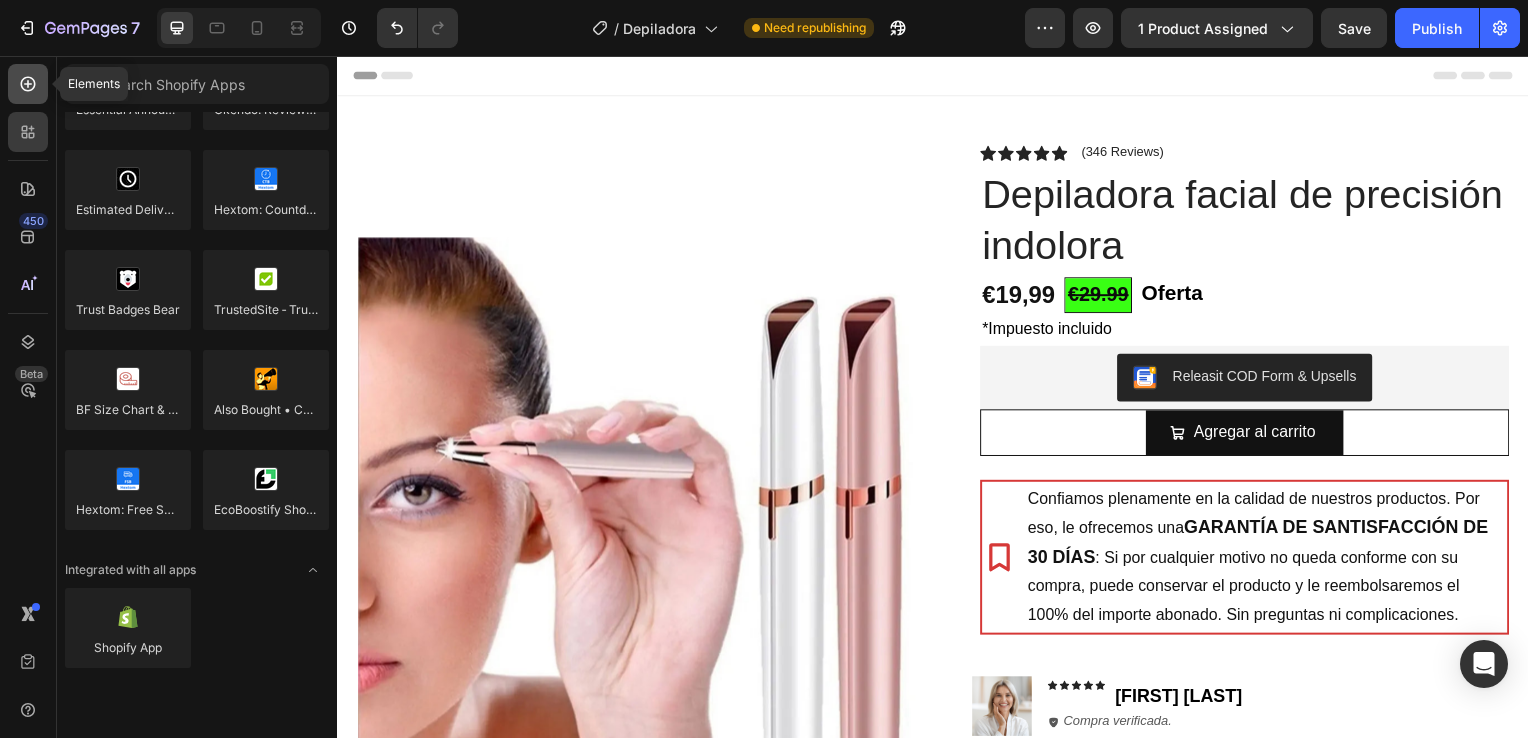 click 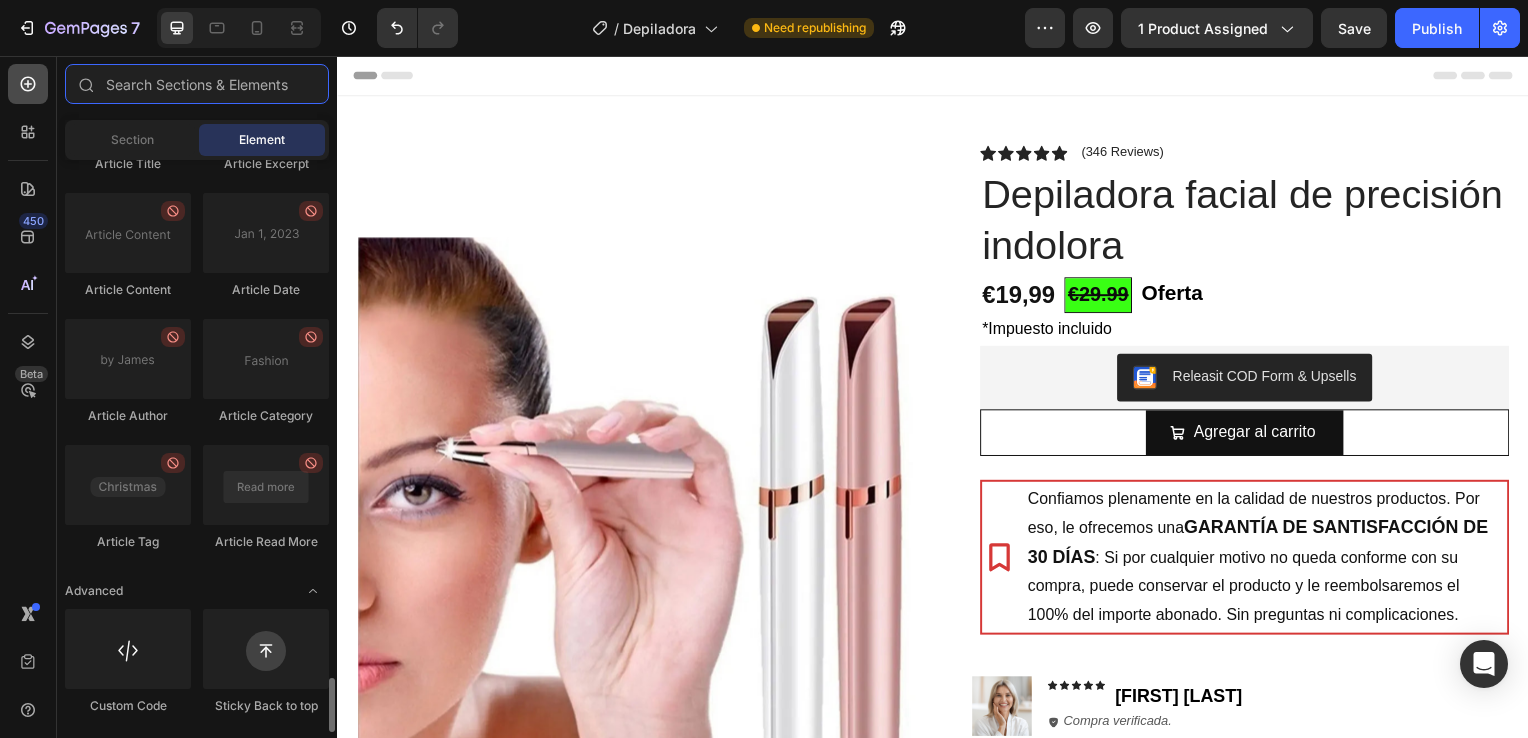 scroll, scrollTop: 5485, scrollLeft: 0, axis: vertical 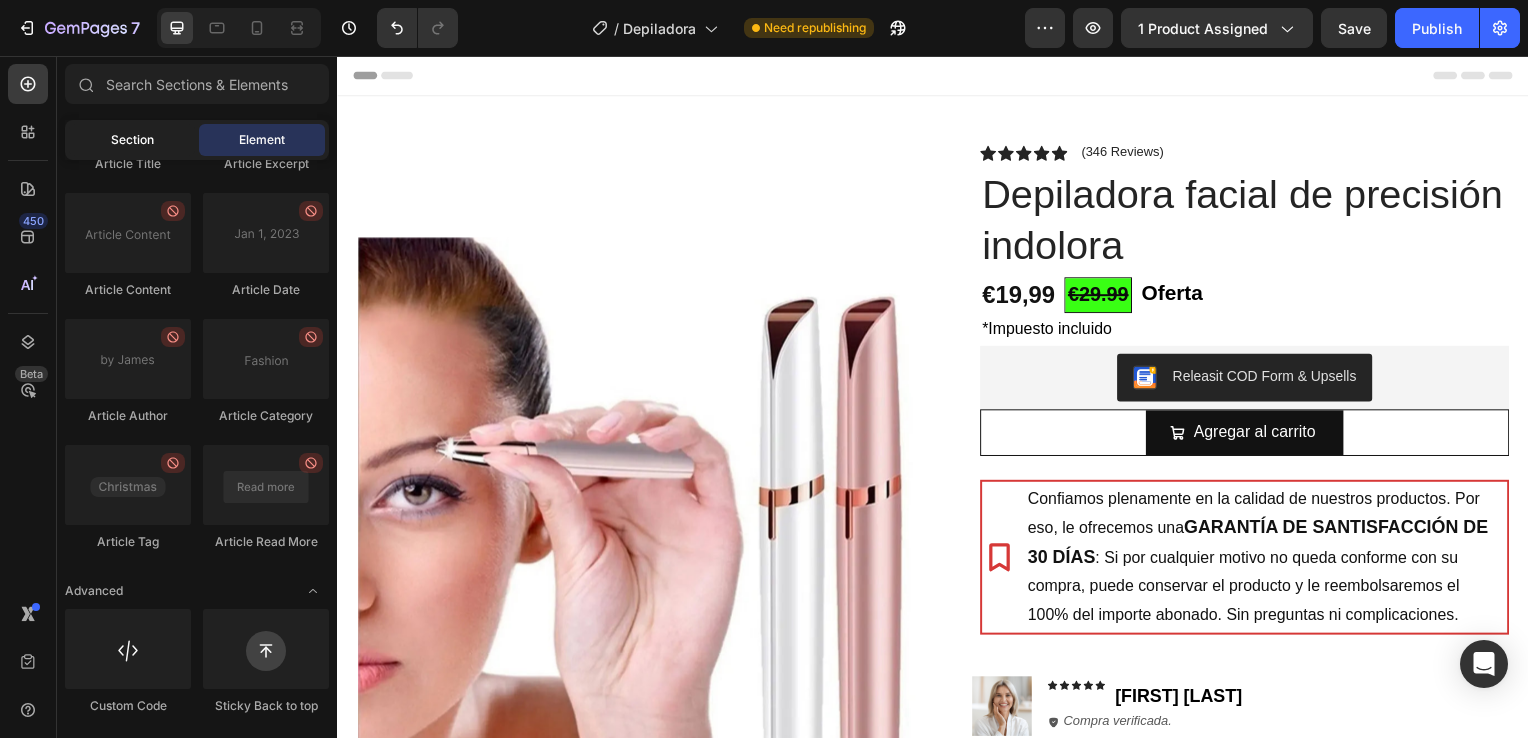 click on "Section" at bounding box center [132, 140] 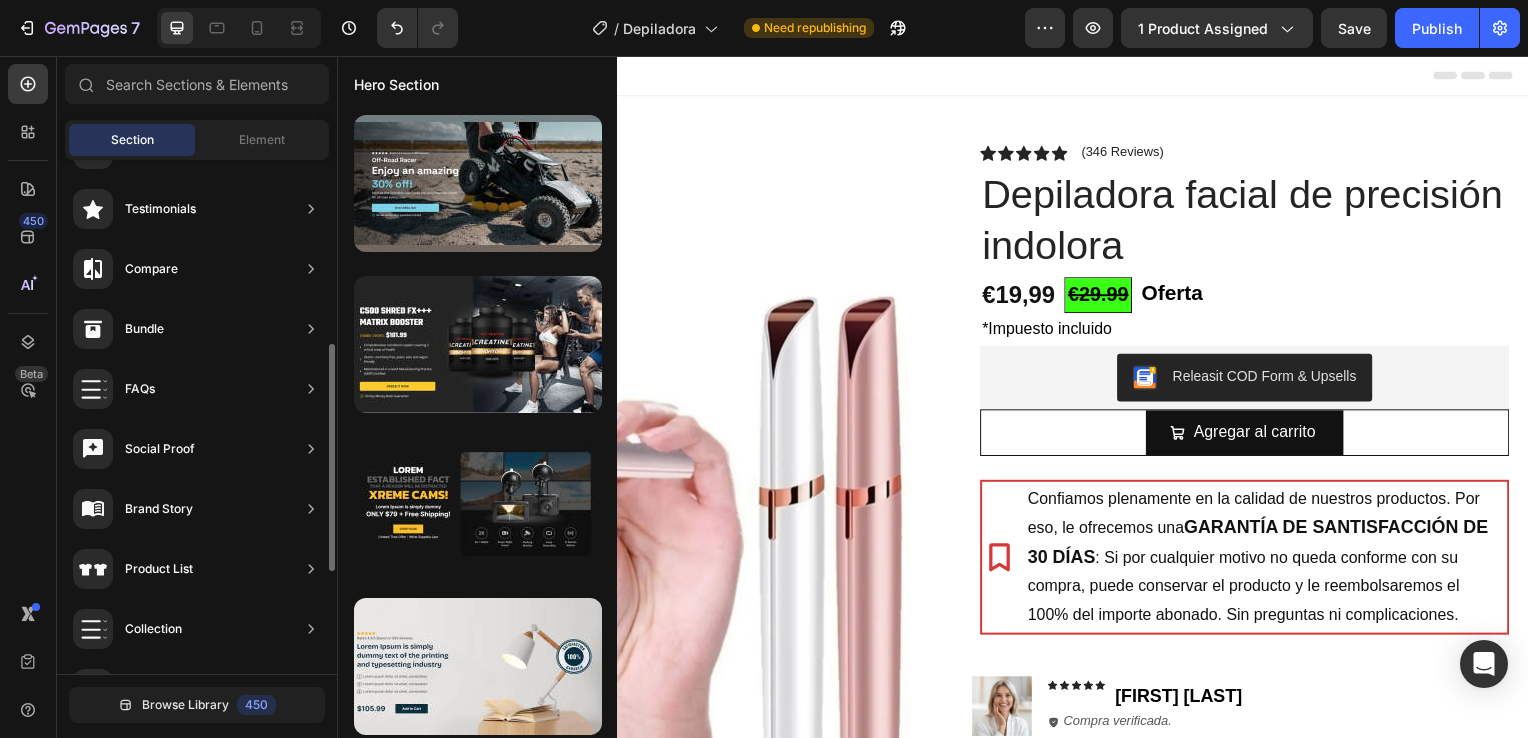 scroll, scrollTop: 407, scrollLeft: 0, axis: vertical 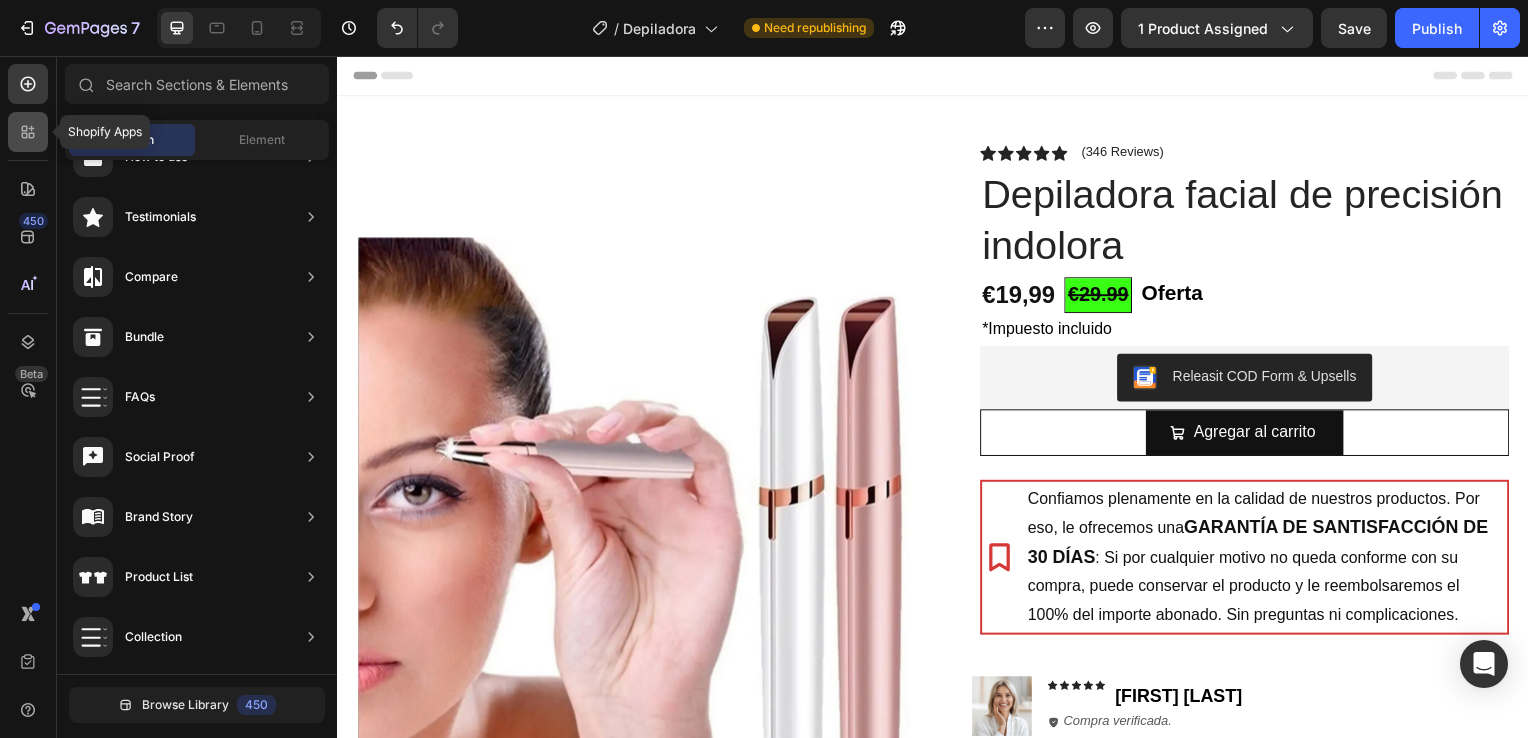 click 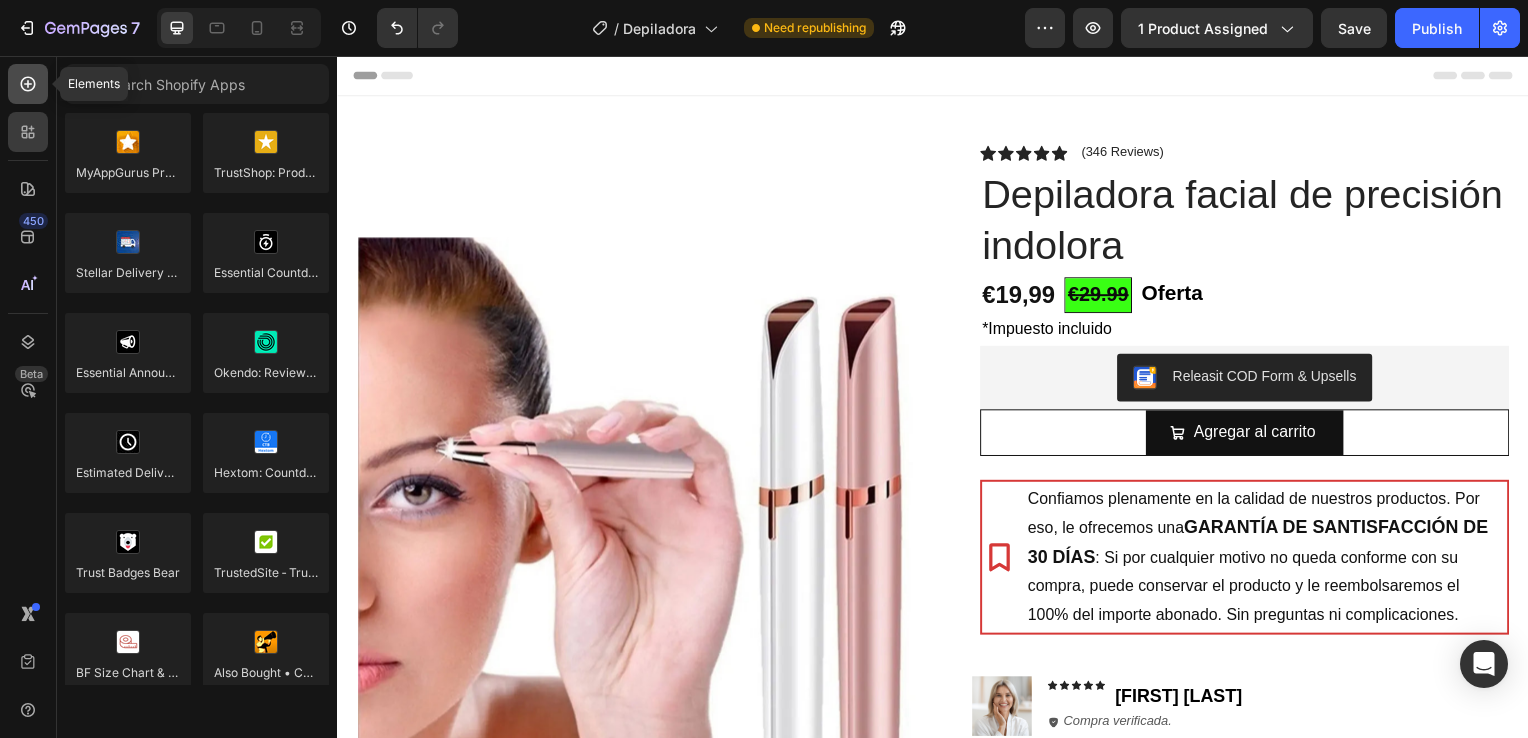 click 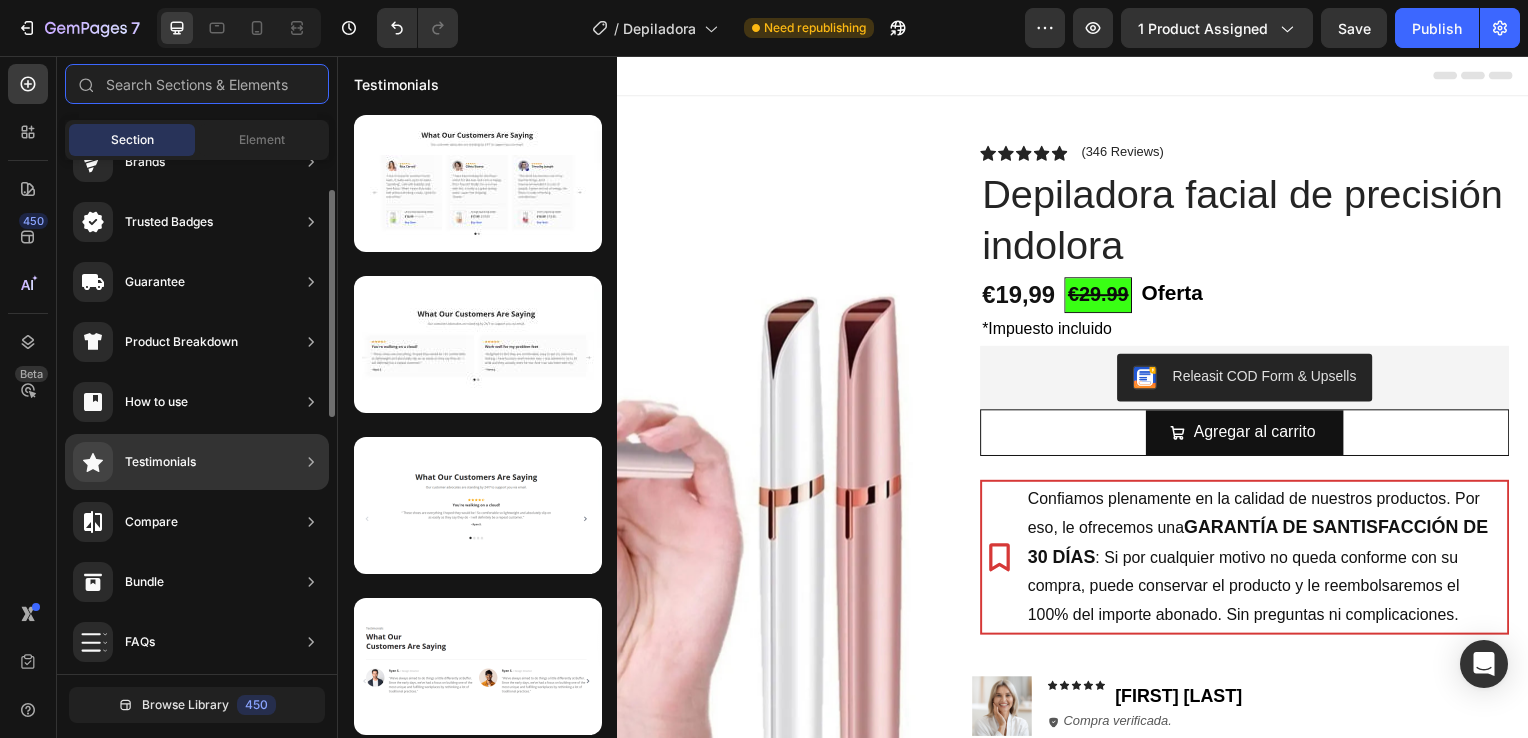 scroll, scrollTop: 0, scrollLeft: 0, axis: both 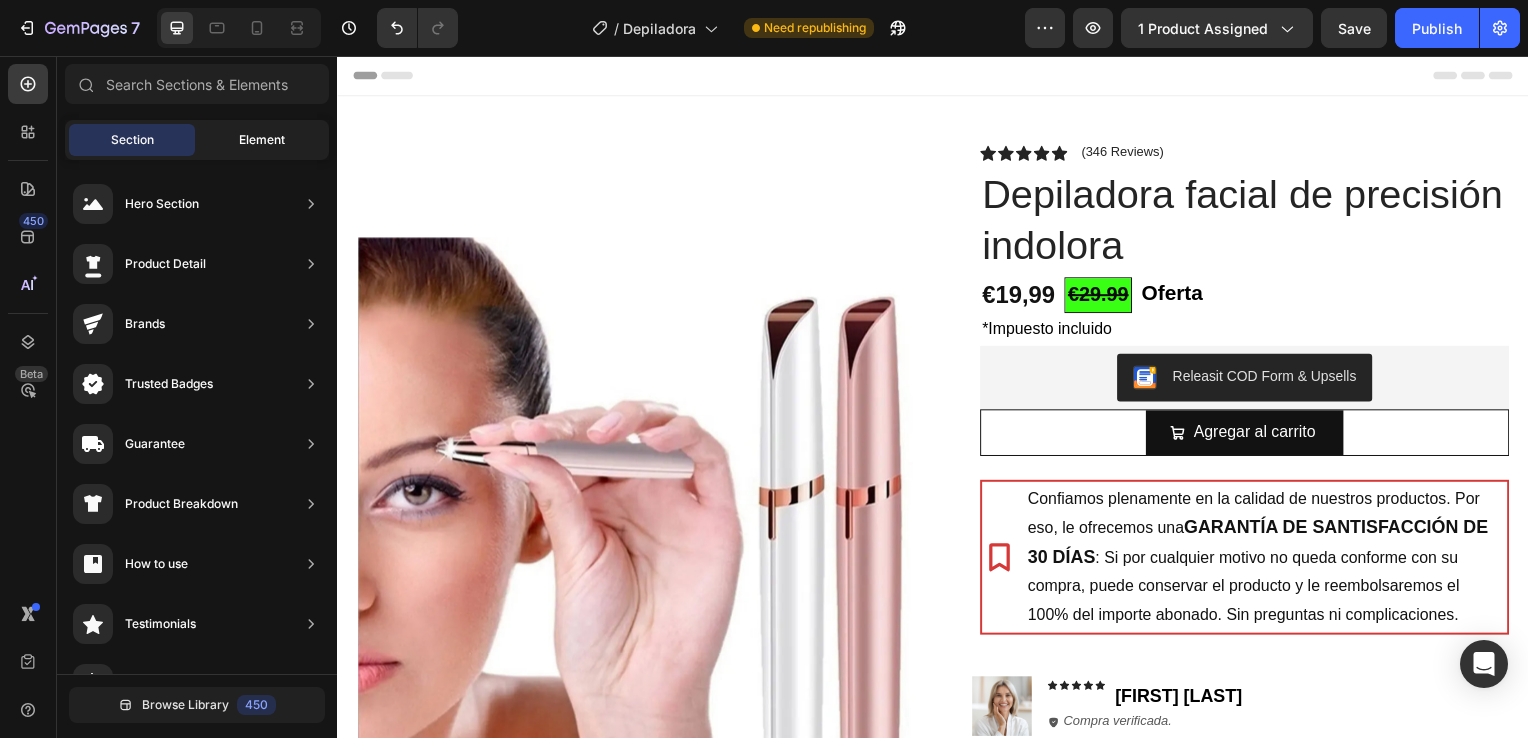 click on "Element" at bounding box center [262, 140] 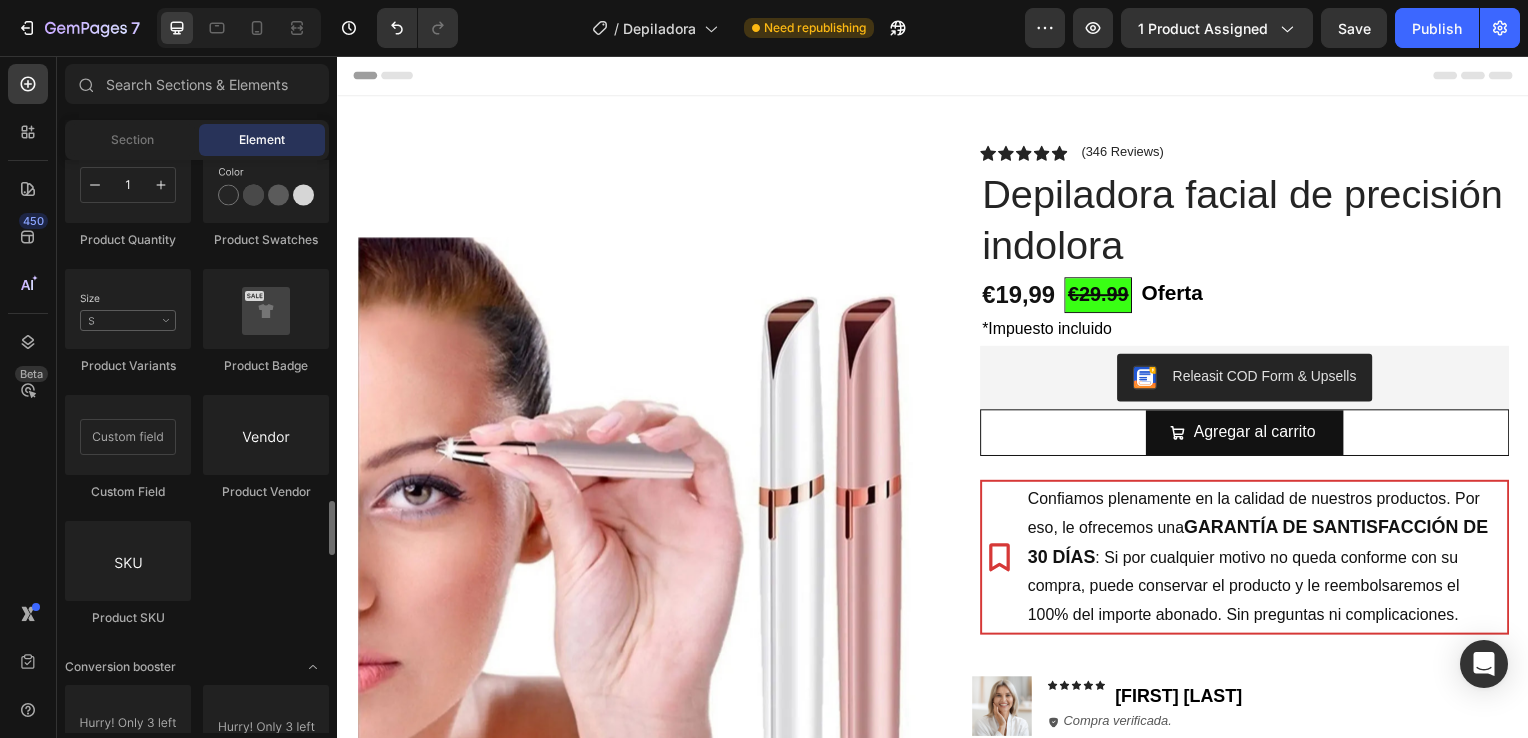 scroll, scrollTop: 3620, scrollLeft: 0, axis: vertical 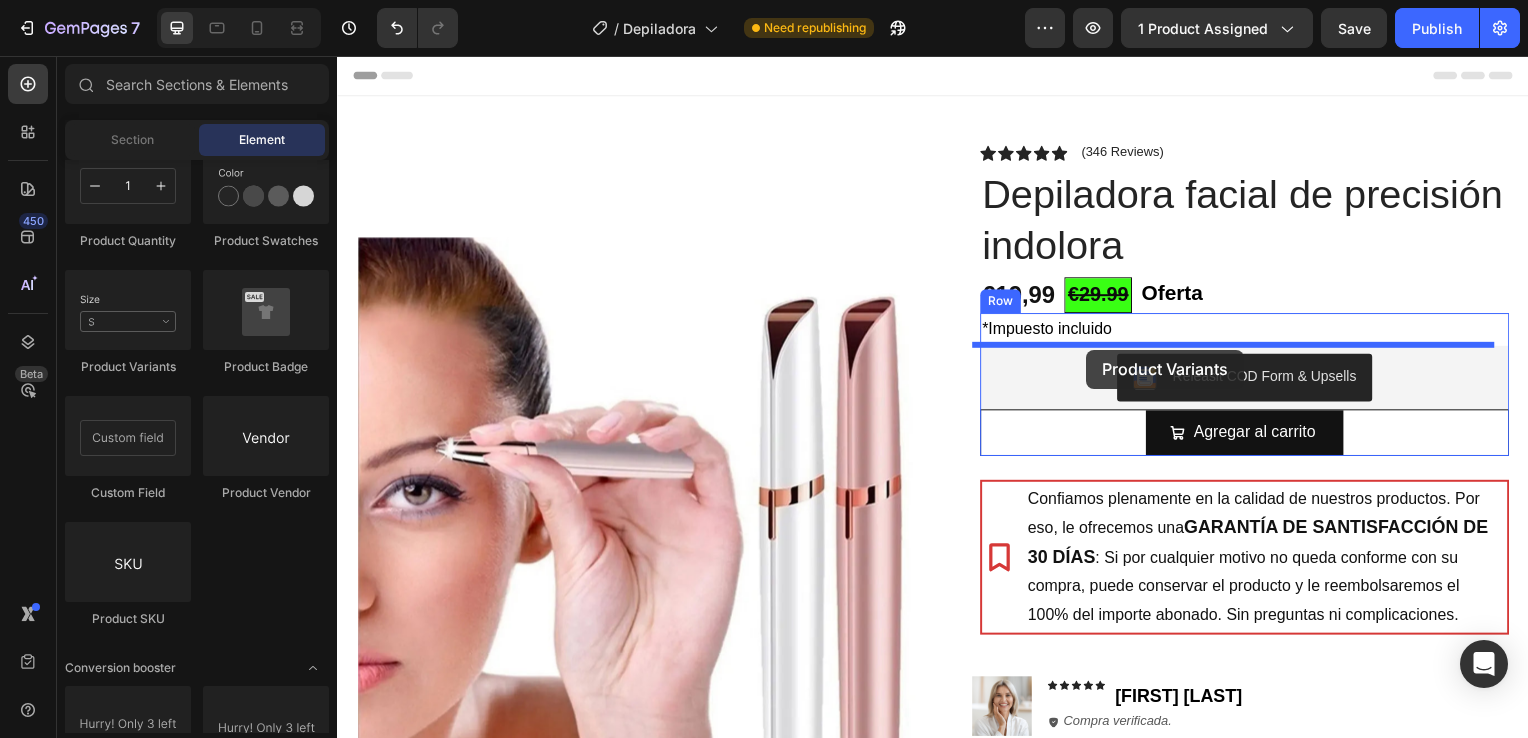 drag, startPoint x: 471, startPoint y: 377, endPoint x: 1092, endPoint y: 352, distance: 621.503 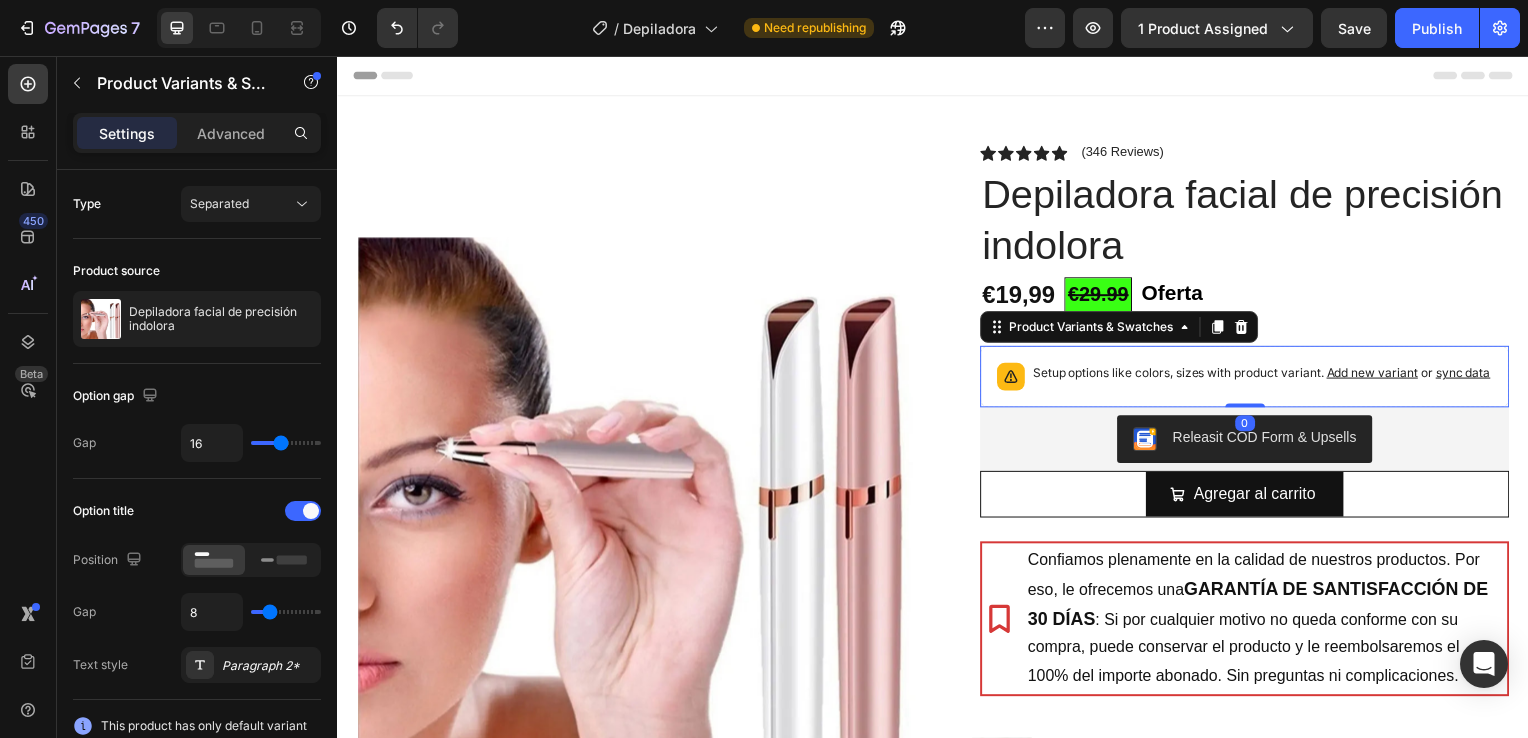 click on "Setup options like colors, sizes with product variant.       Add new variant   or   sync data" at bounding box center (1267, 375) 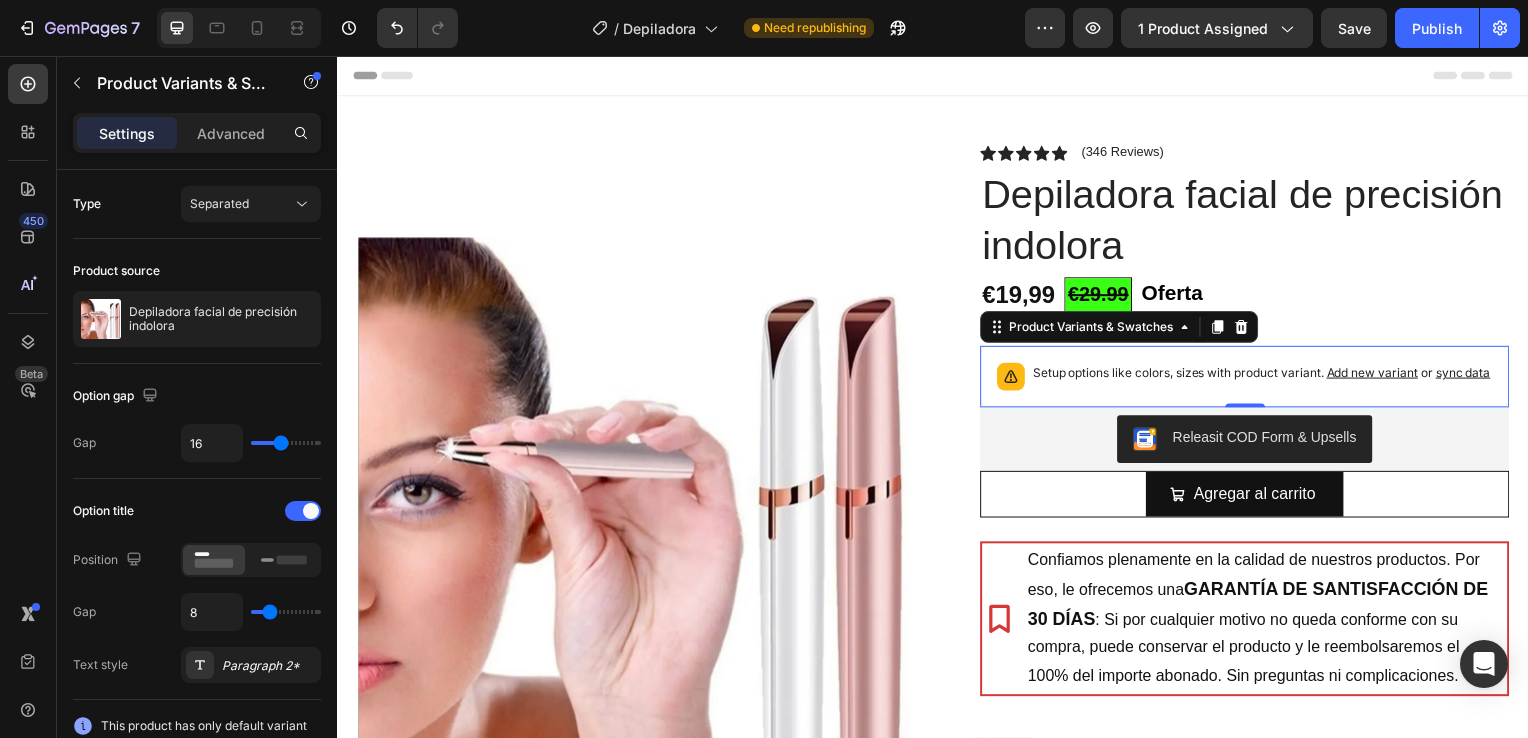 click 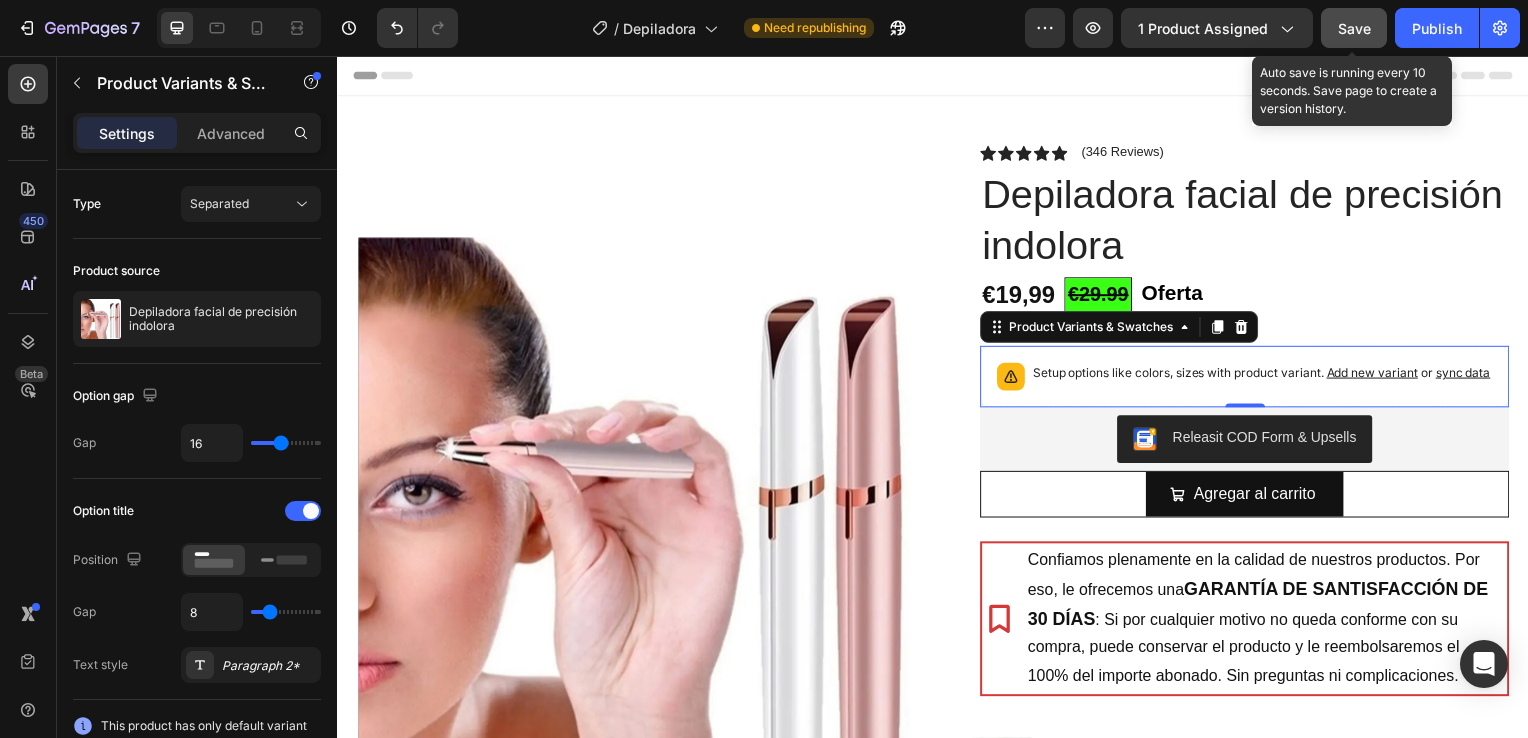 click on "Save" 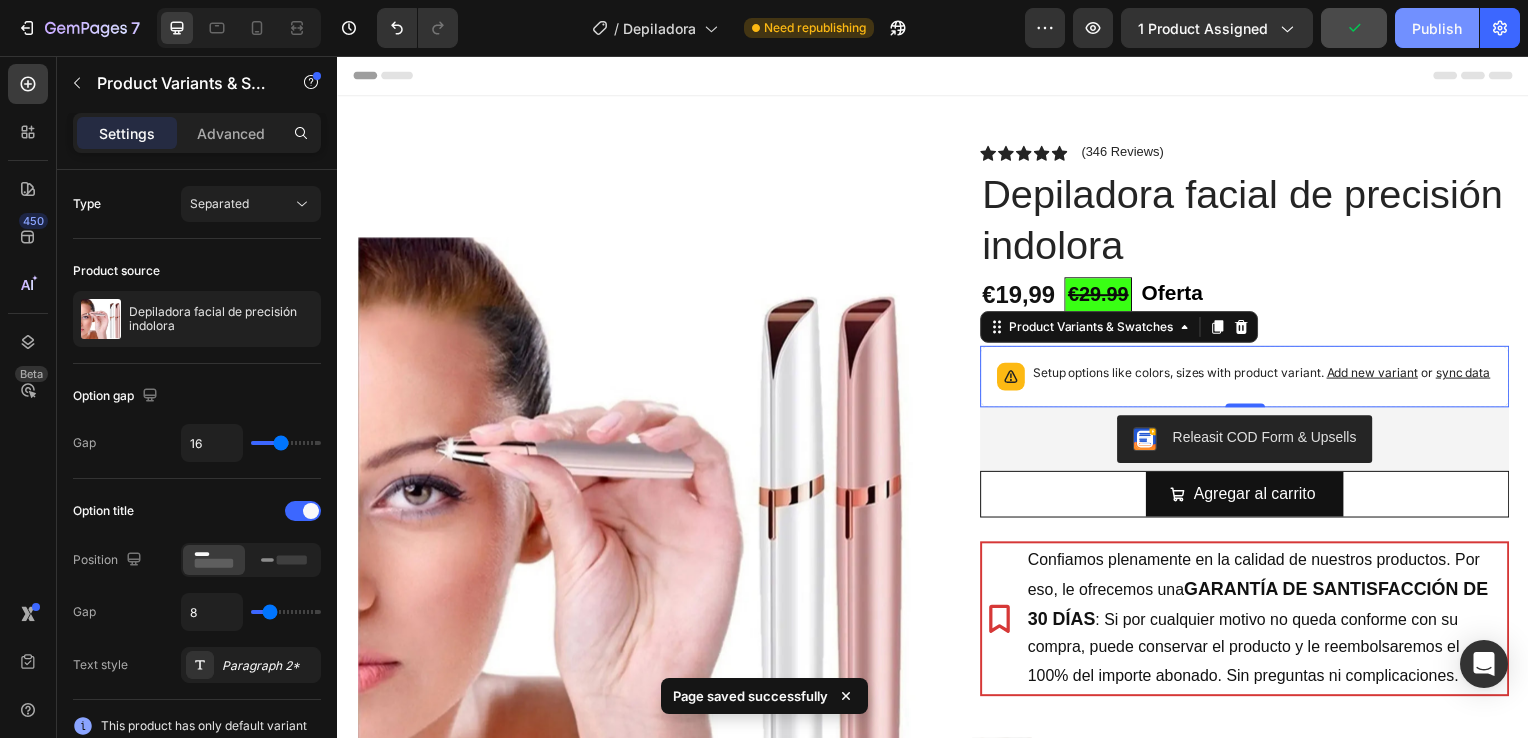 click on "Publish" at bounding box center [1437, 28] 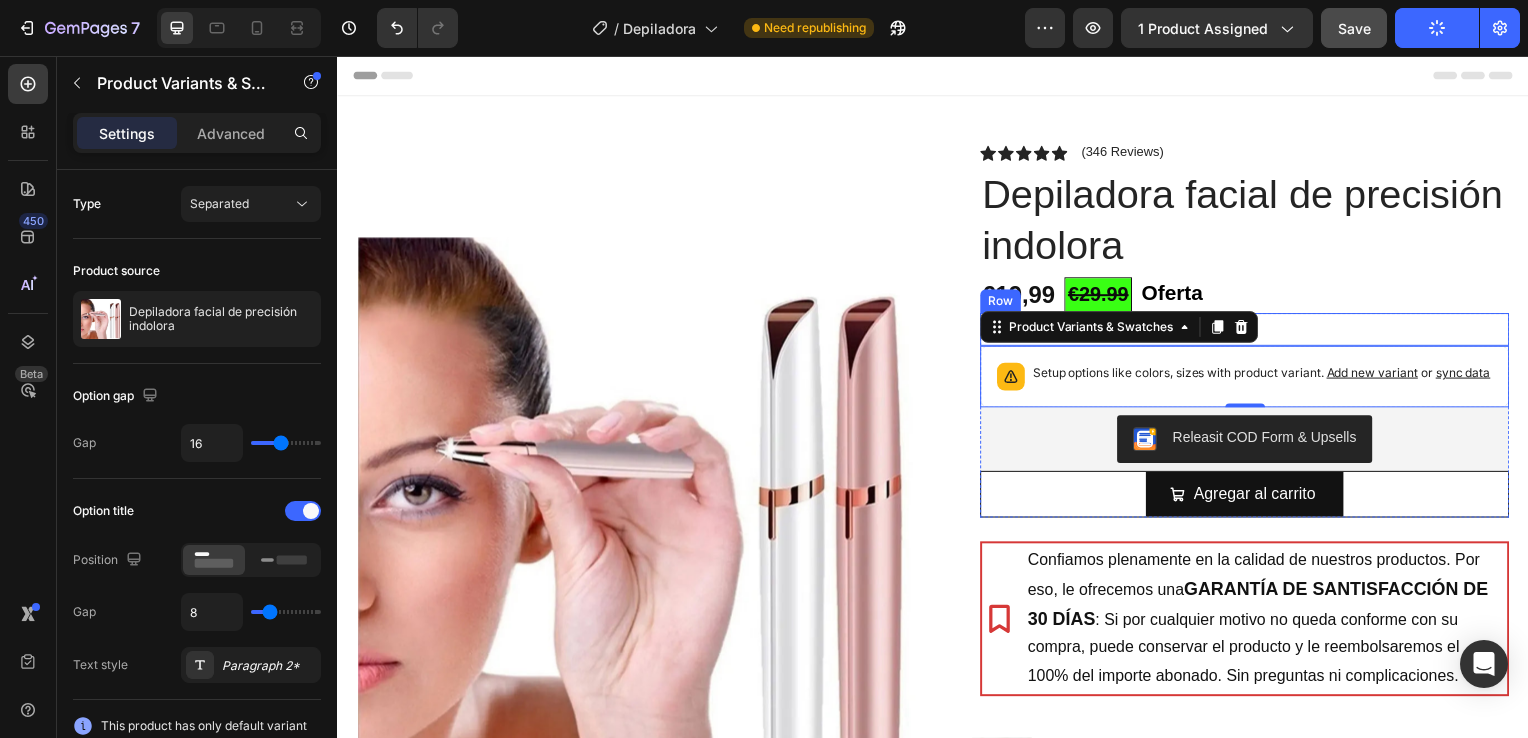 click on "Depiladora facial de precisión indolora" at bounding box center [1250, 221] 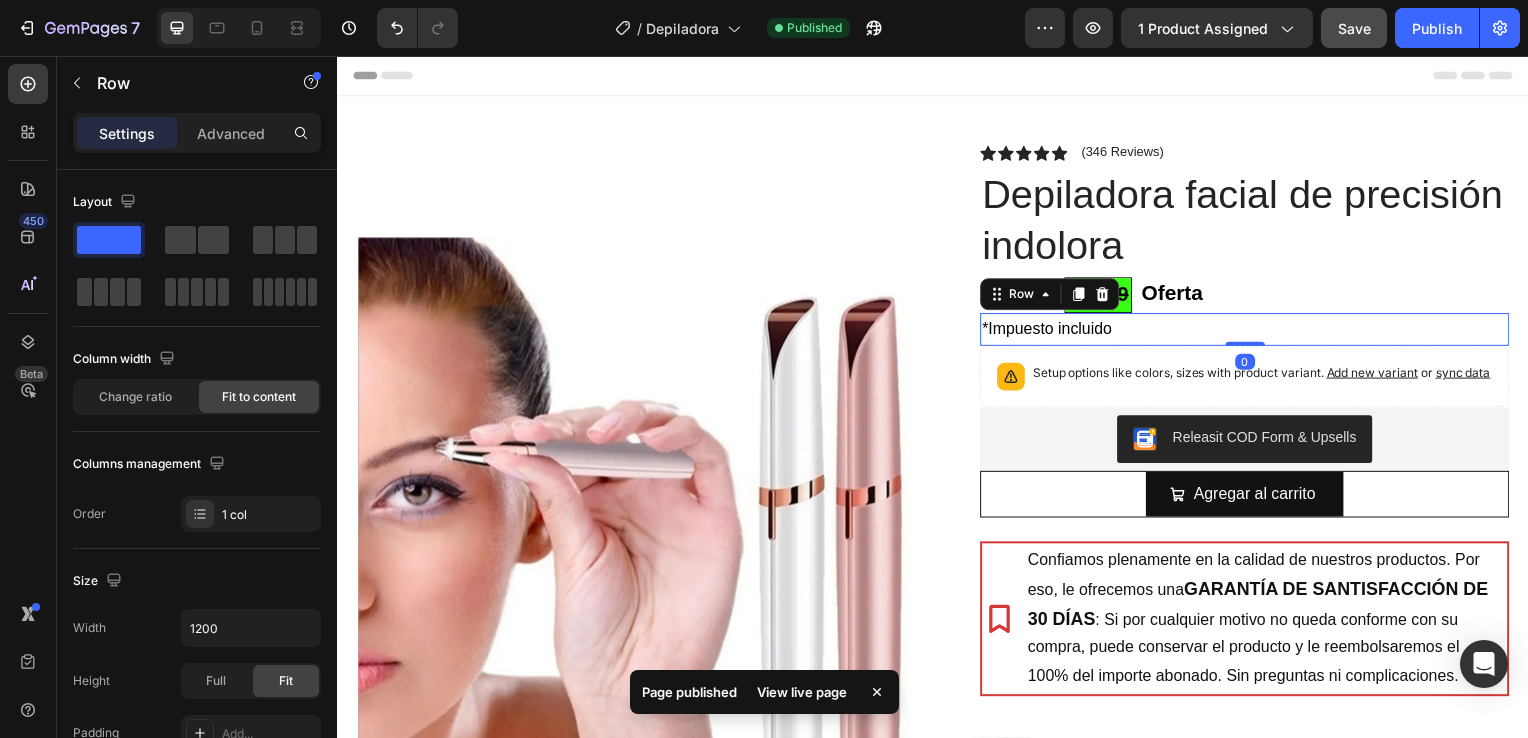 click on "*Impuesto incluido Text Block Row   0" at bounding box center [1250, 331] 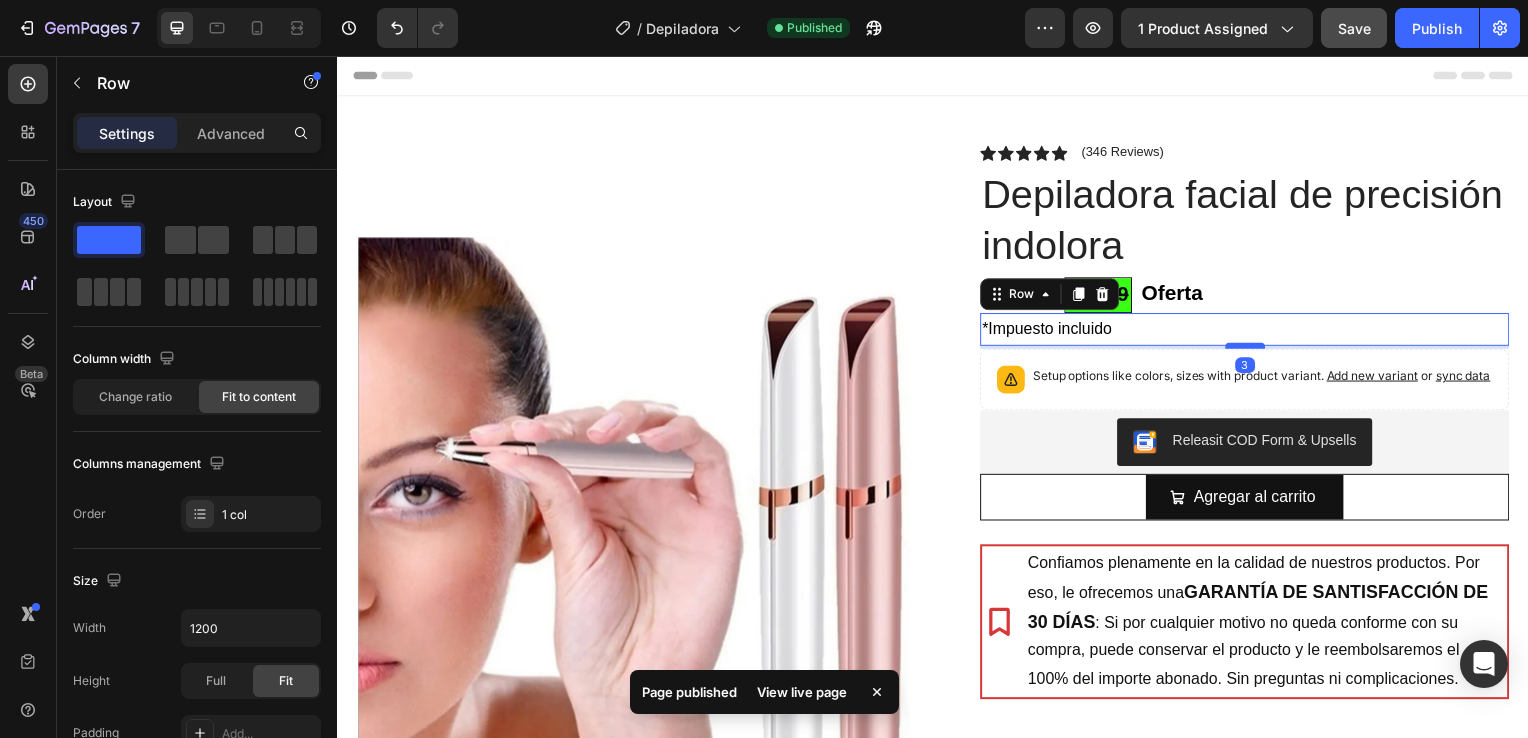 click at bounding box center (1251, 348) 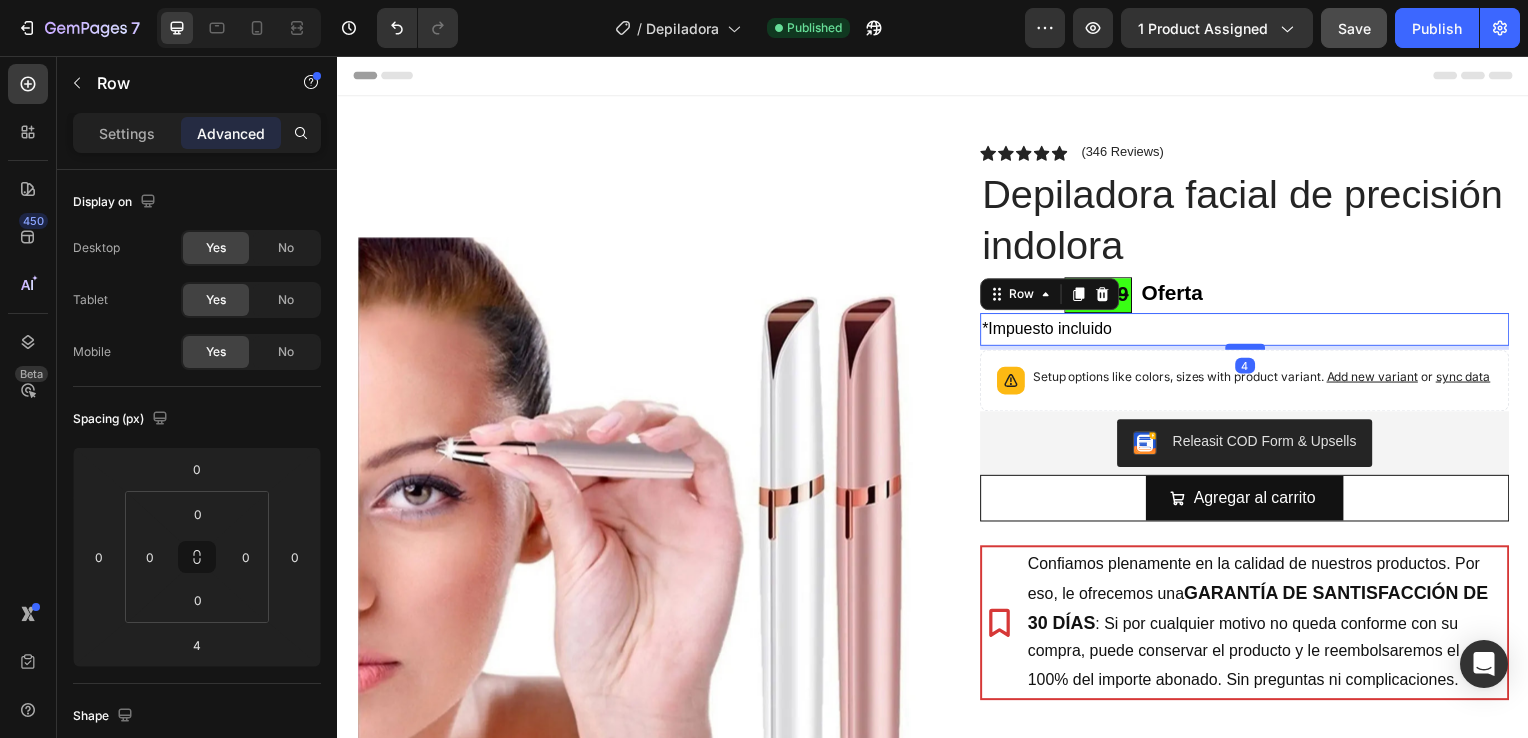click at bounding box center (1251, 349) 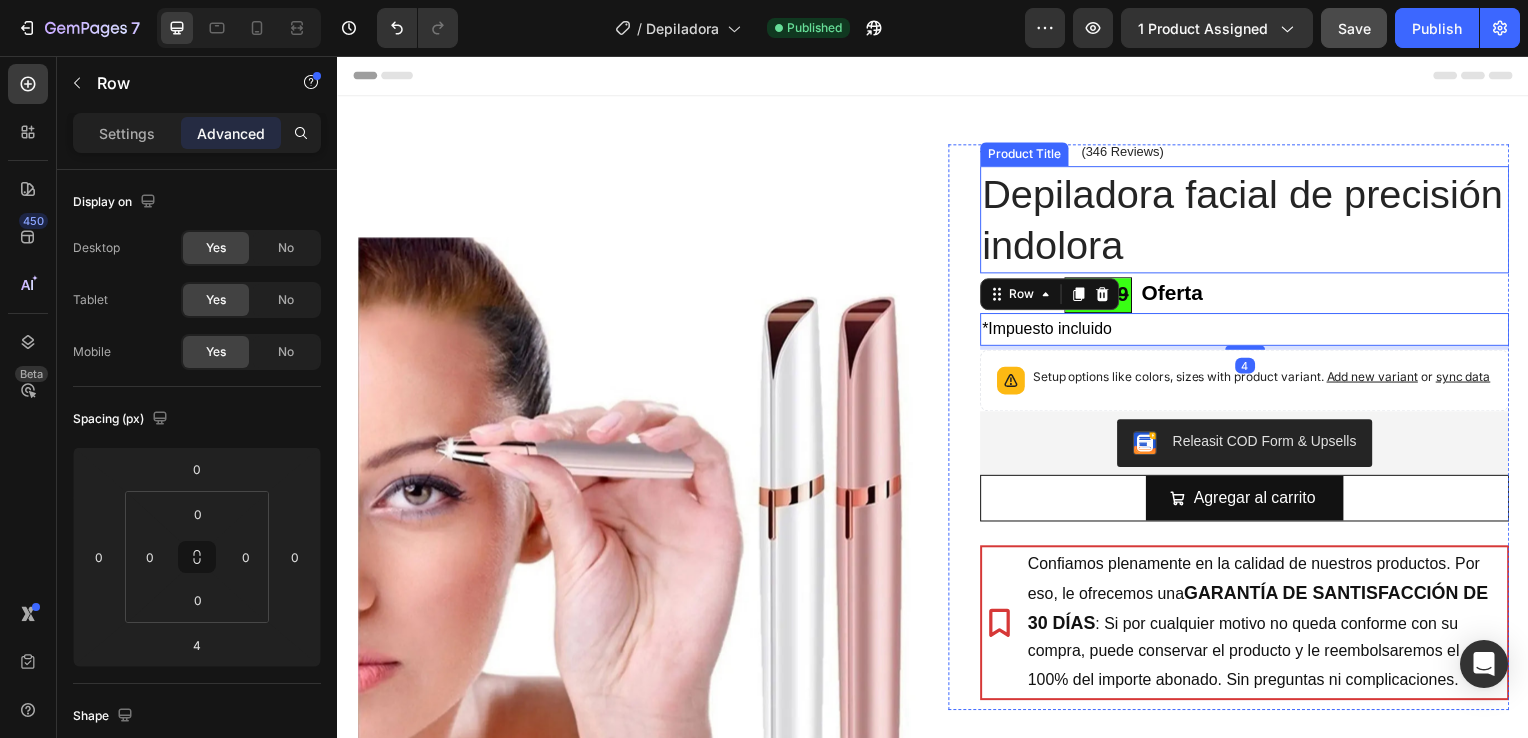 click on "Icon Icon Icon Icon Icon Icon List (346 Reviews) Text Block Row Depiladora facial de precisión indolora Product Title €19,99 Product Price Product Price €29.99 Text Block Oferta Text Block Row Row *Impuesto incluido Text Block Row   4 Setup options like colors, sizes with product variant.       Add new variant   or   sync data Product Variants & Swatches Releasit COD Form & Upsells Releasit COD Form & Upsells
Agregar al carrito Add to Cart Row Row
Confiamos plenamente en la calidad de nuestros productos. Por eso, le ofrecemos una  GARANTÍA DE SANTISFACCIÓN DE 30 DÍAS : Si por cualquier motivo no queda conforme con su compra, puede conservar el producto y le reembolsaremos el 100% del importe abonado. Sin preguntas ni complicaciones. Item List" at bounding box center (1250, 430) 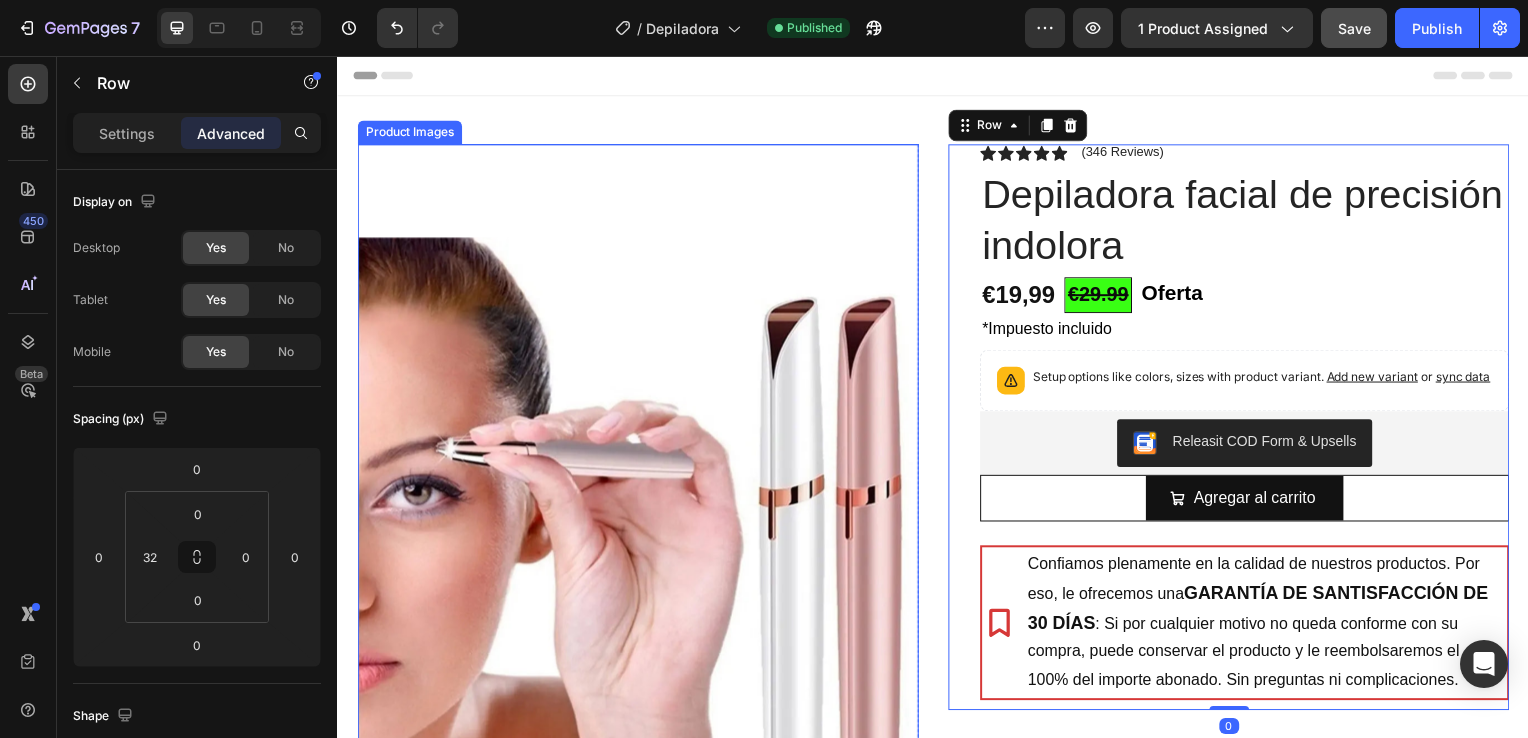 click at bounding box center (639, 521) 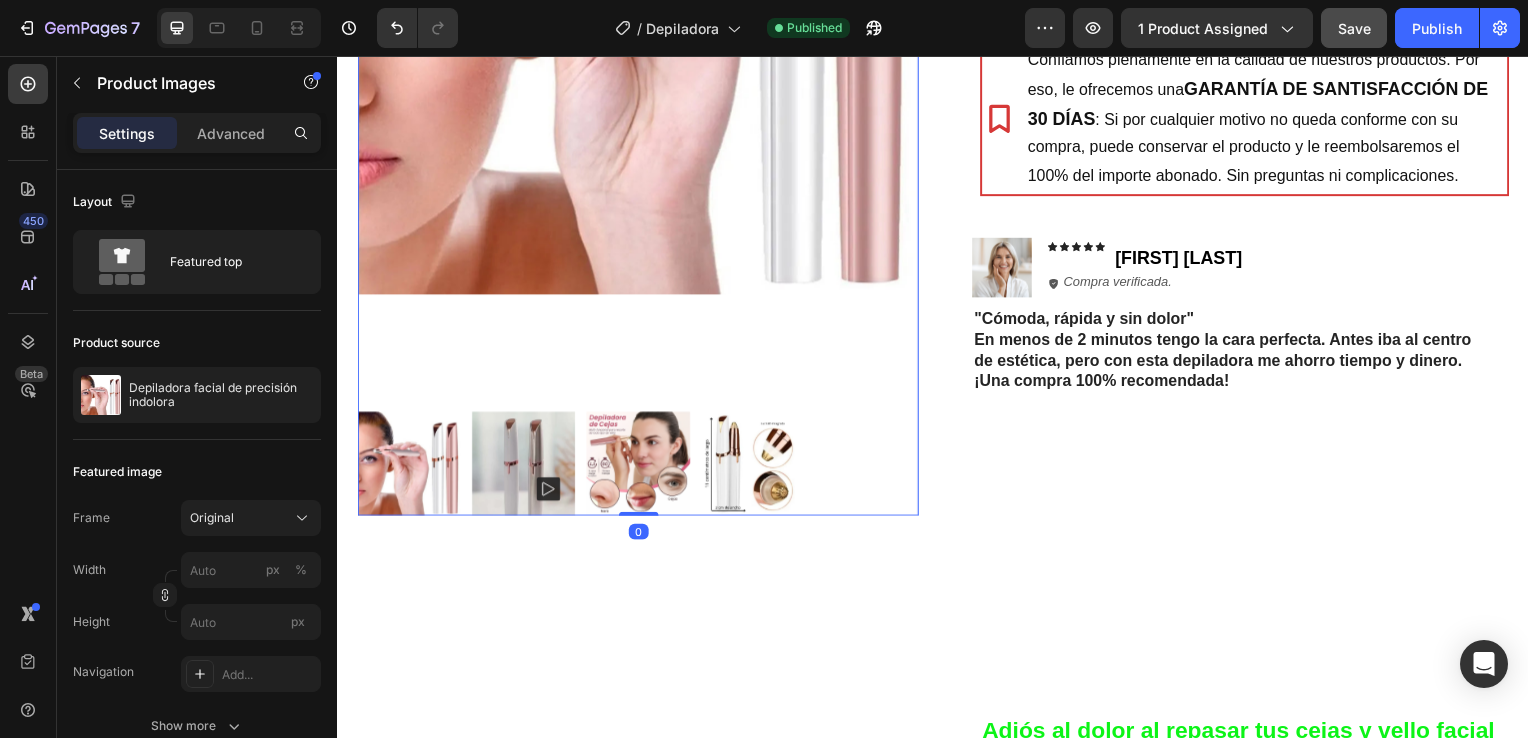 scroll, scrollTop: 512, scrollLeft: 0, axis: vertical 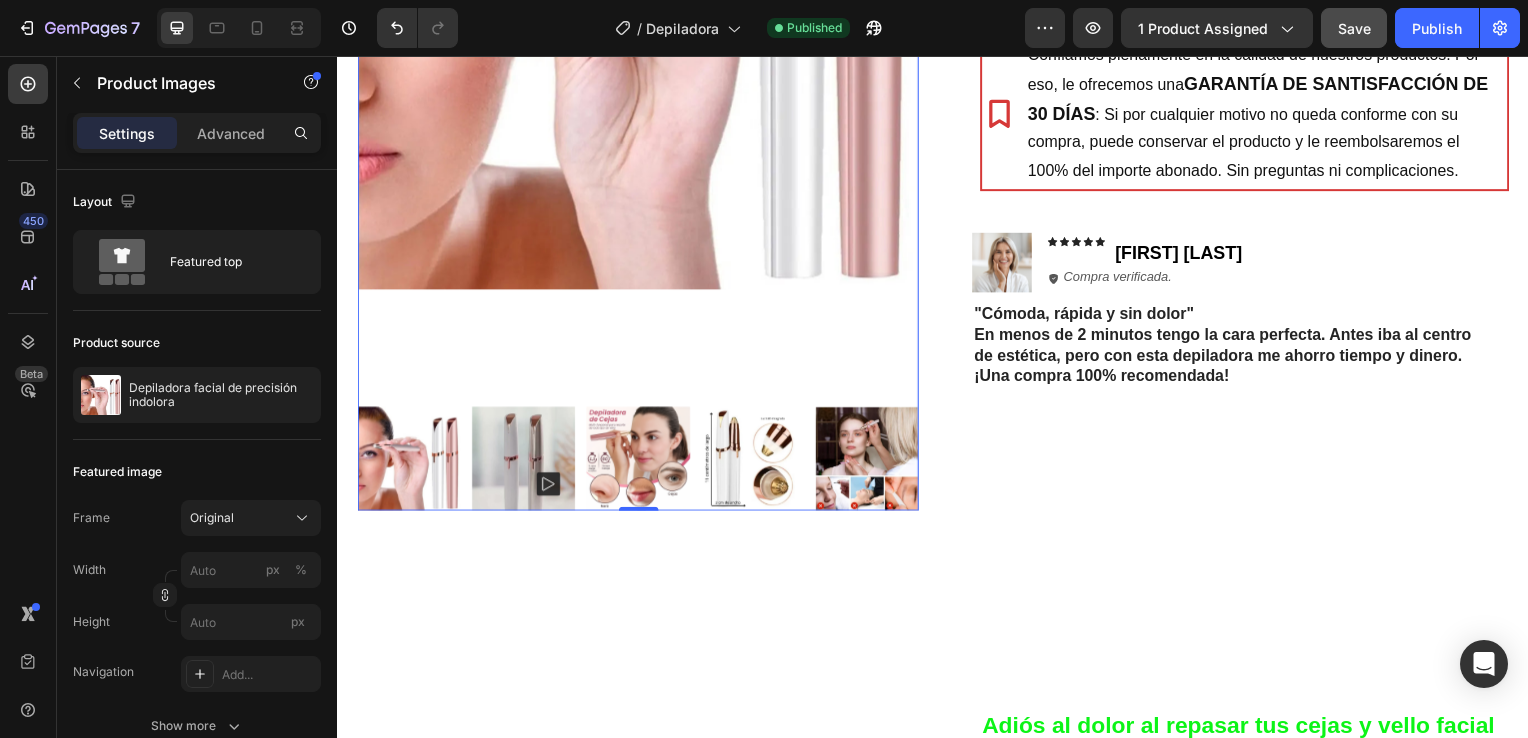 click at bounding box center (524, 462) 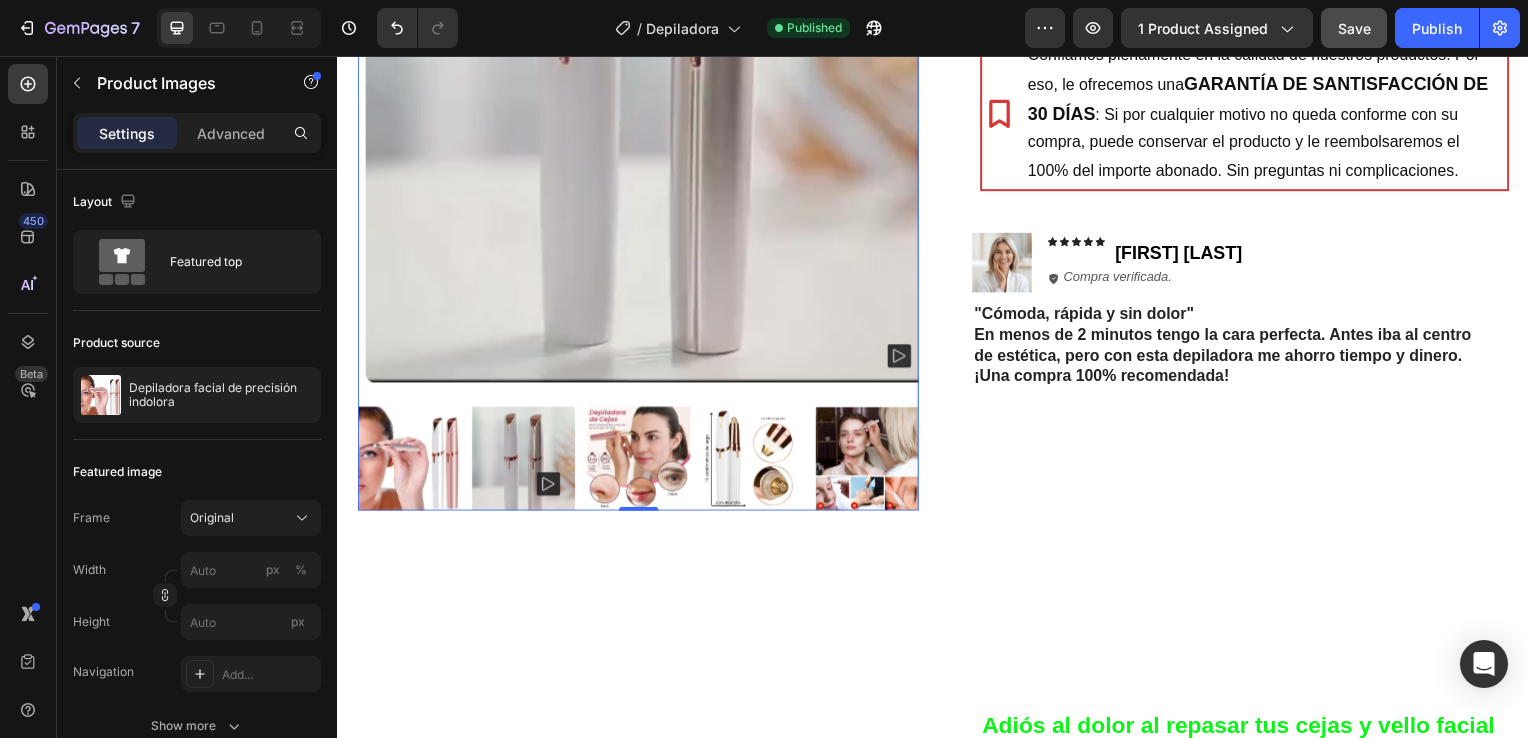 click 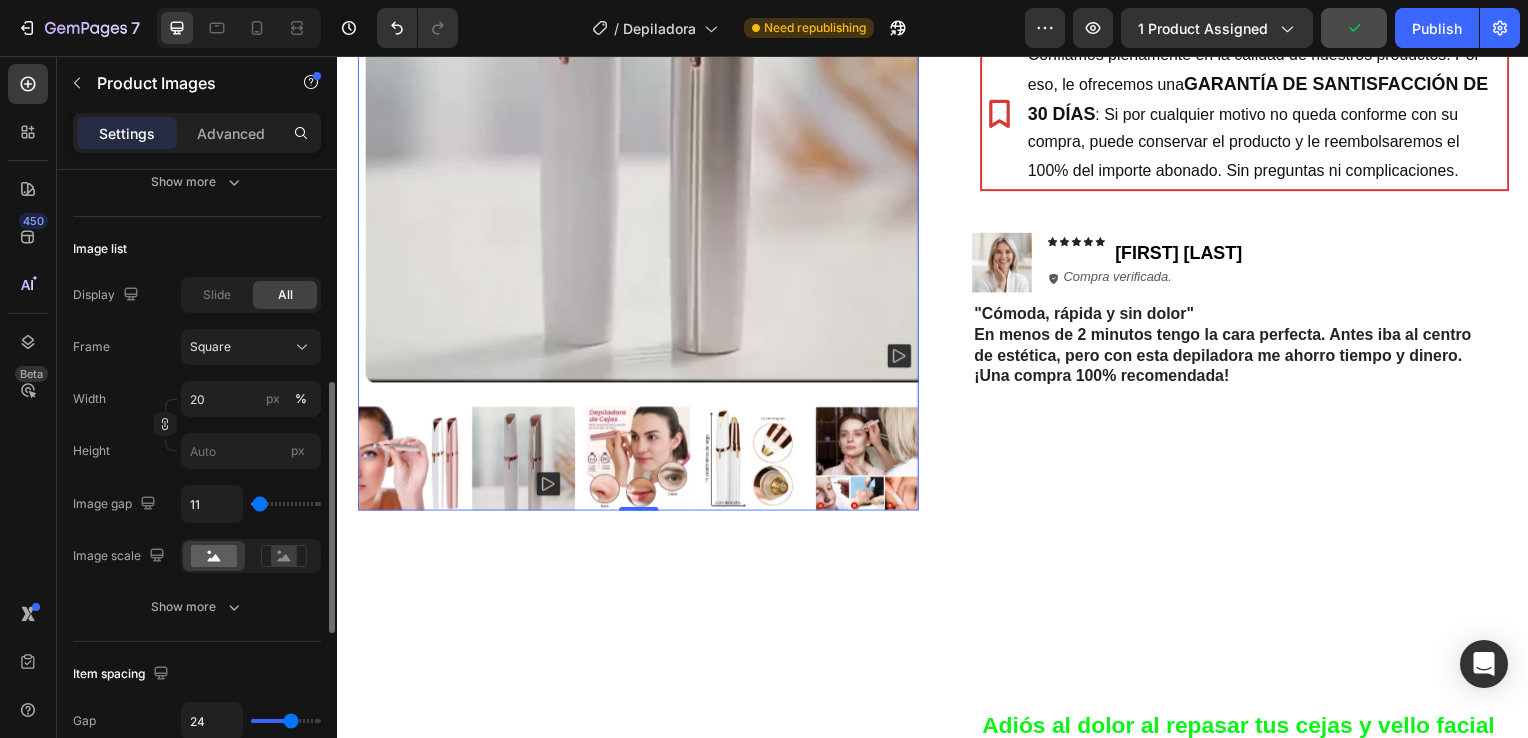 scroll, scrollTop: 544, scrollLeft: 0, axis: vertical 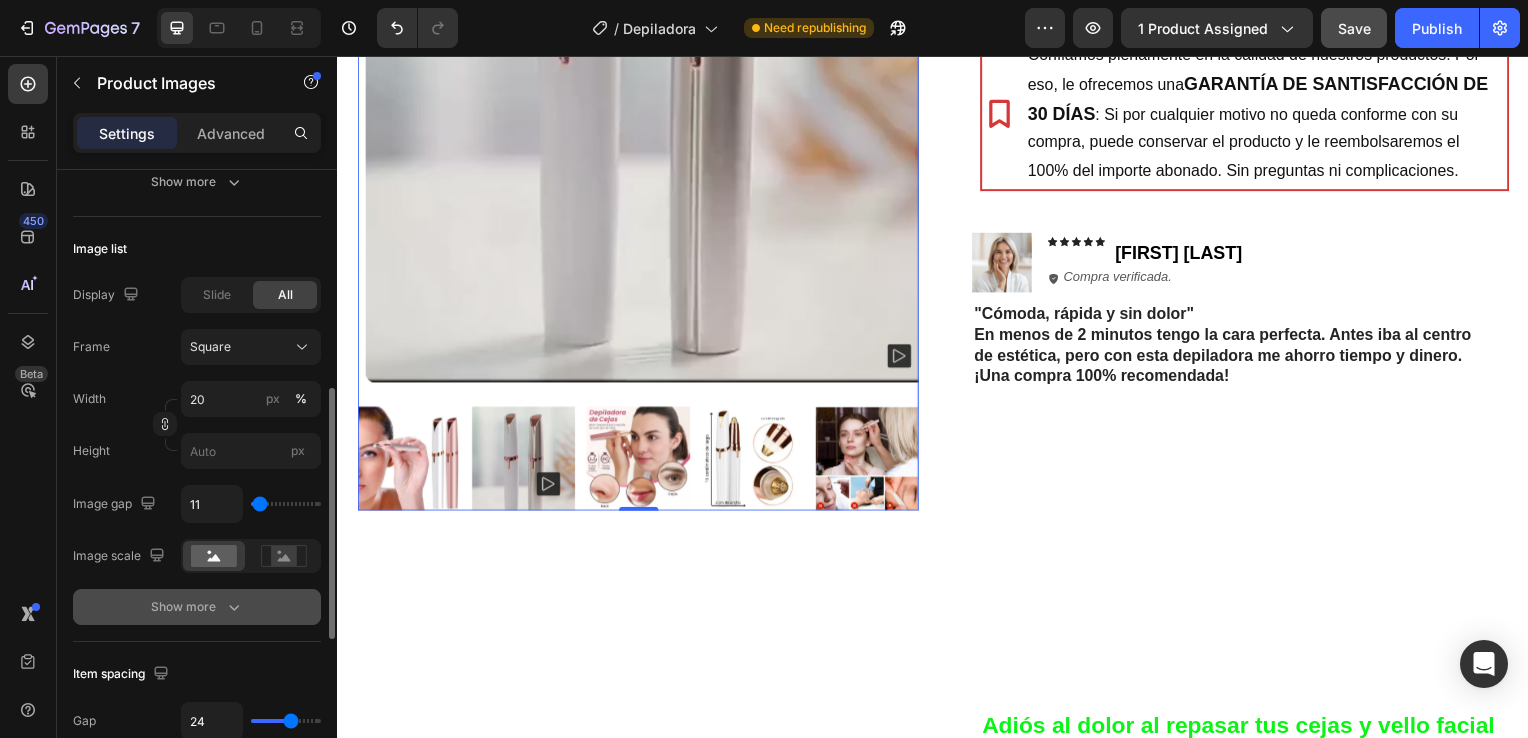 click 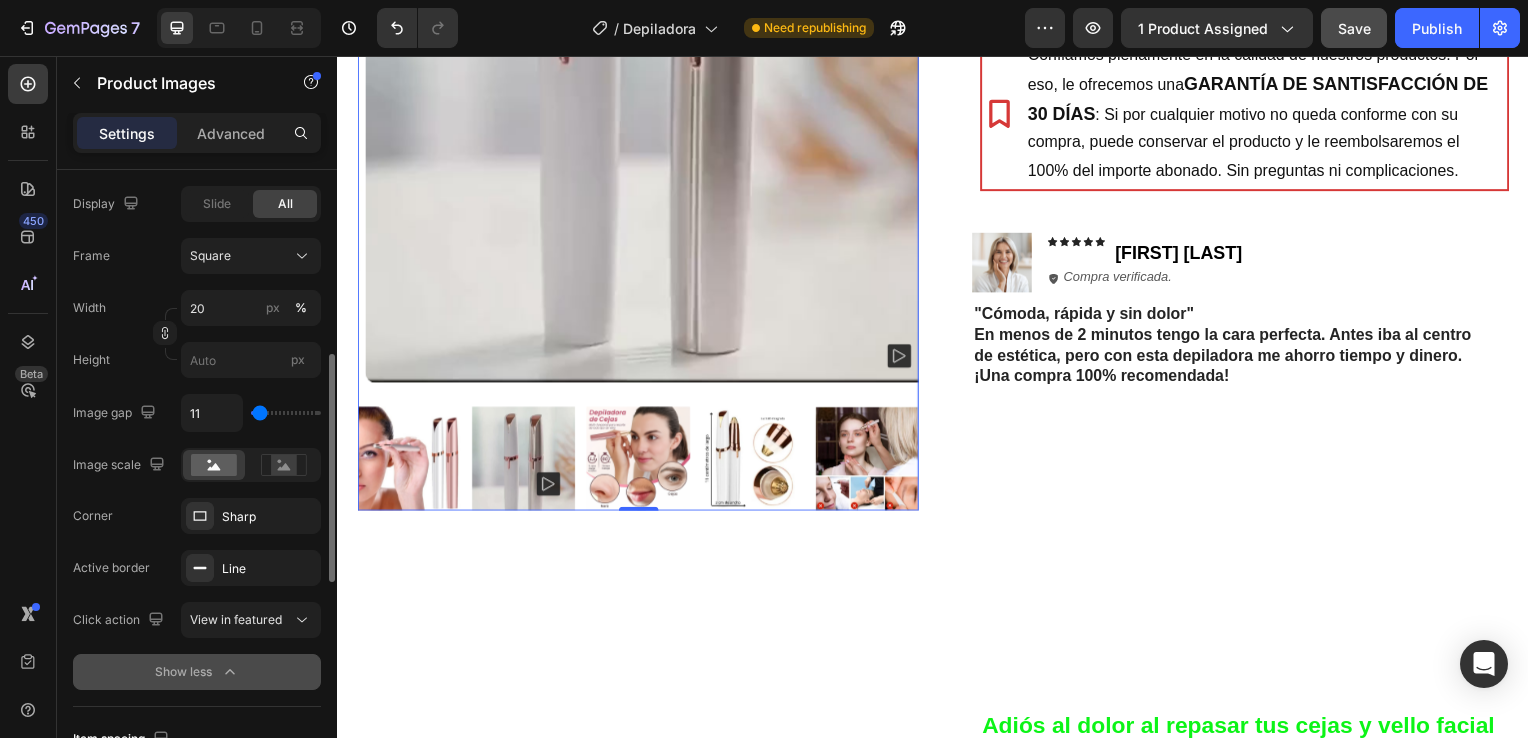 scroll, scrollTop: 652, scrollLeft: 0, axis: vertical 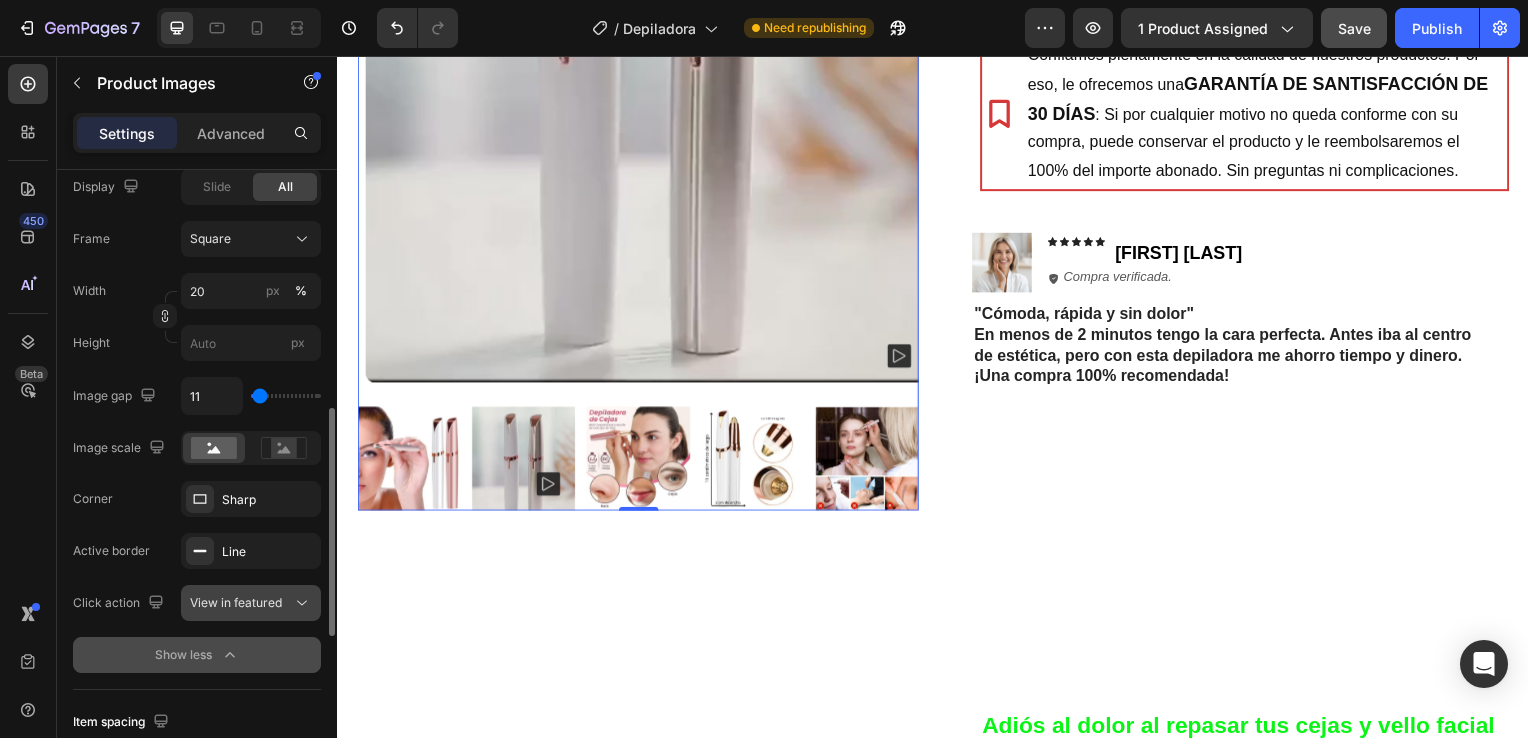click on "View in featured" at bounding box center [236, 602] 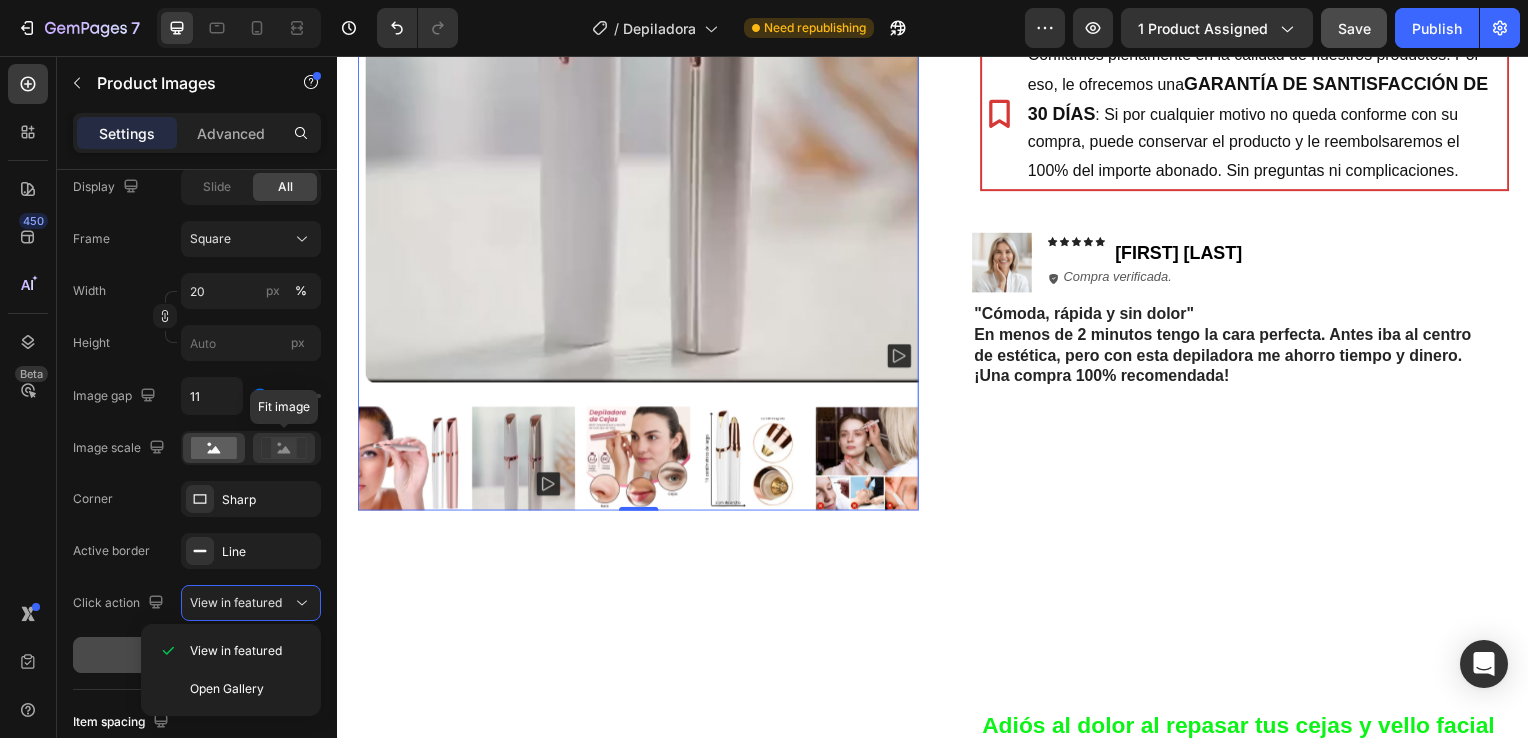 click 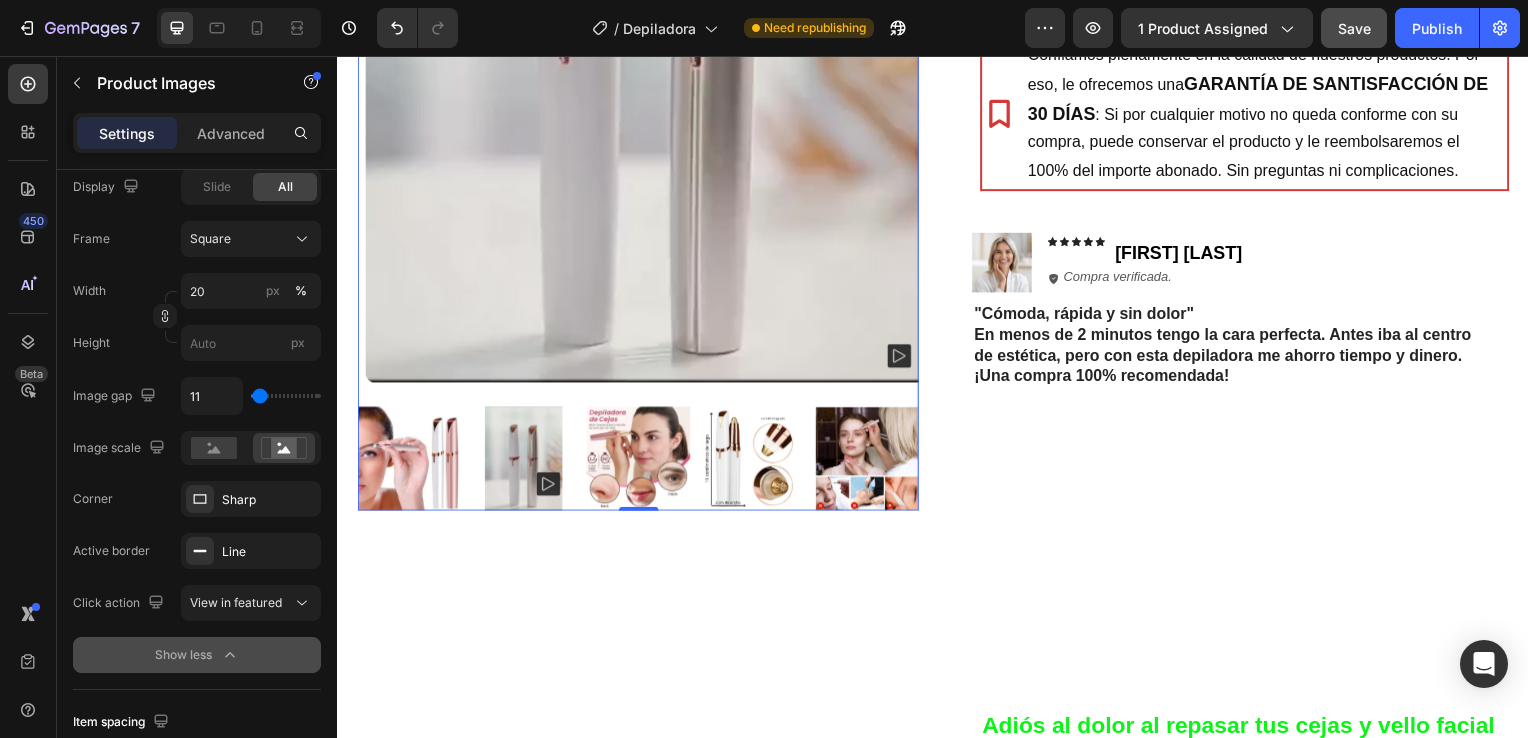 click at bounding box center [524, 462] 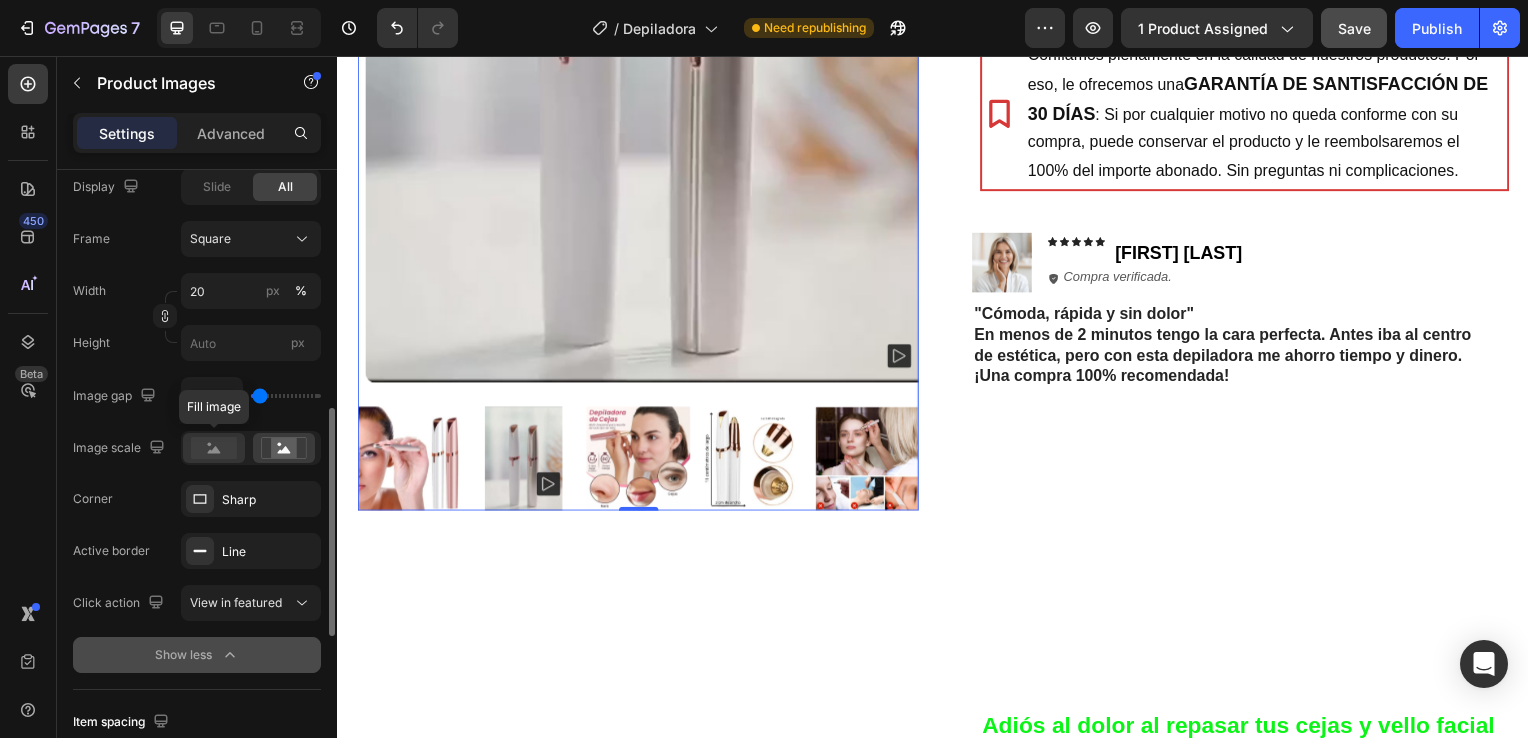 click 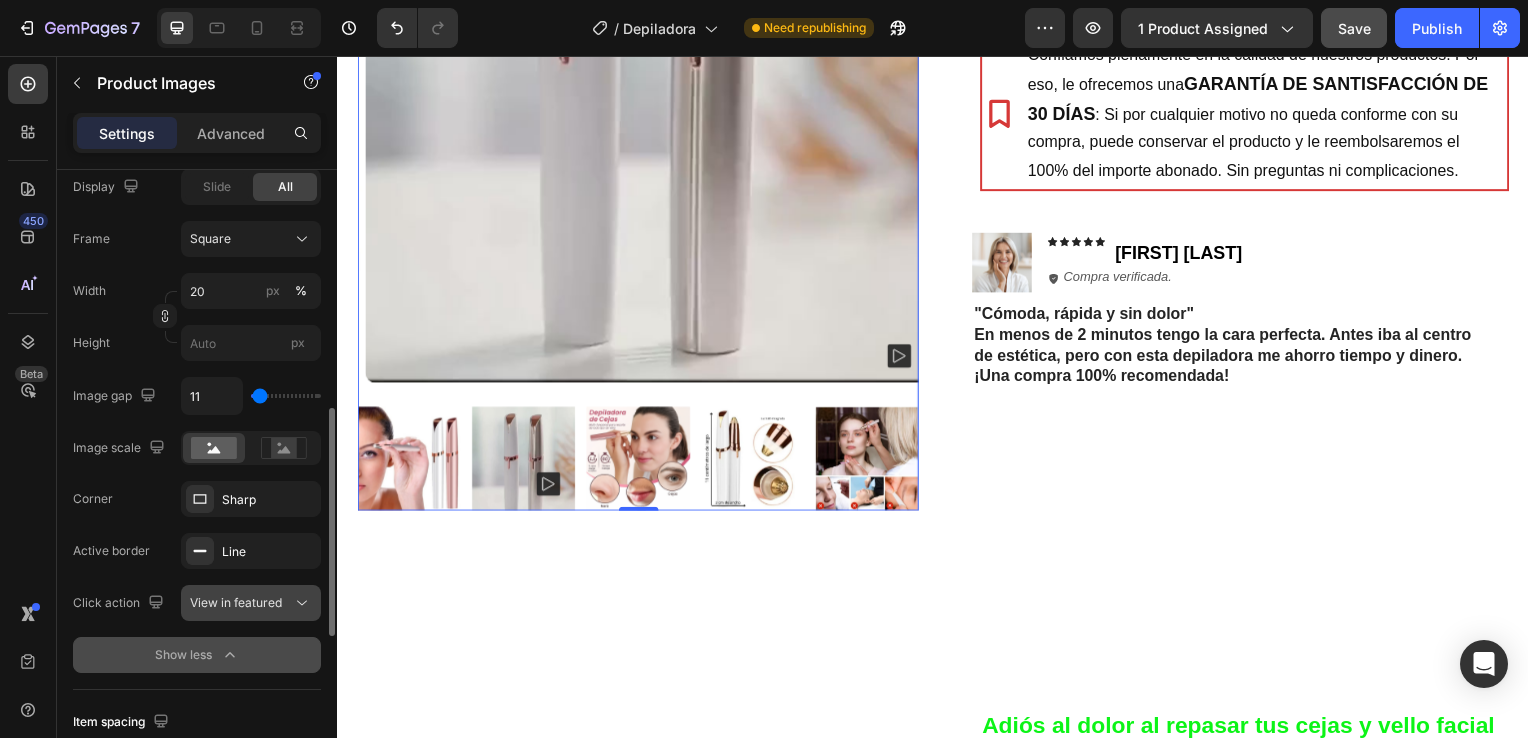 click on "View in featured" at bounding box center [251, 603] 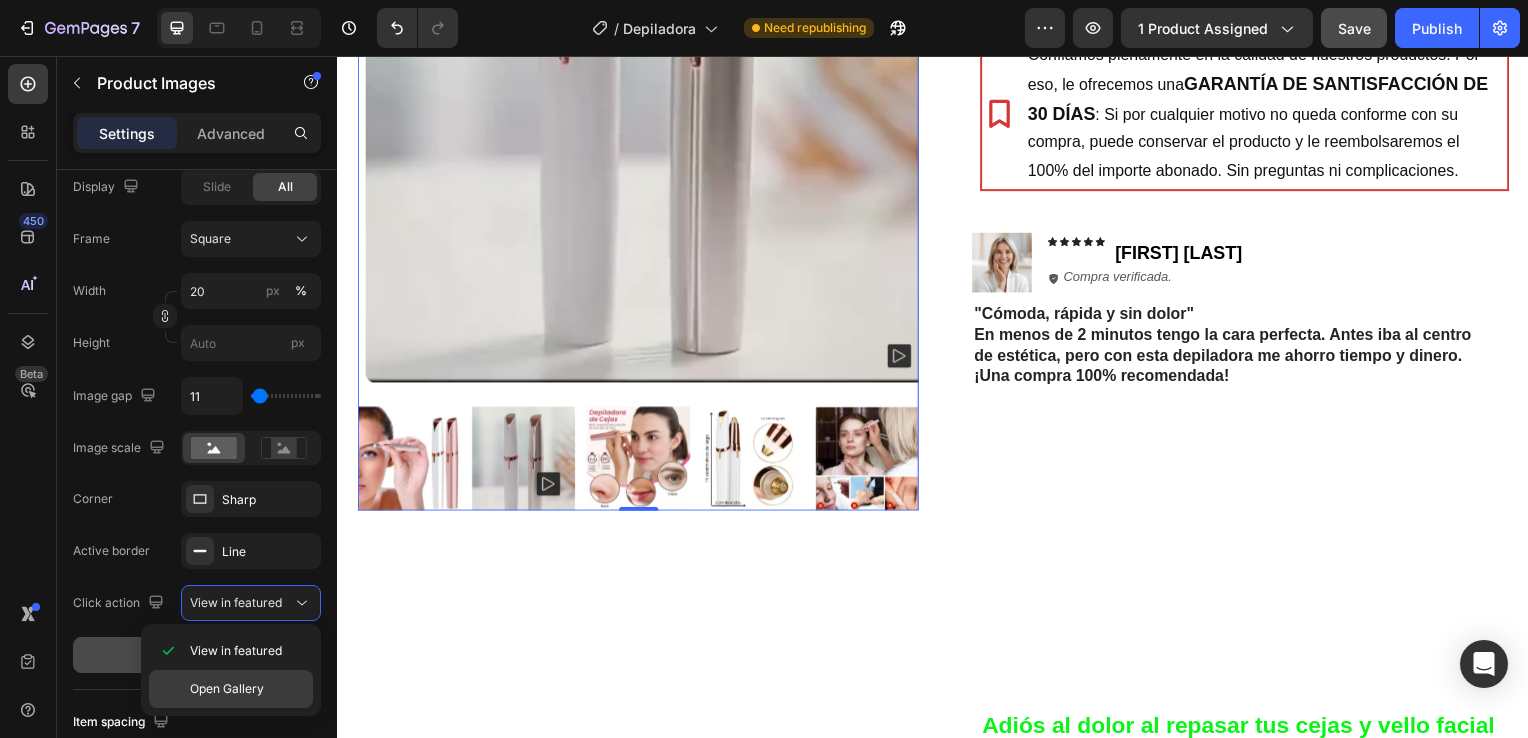 click on "Open Gallery" at bounding box center [227, 689] 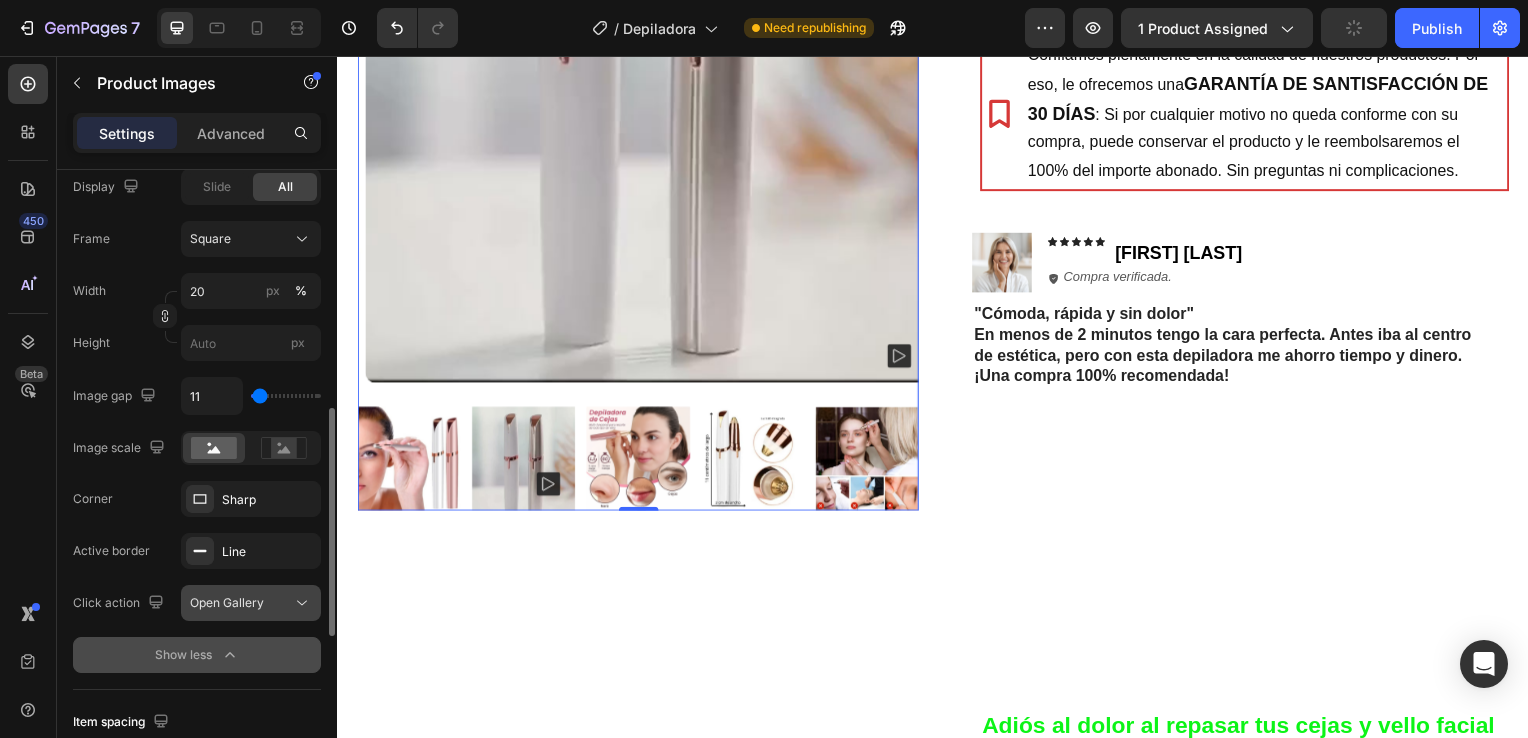click on "Open Gallery" at bounding box center (227, 602) 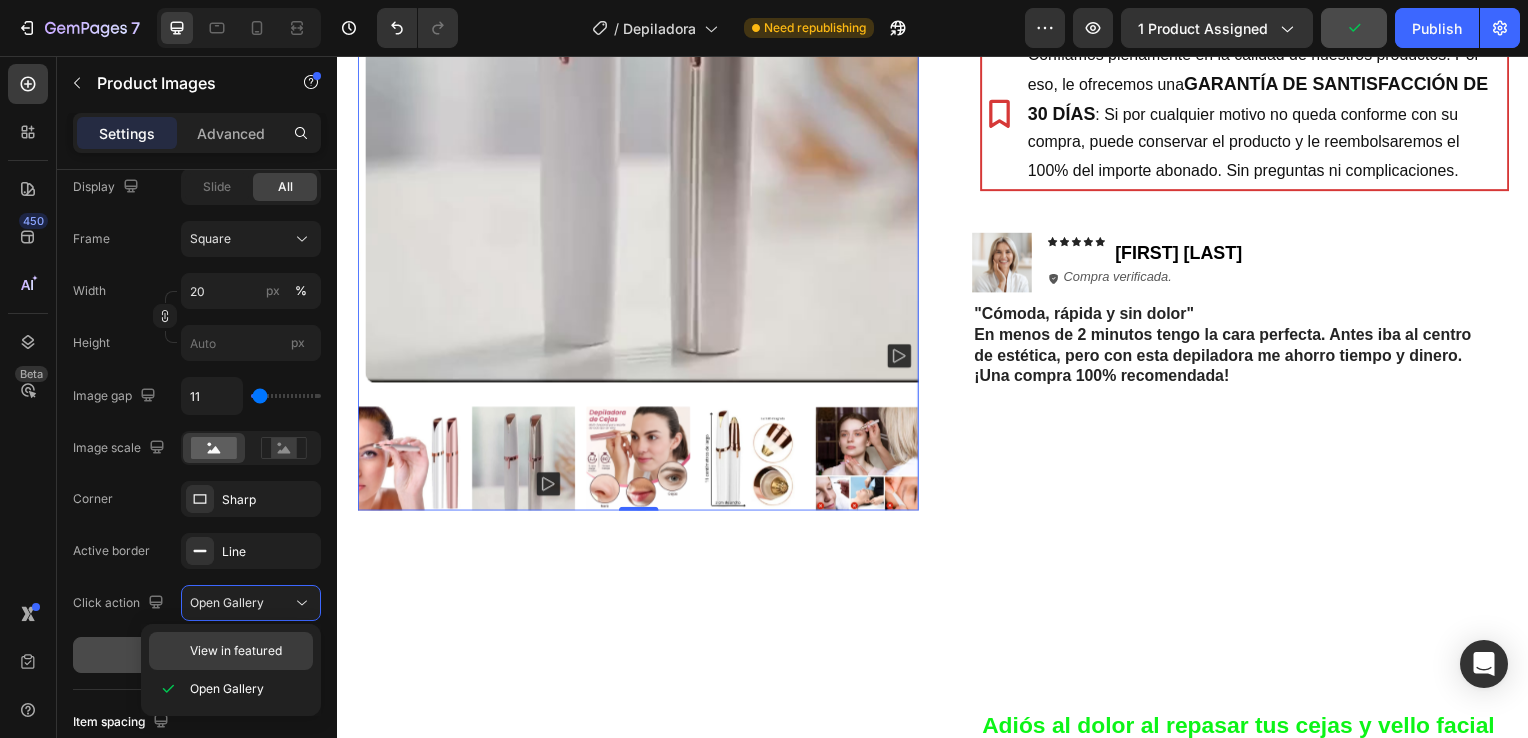 click on "View in featured" at bounding box center (236, 651) 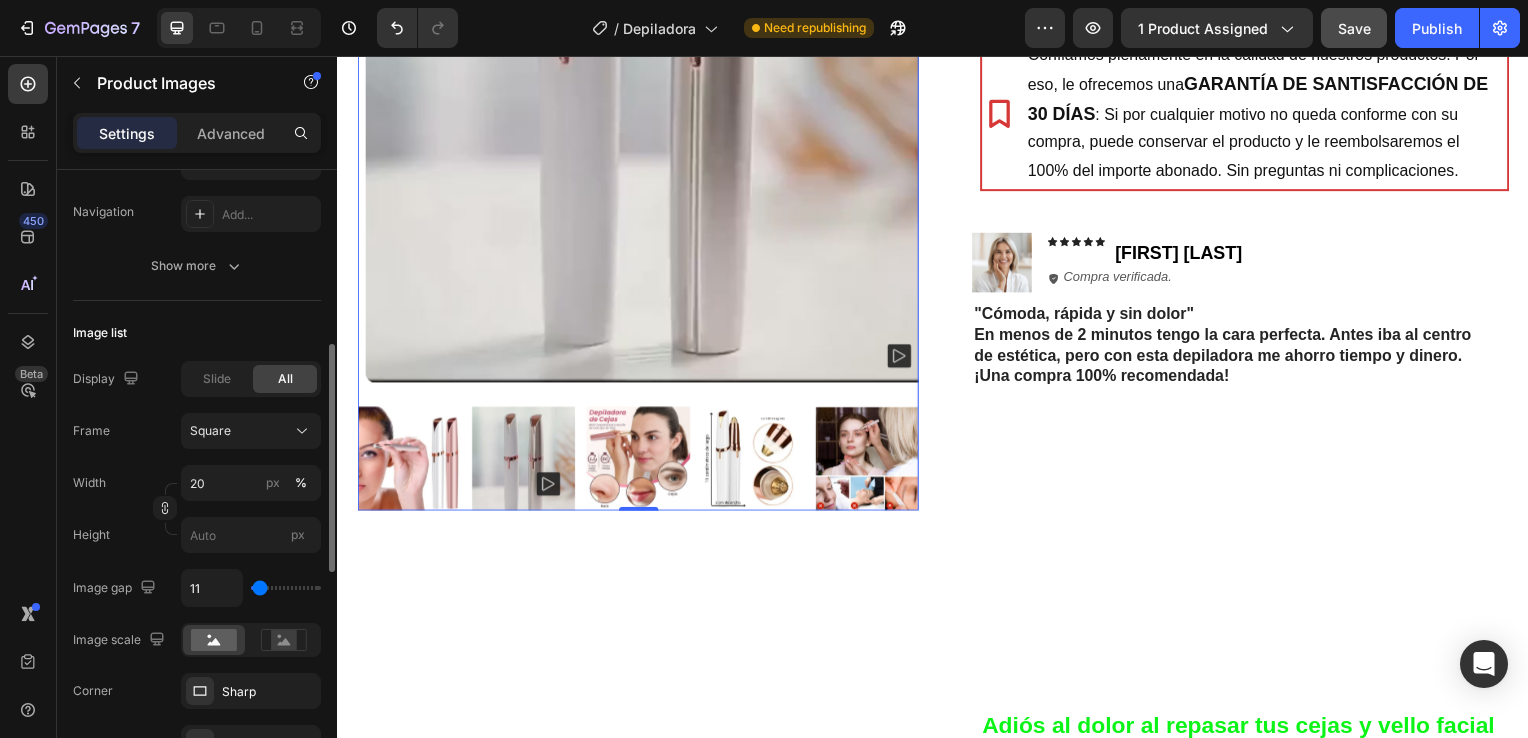 scroll, scrollTop: 457, scrollLeft: 0, axis: vertical 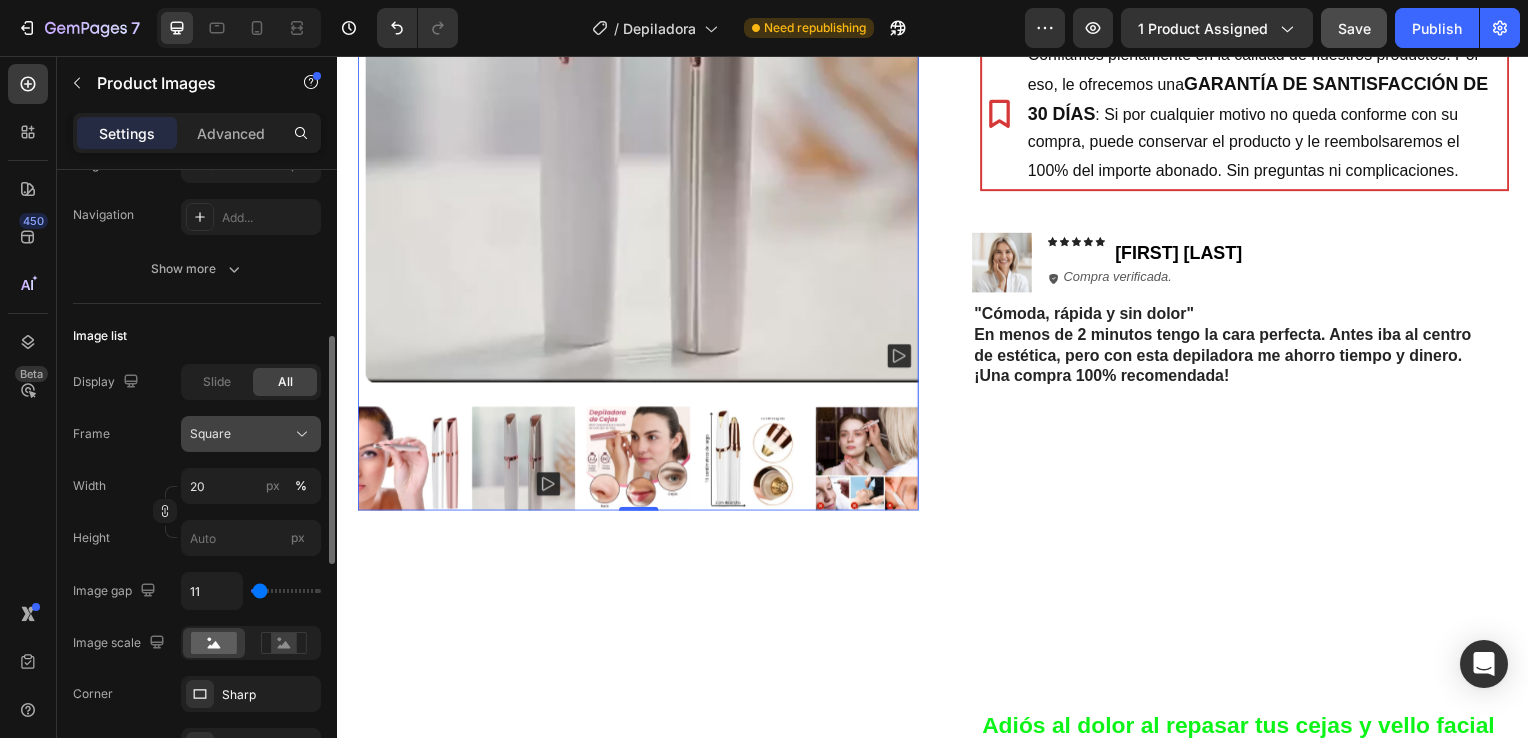 click on "Square" 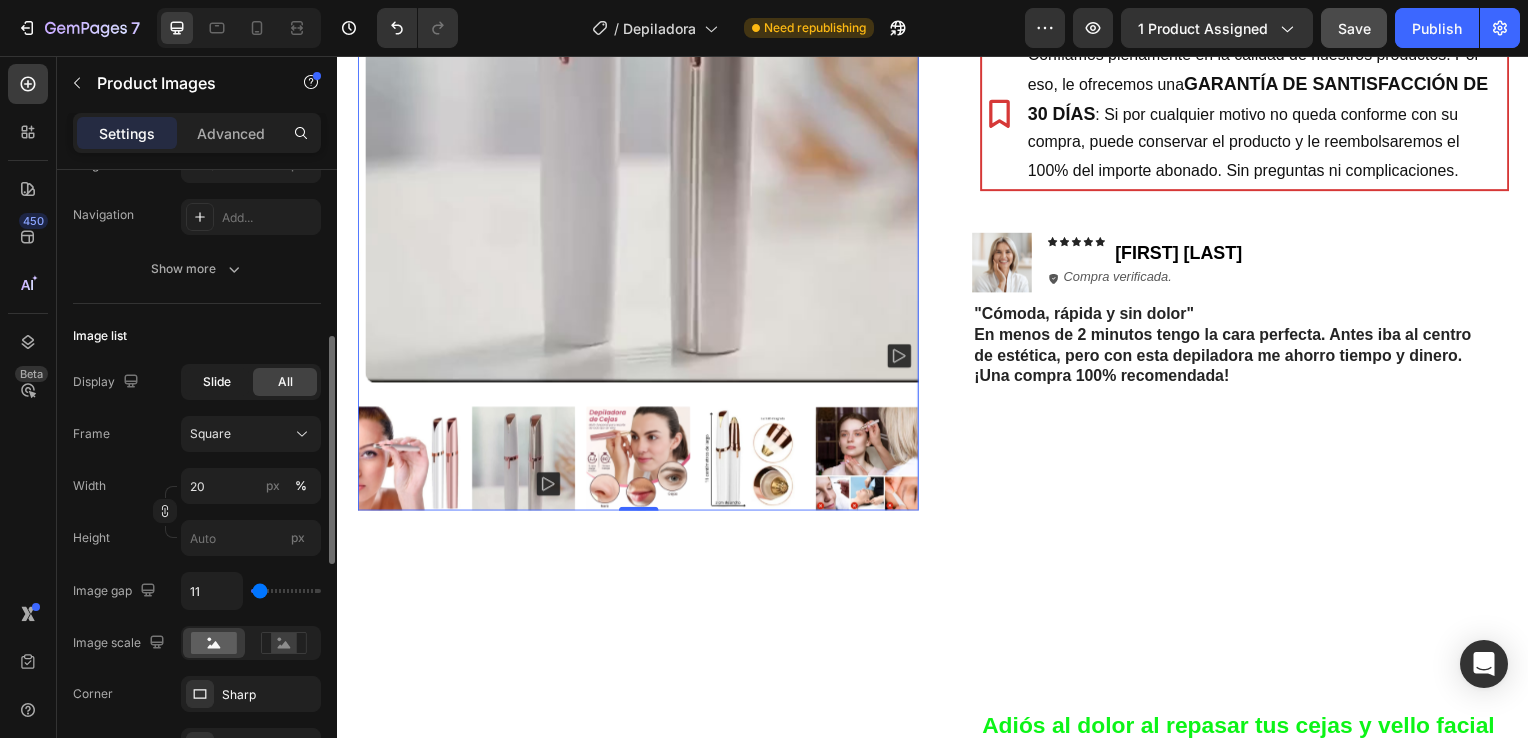 click on "Slide" 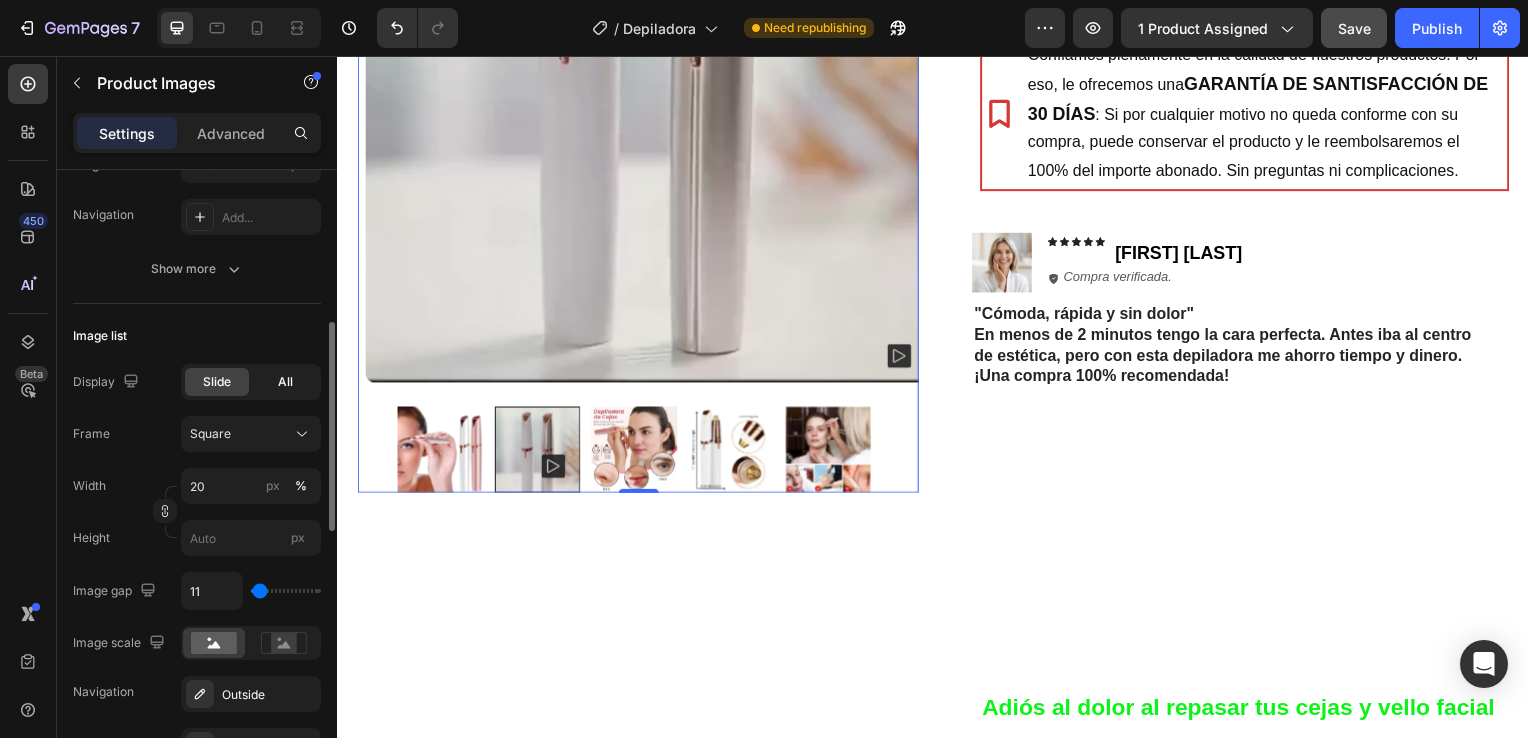 click on "All" 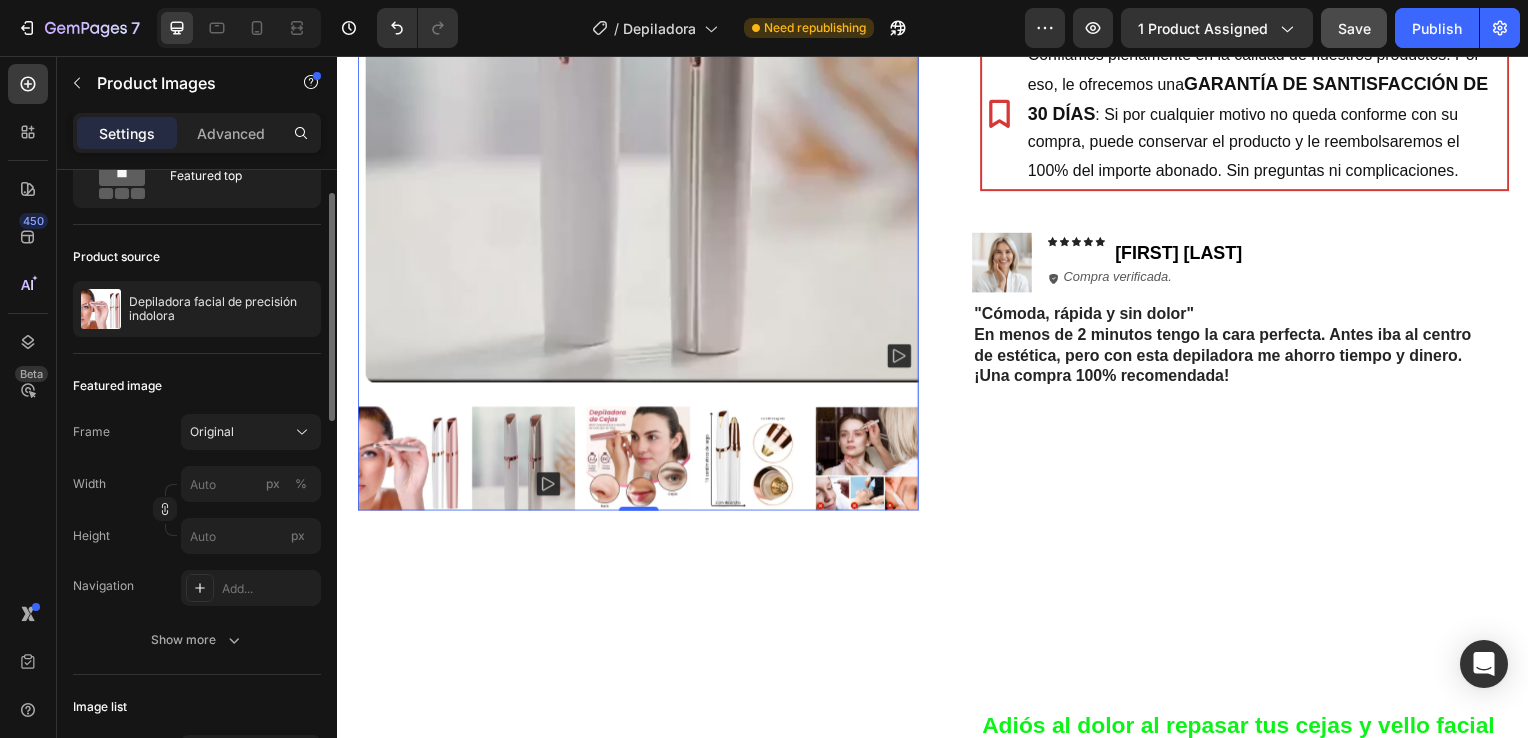 scroll, scrollTop: 0, scrollLeft: 0, axis: both 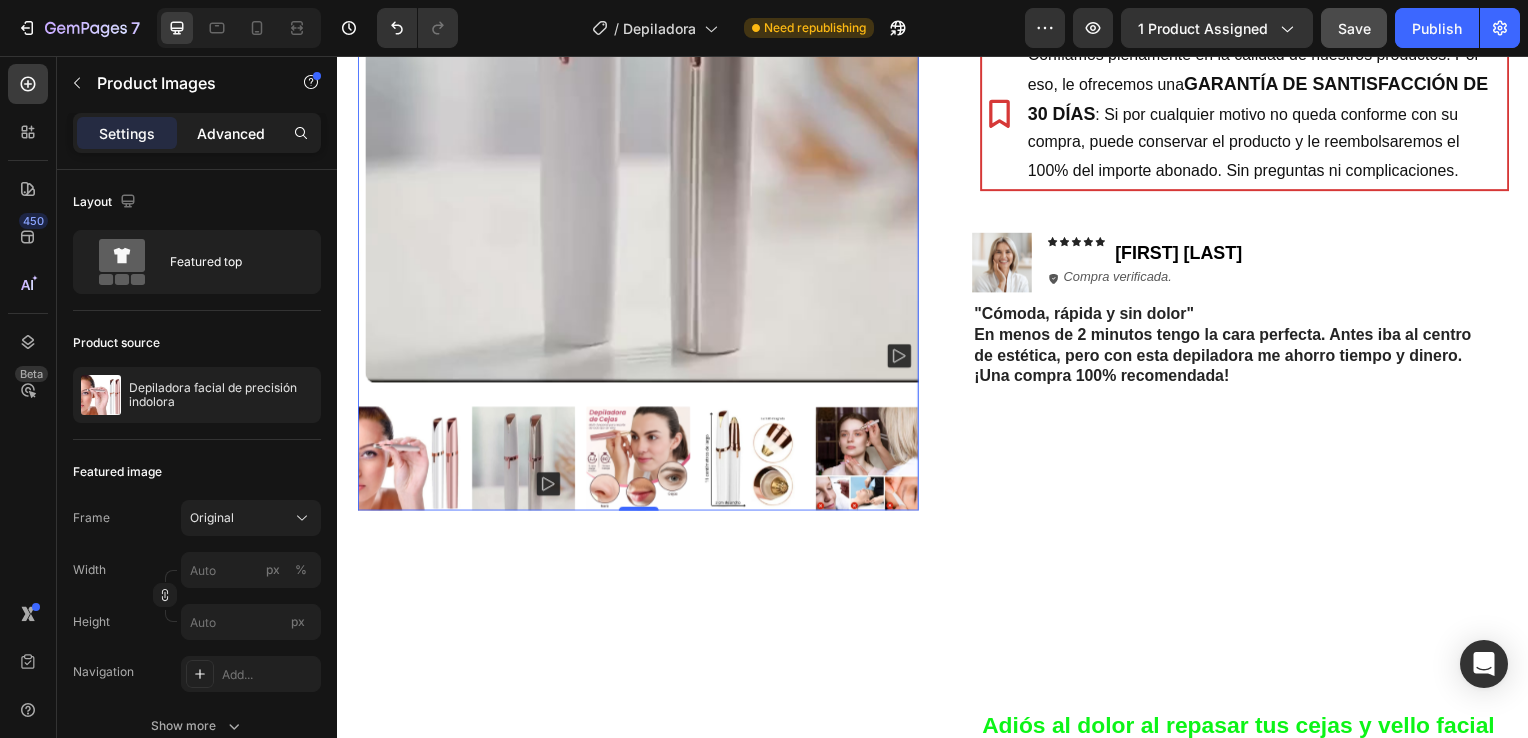 click on "Advanced" at bounding box center [231, 133] 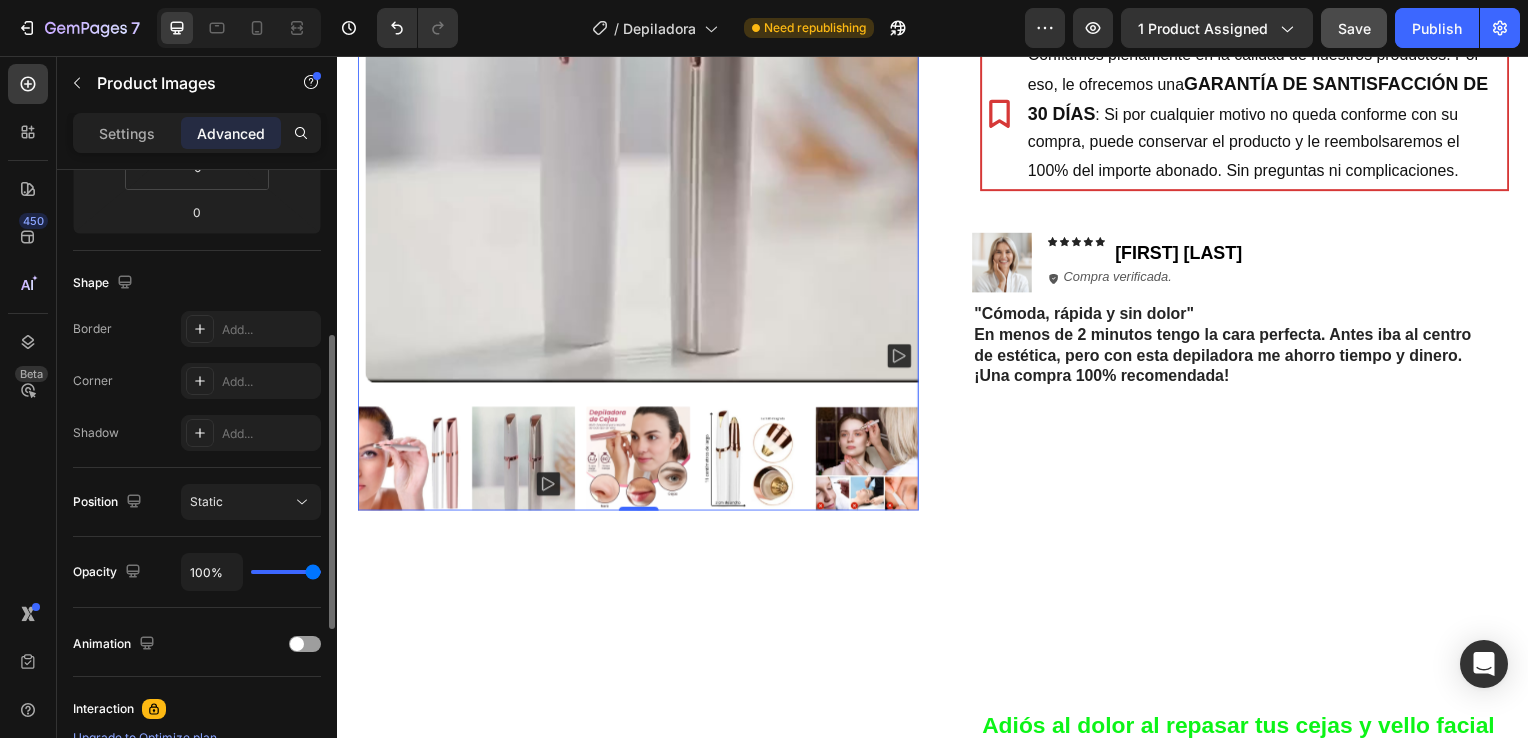 scroll, scrollTop: 438, scrollLeft: 0, axis: vertical 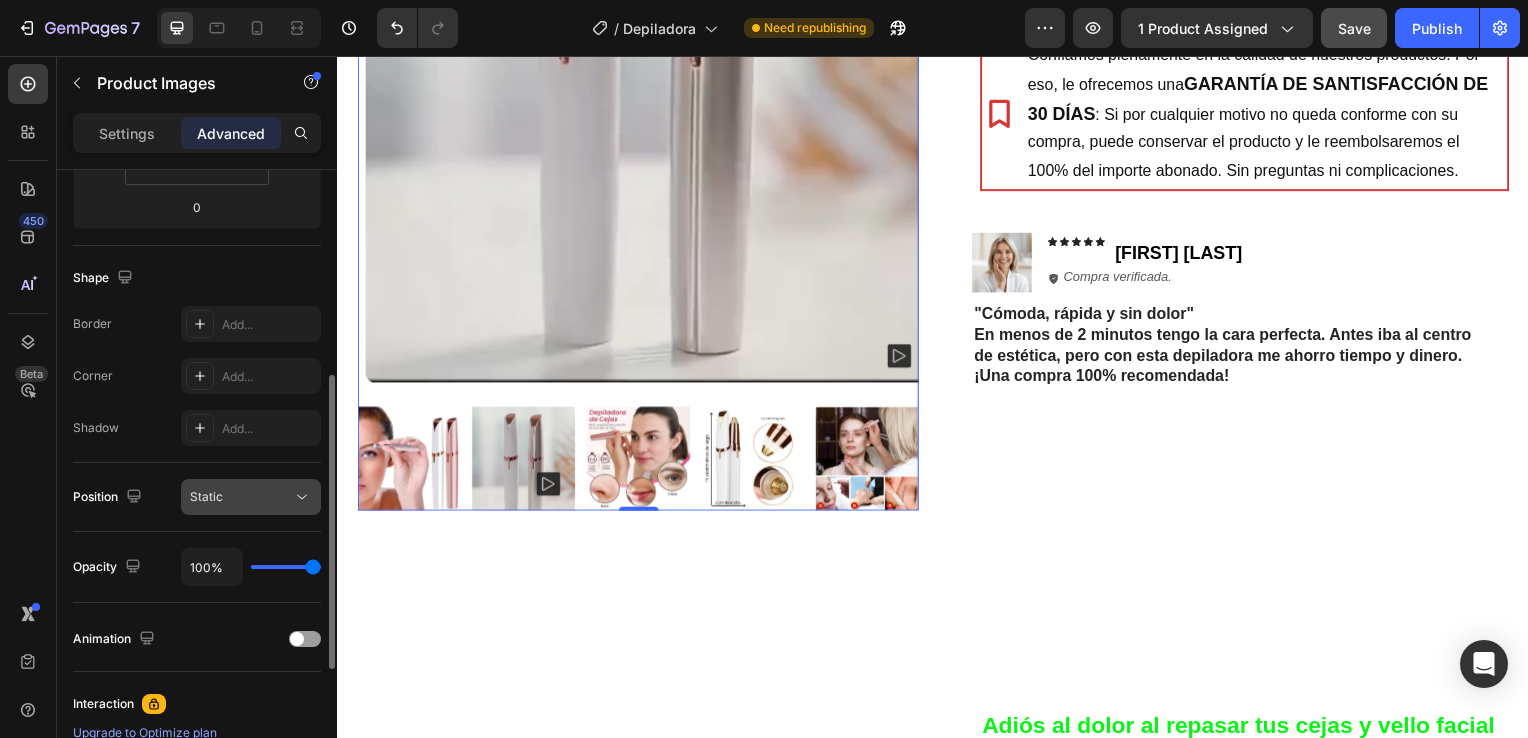 click on "Static" at bounding box center [241, 497] 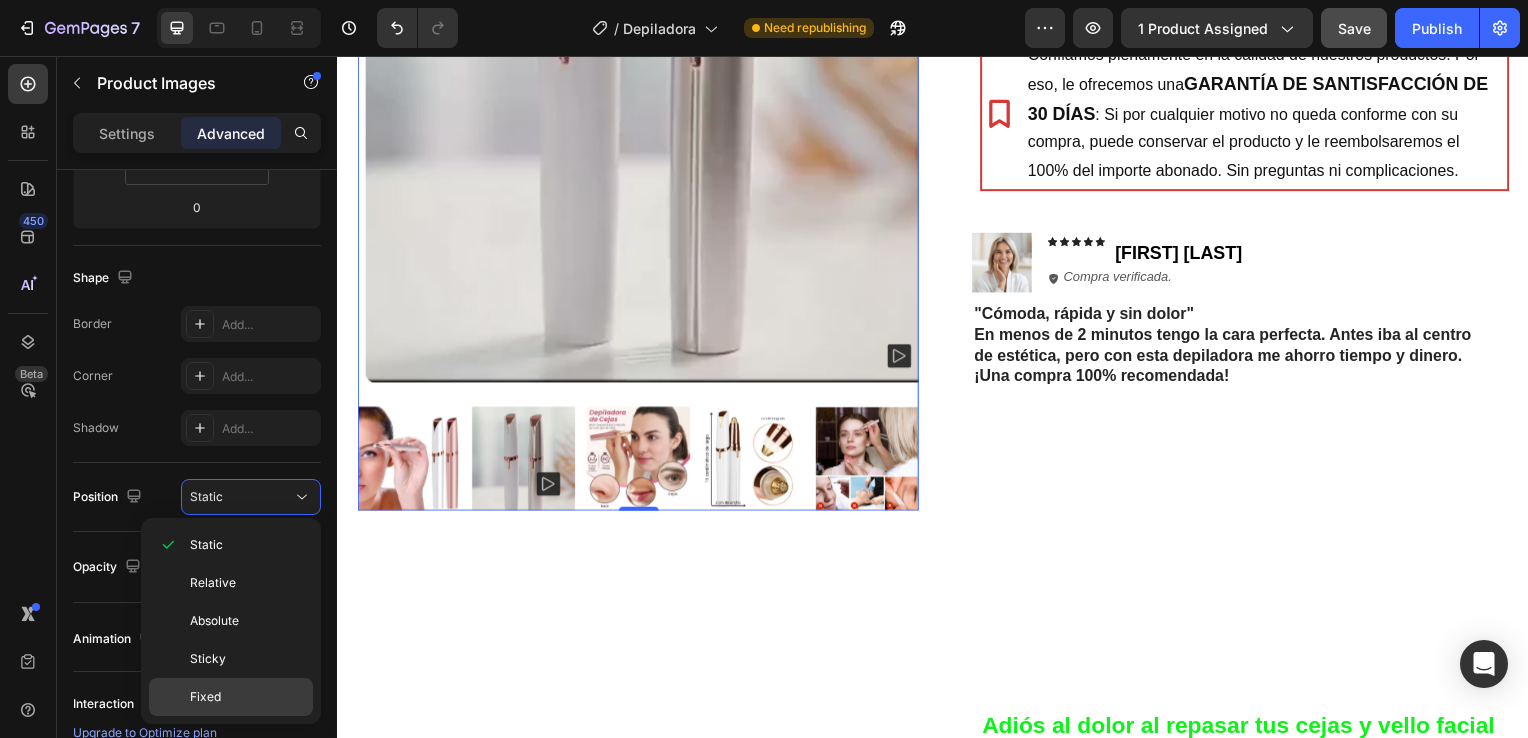 click on "Fixed" 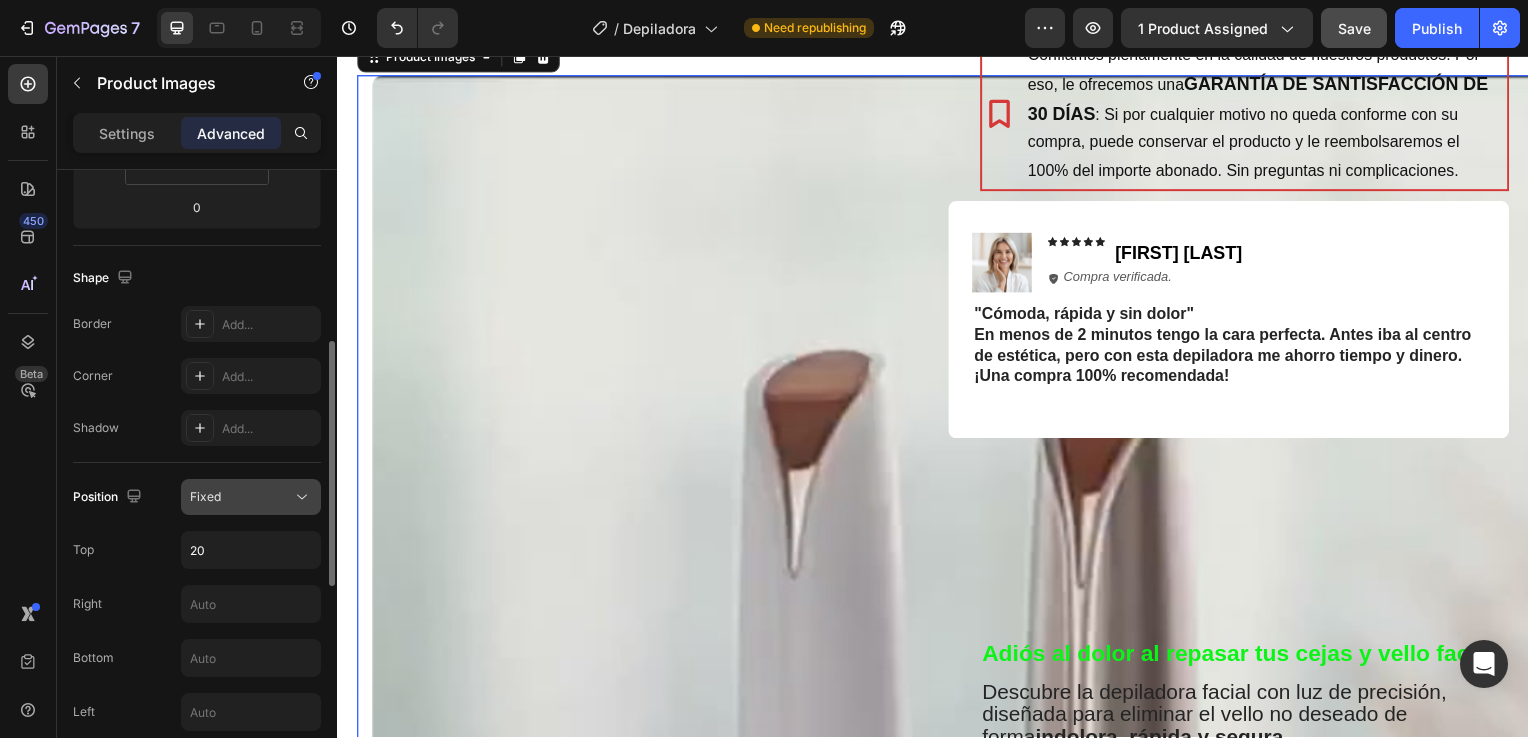 click on "Fixed" at bounding box center [241, 497] 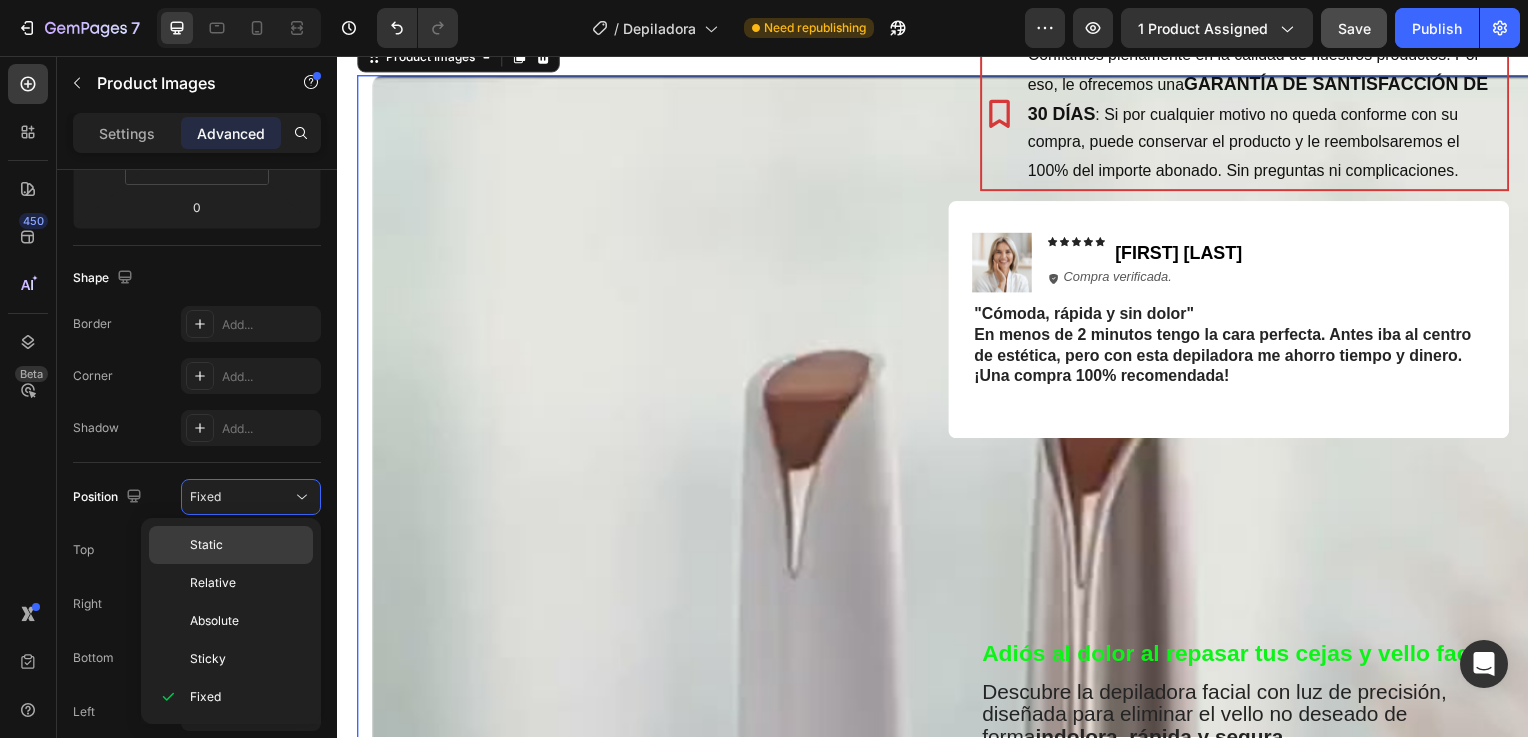 click on "Static" at bounding box center (206, 545) 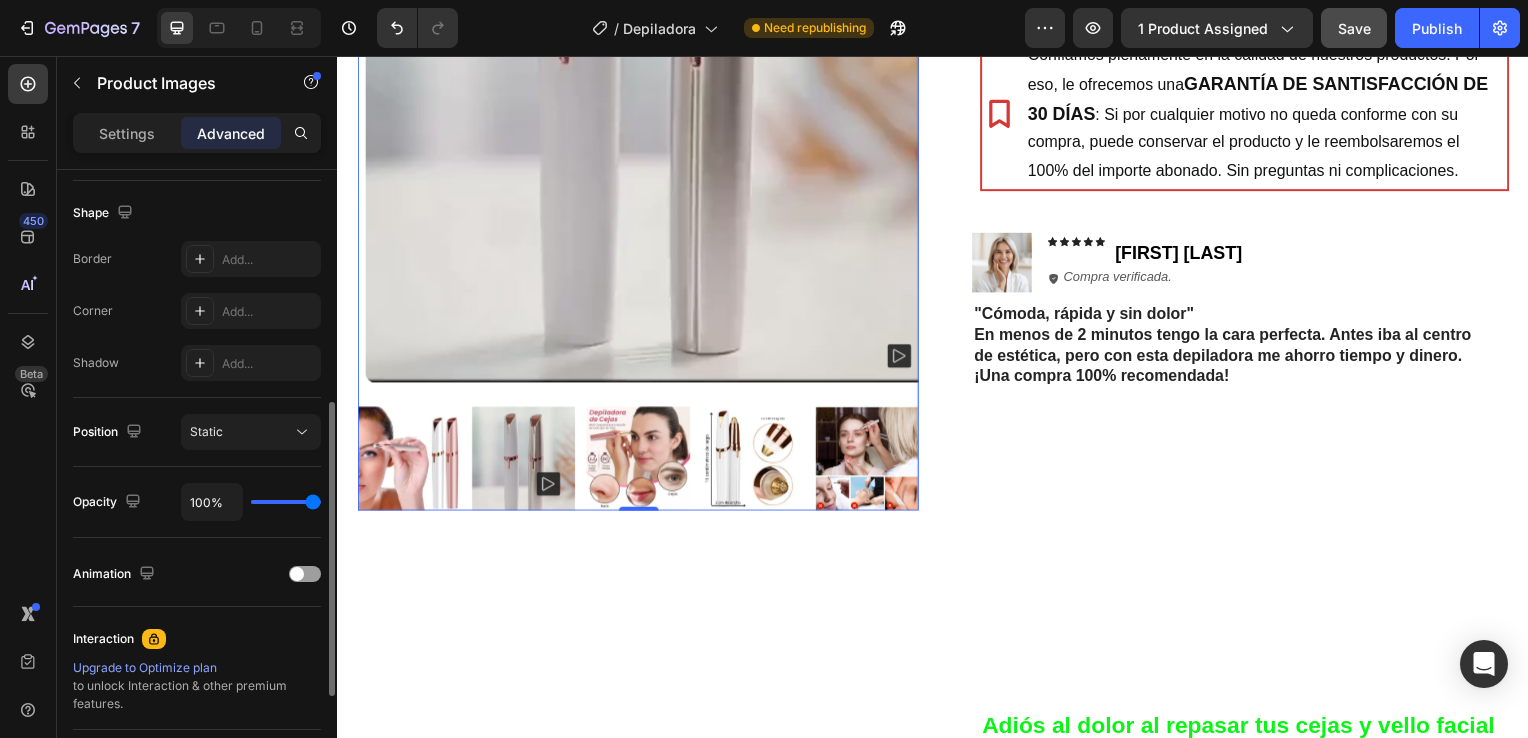 scroll, scrollTop: 504, scrollLeft: 0, axis: vertical 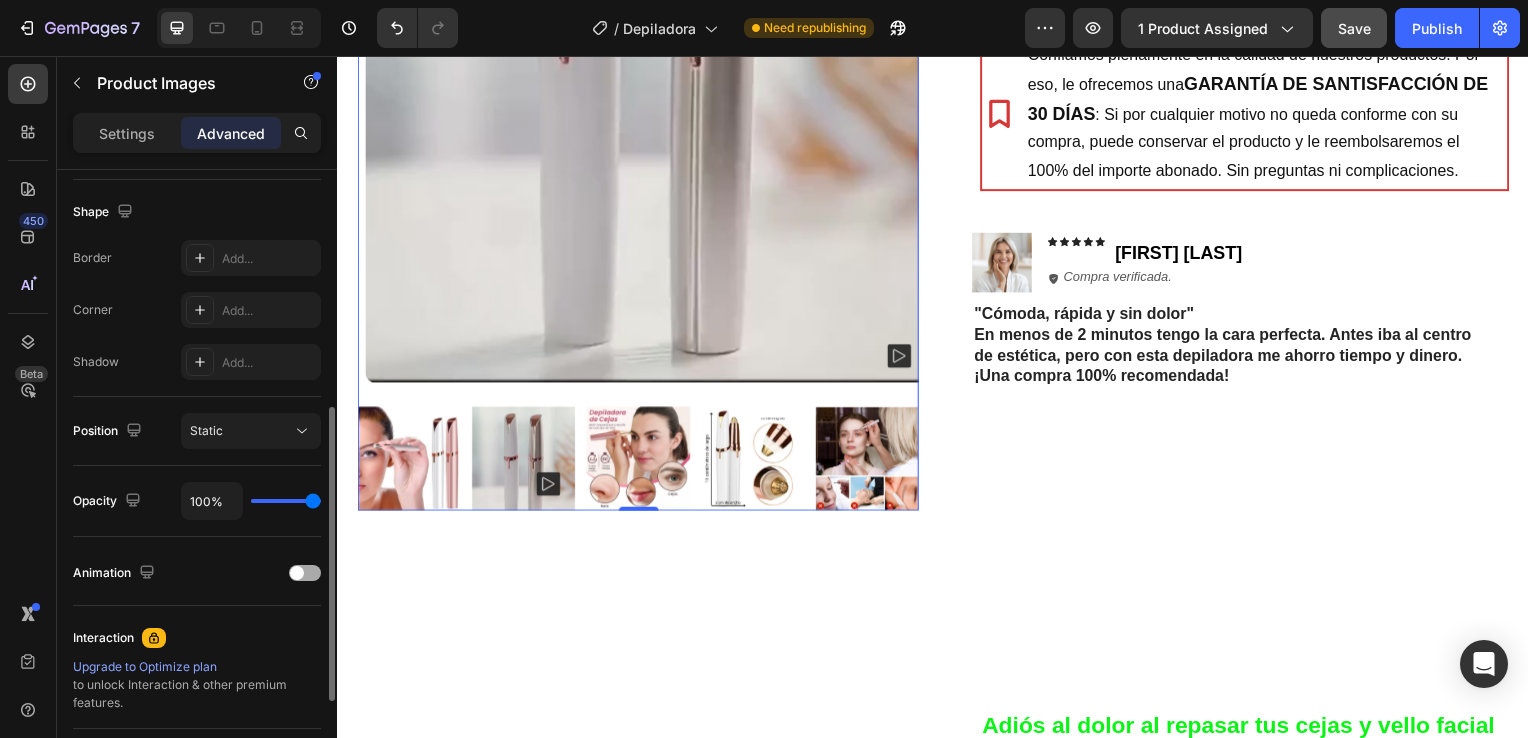 click on "Animation" at bounding box center (197, 573) 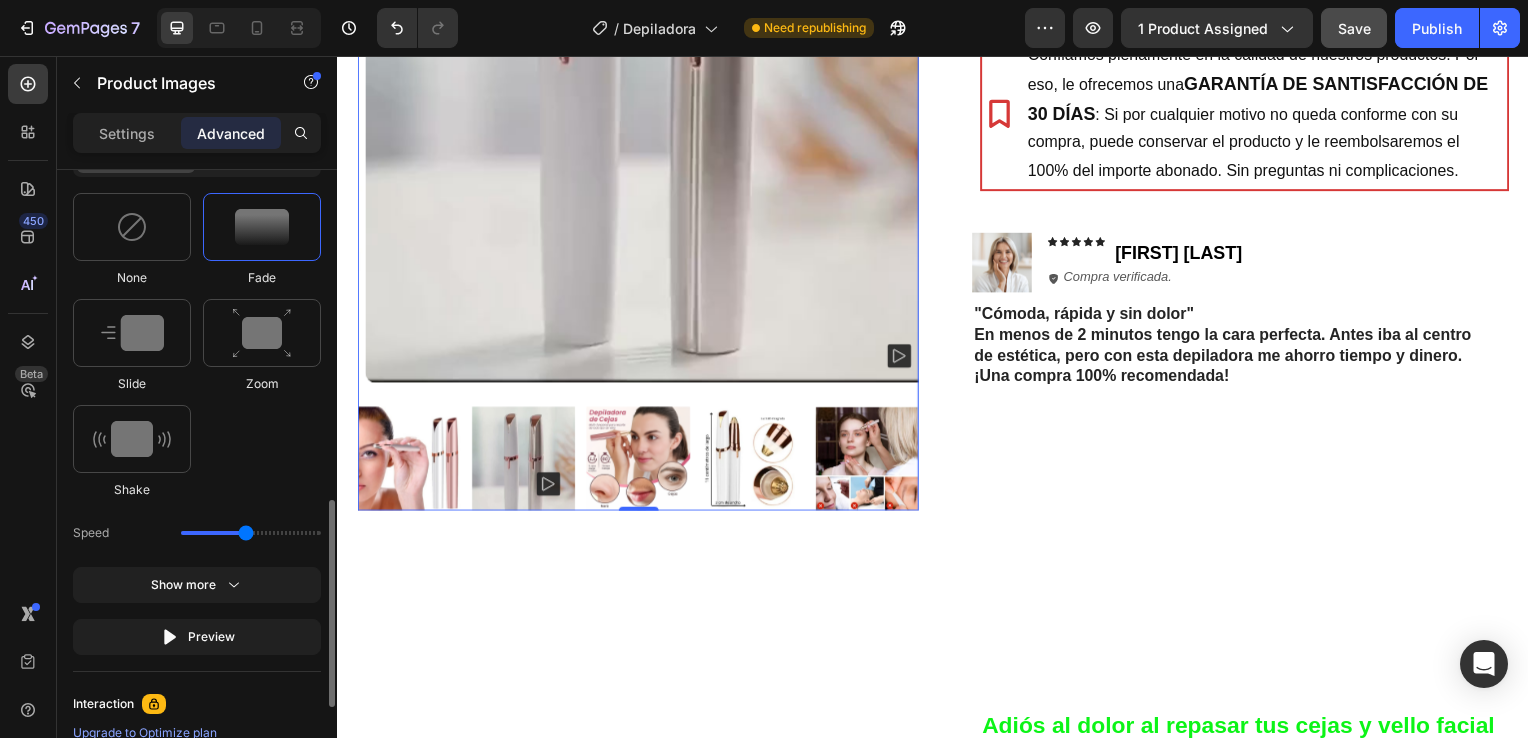 scroll, scrollTop: 1009, scrollLeft: 0, axis: vertical 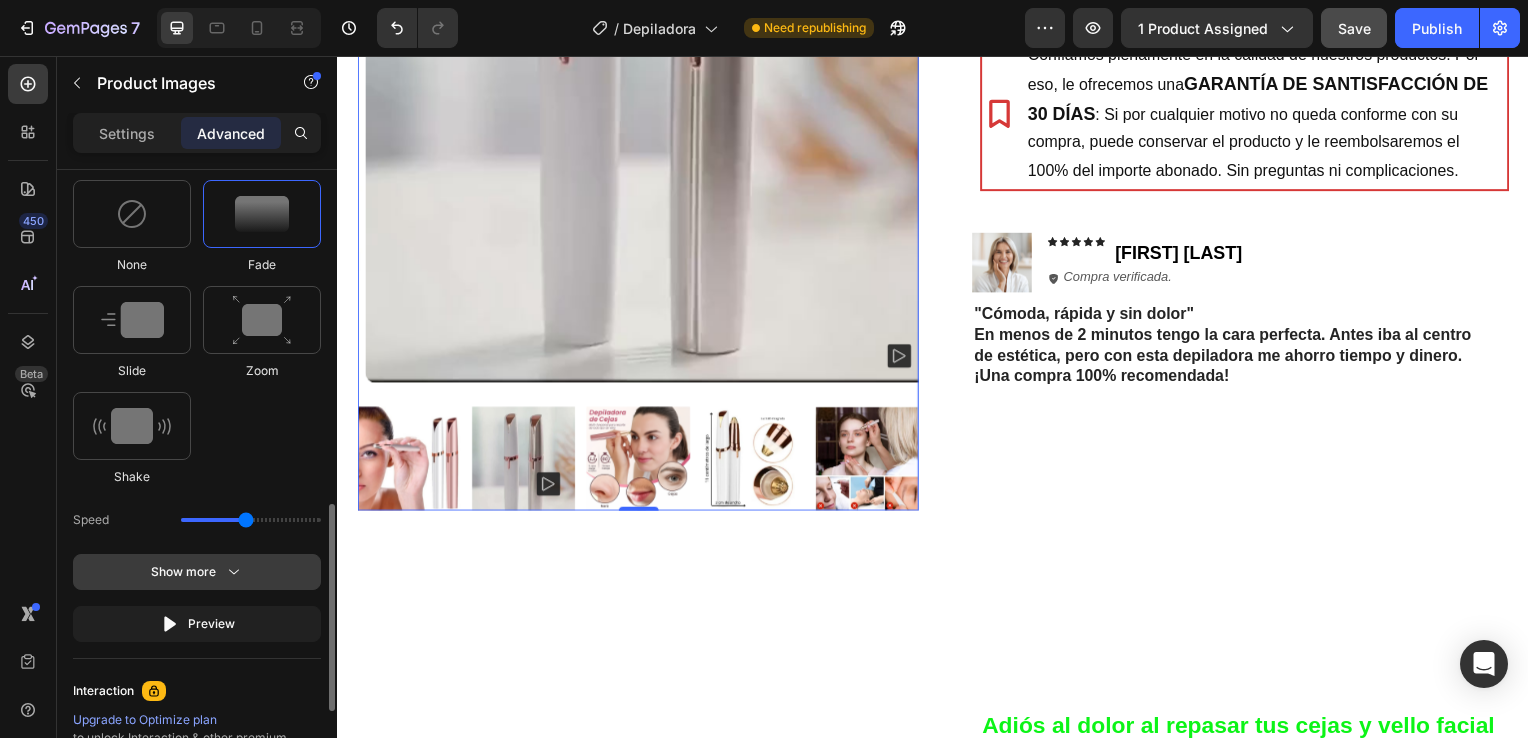 click 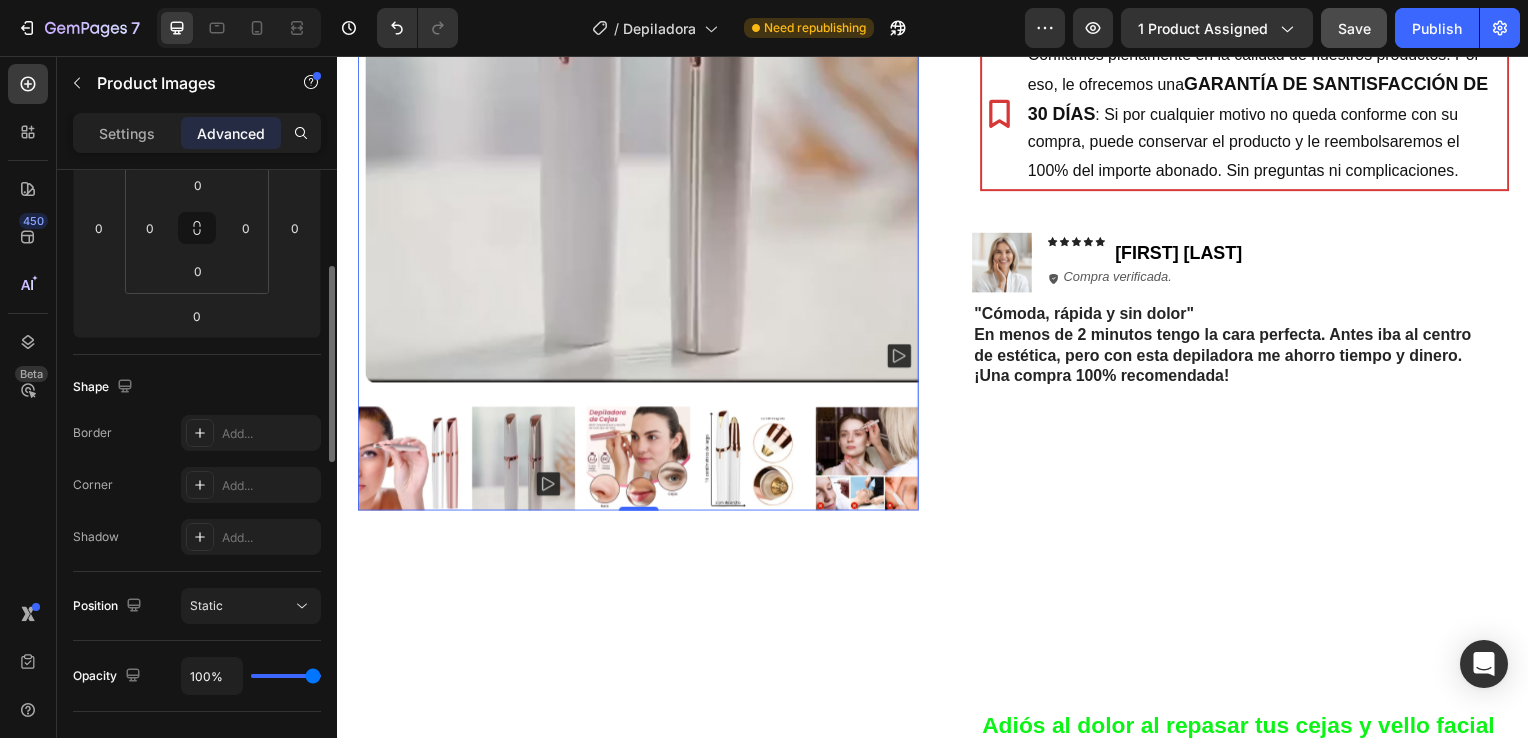 scroll, scrollTop: 0, scrollLeft: 0, axis: both 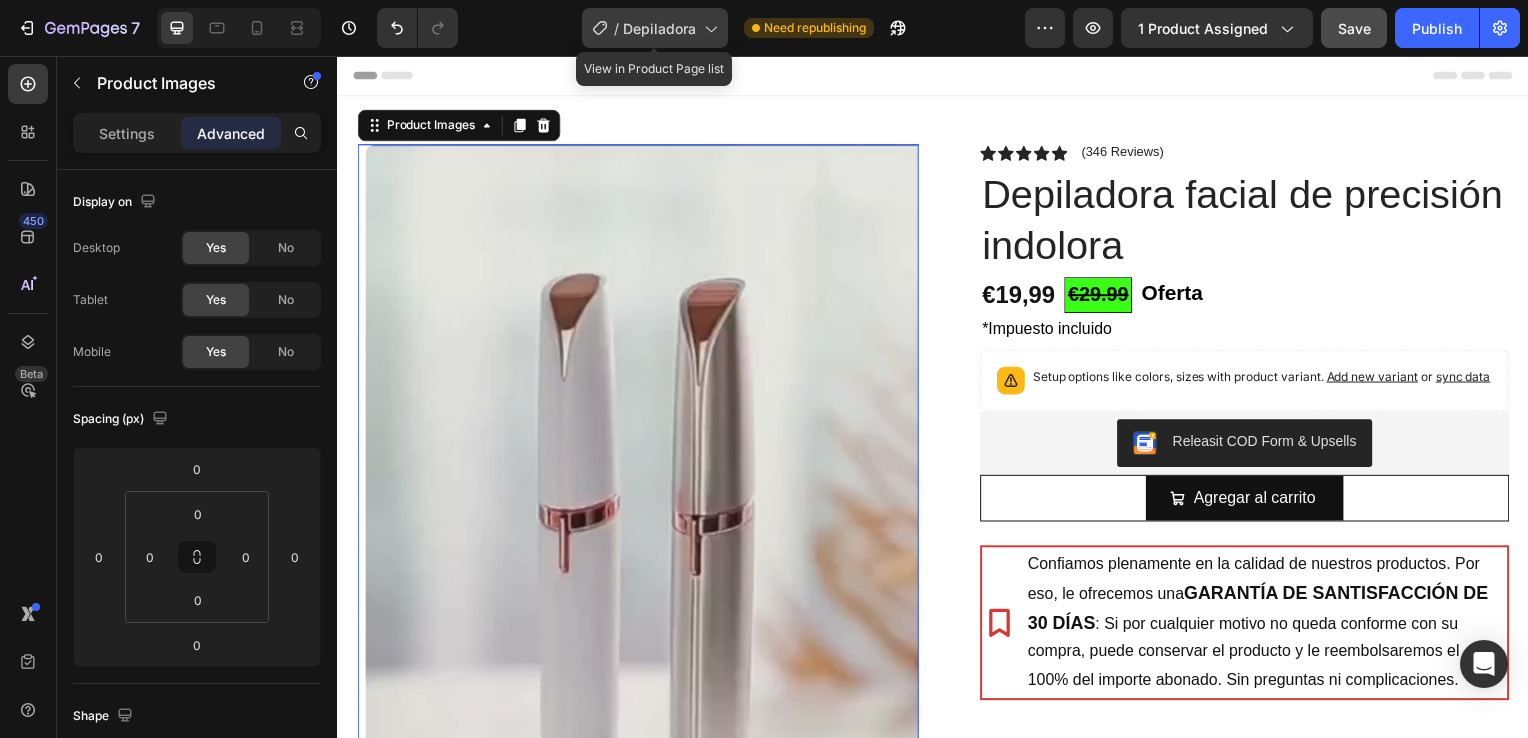 click on "Depiladora" at bounding box center [659, 28] 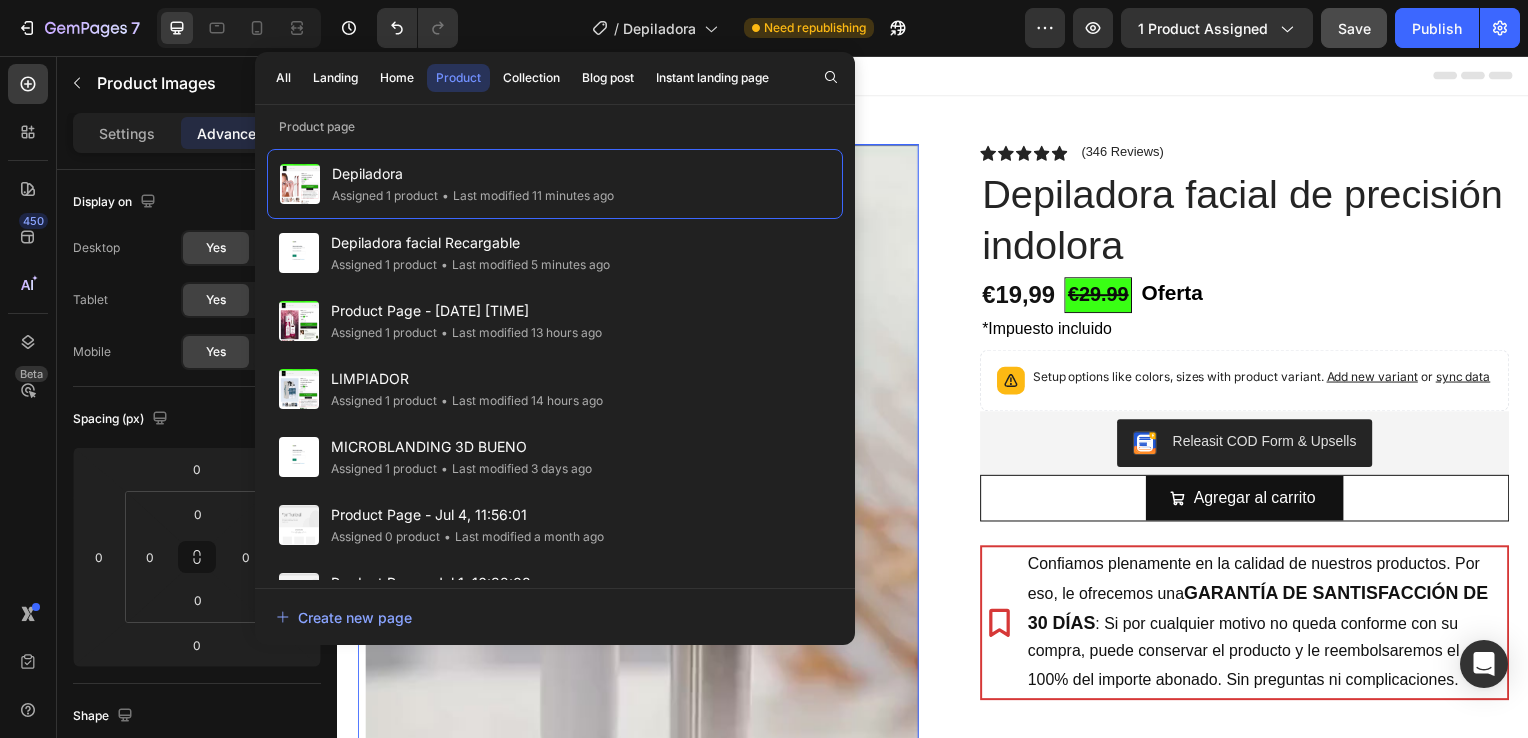 click on "Header" at bounding box center (937, 76) 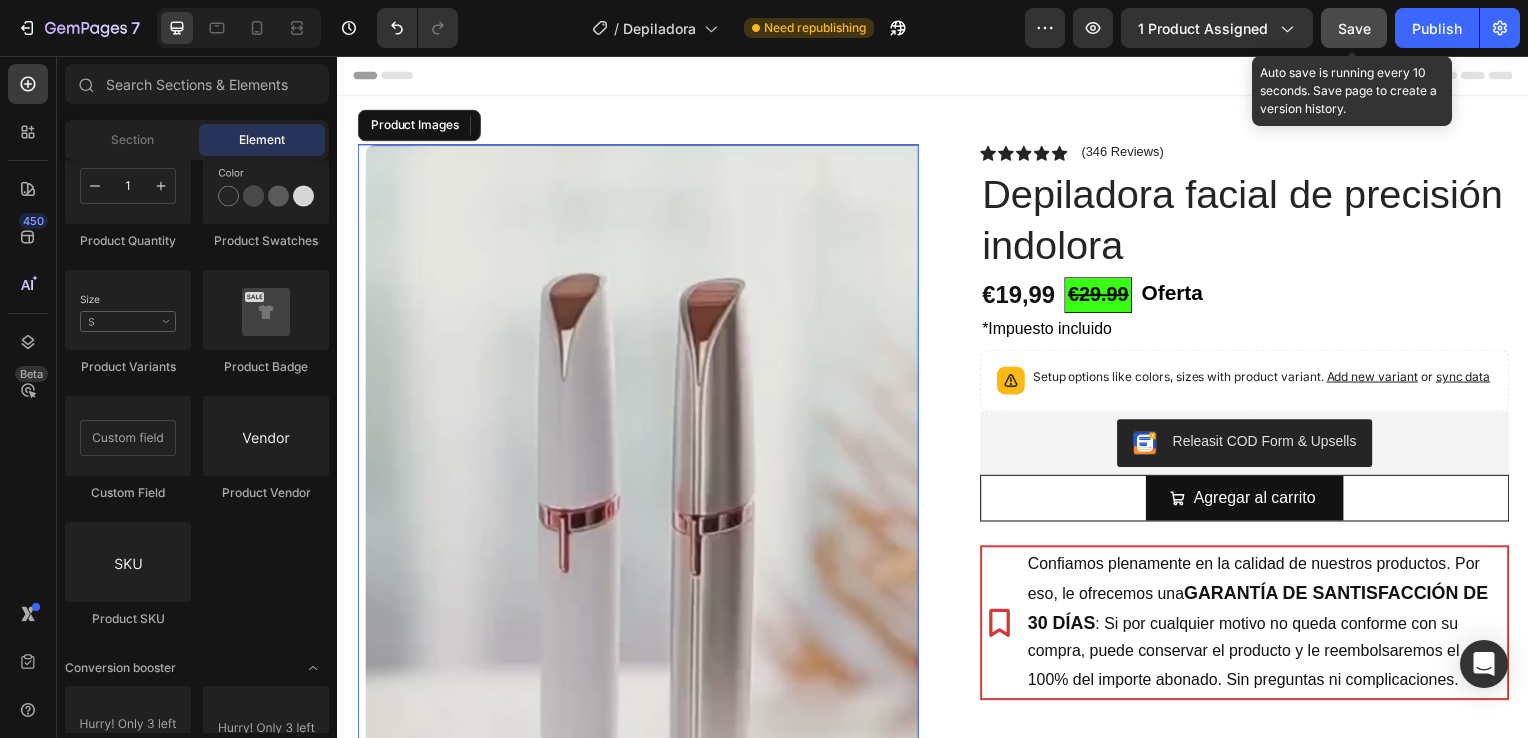 click on "Save" at bounding box center [1354, 28] 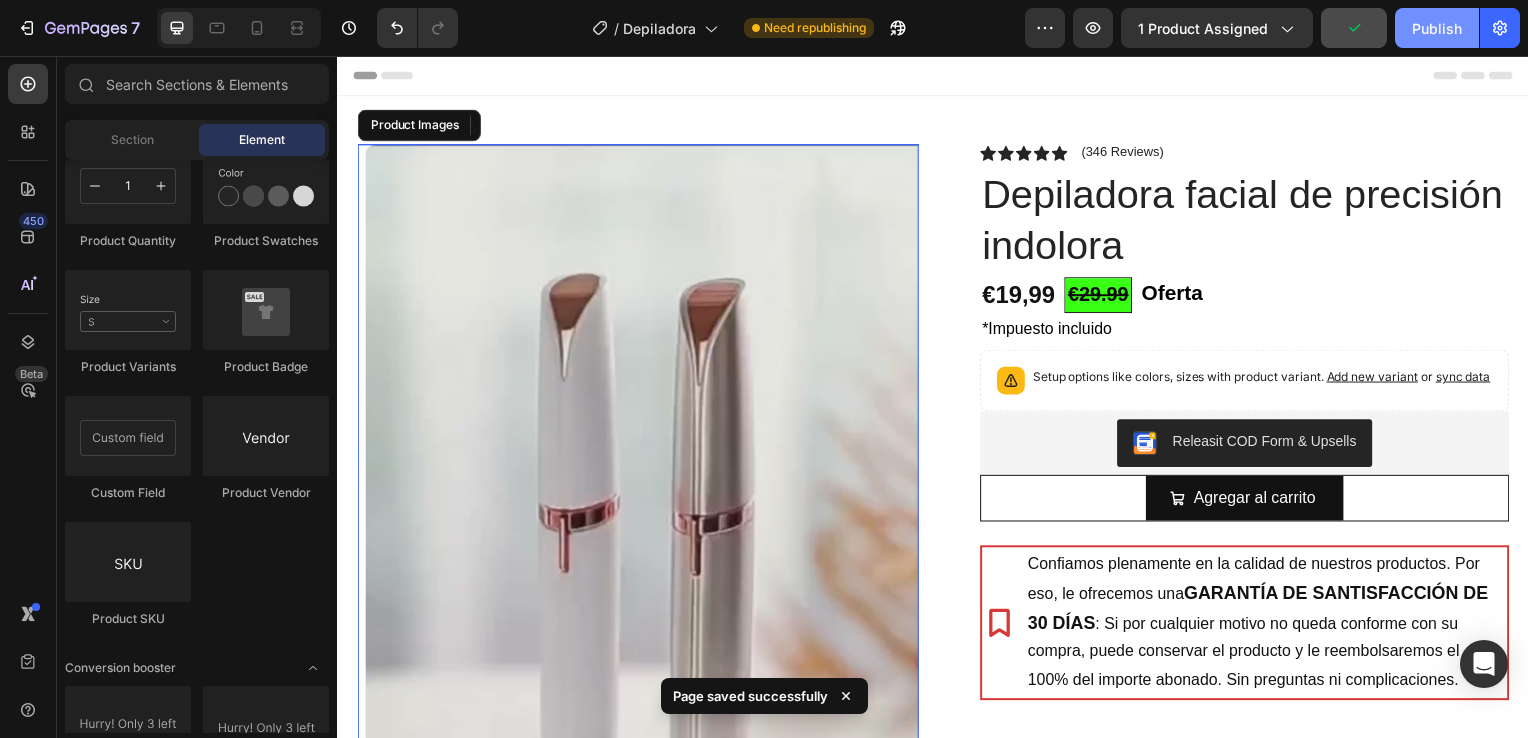 click on "Publish" at bounding box center [1437, 28] 